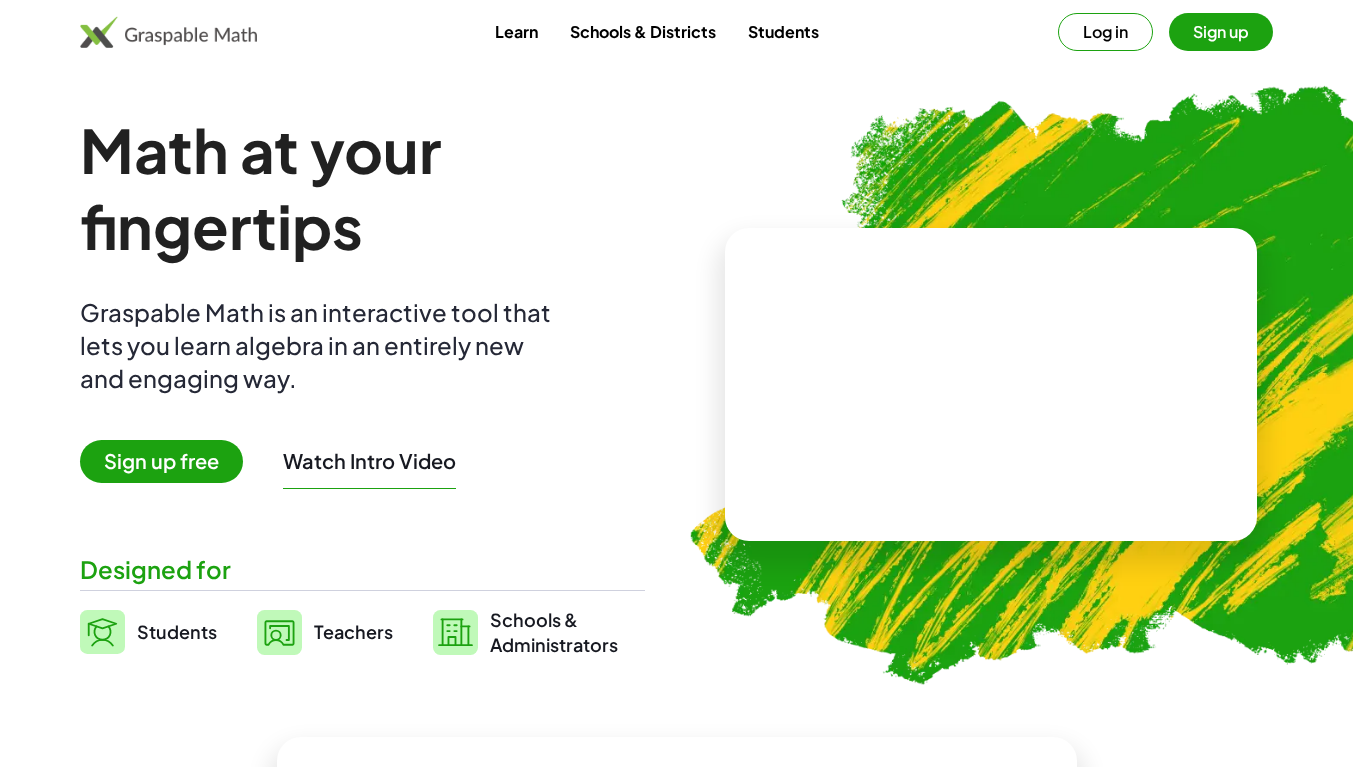 scroll, scrollTop: 0, scrollLeft: 0, axis: both 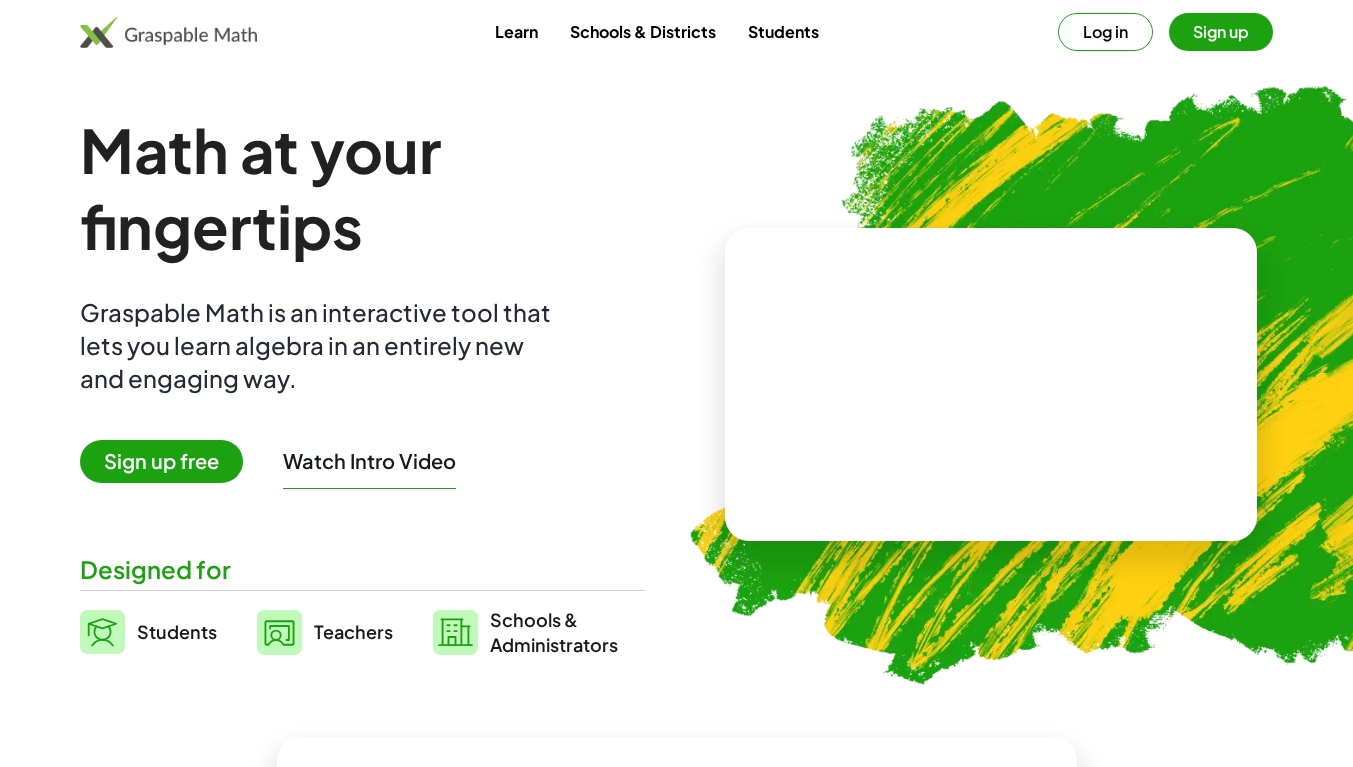click 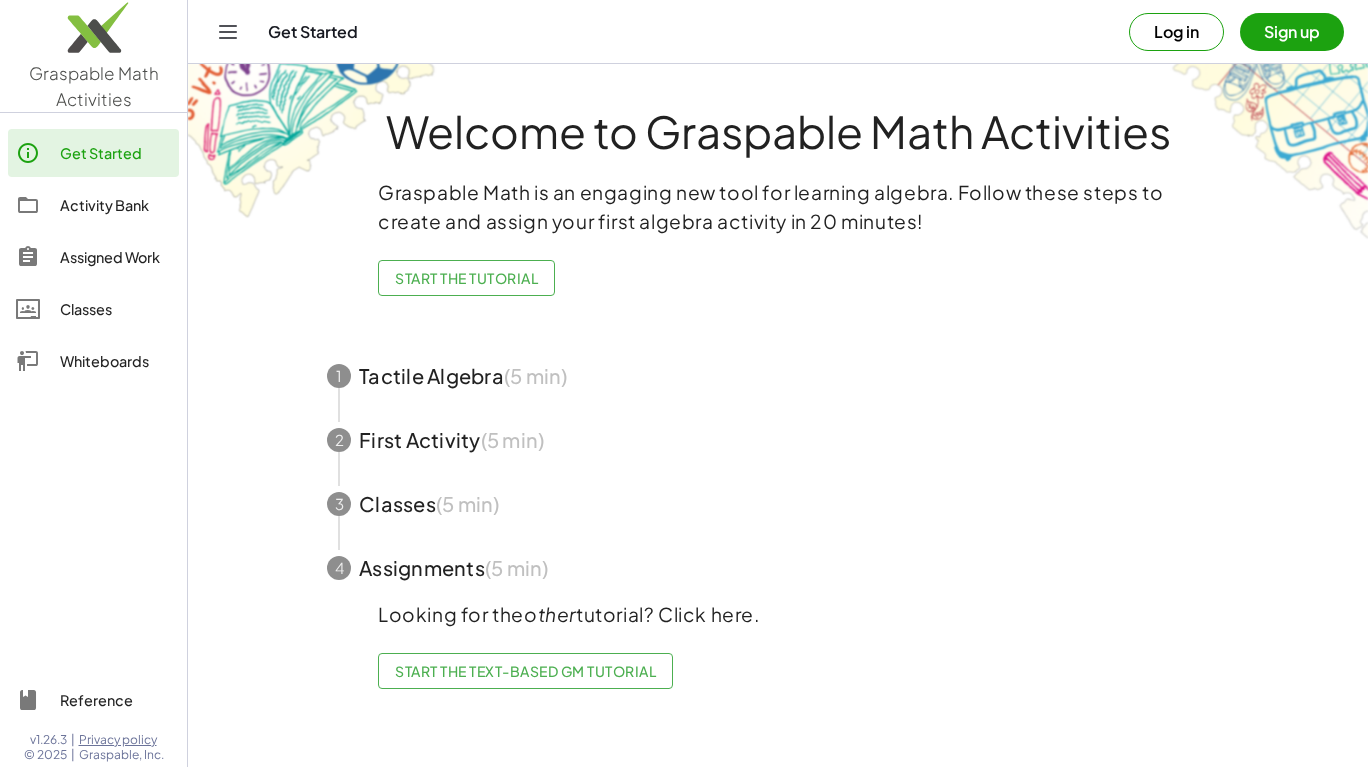 click on "Start the Tutorial" 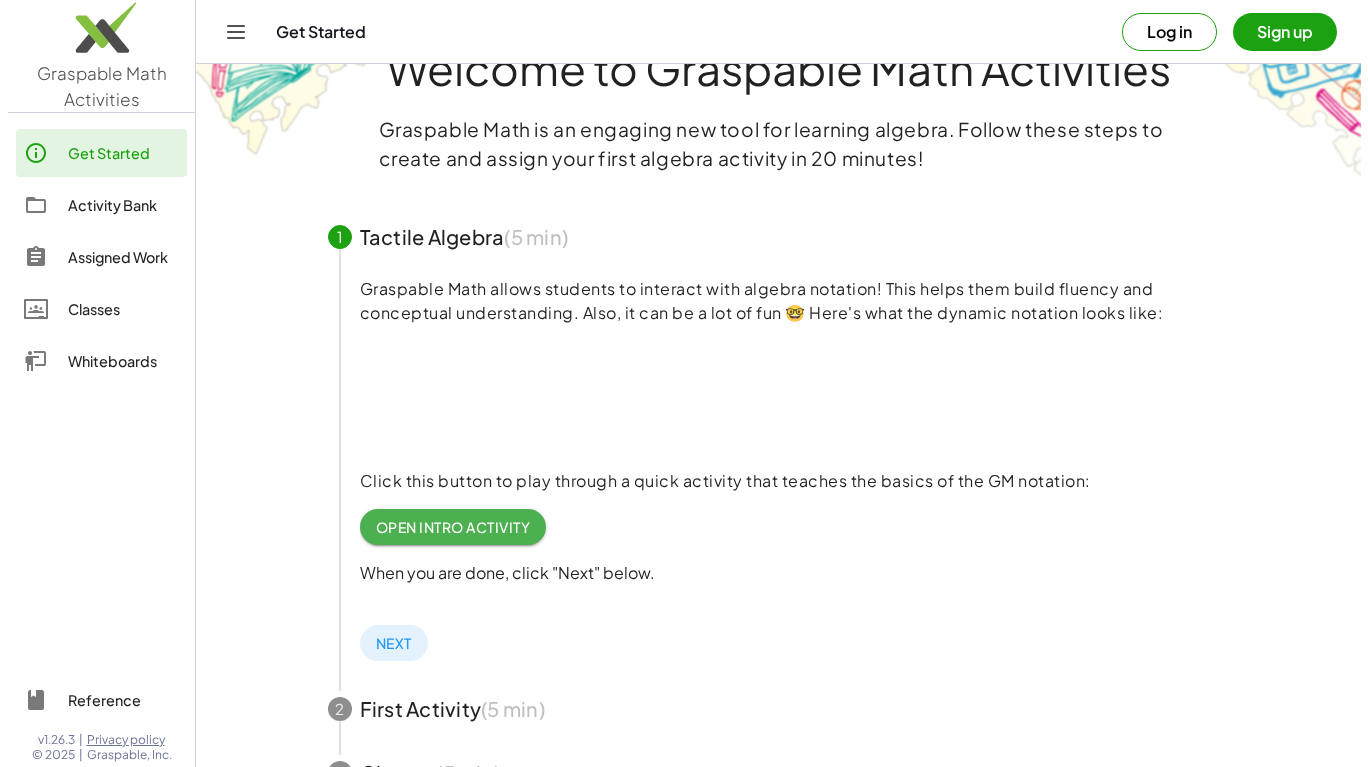 scroll, scrollTop: 0, scrollLeft: 0, axis: both 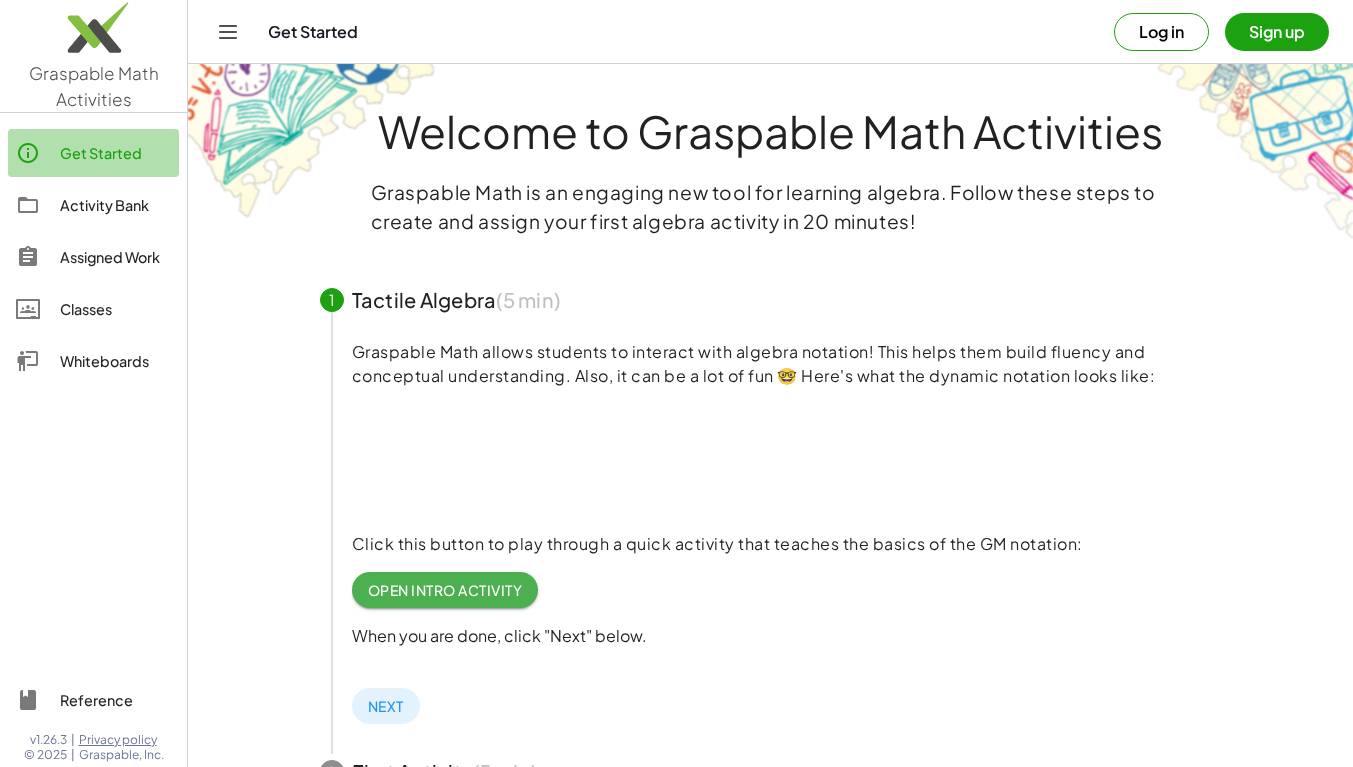 click on "Get Started" 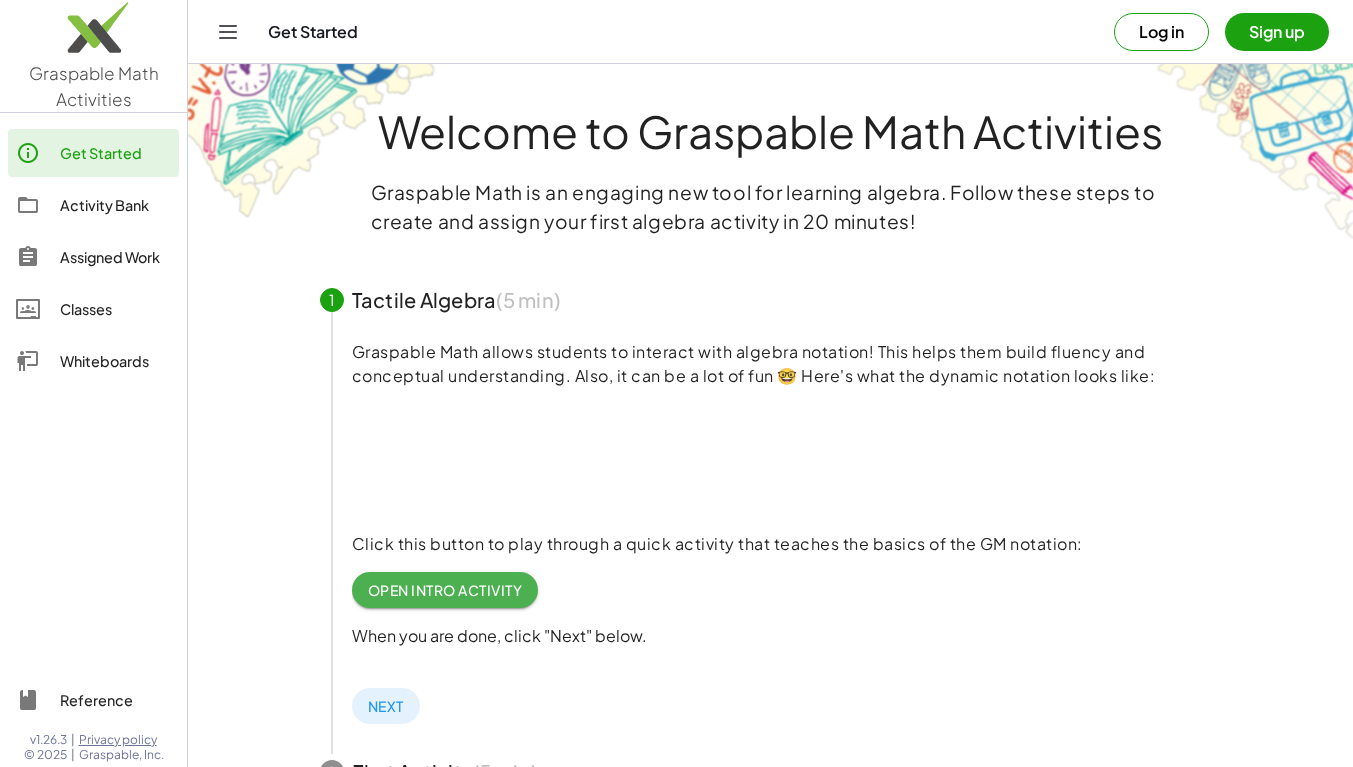 click on "Activity Bank" 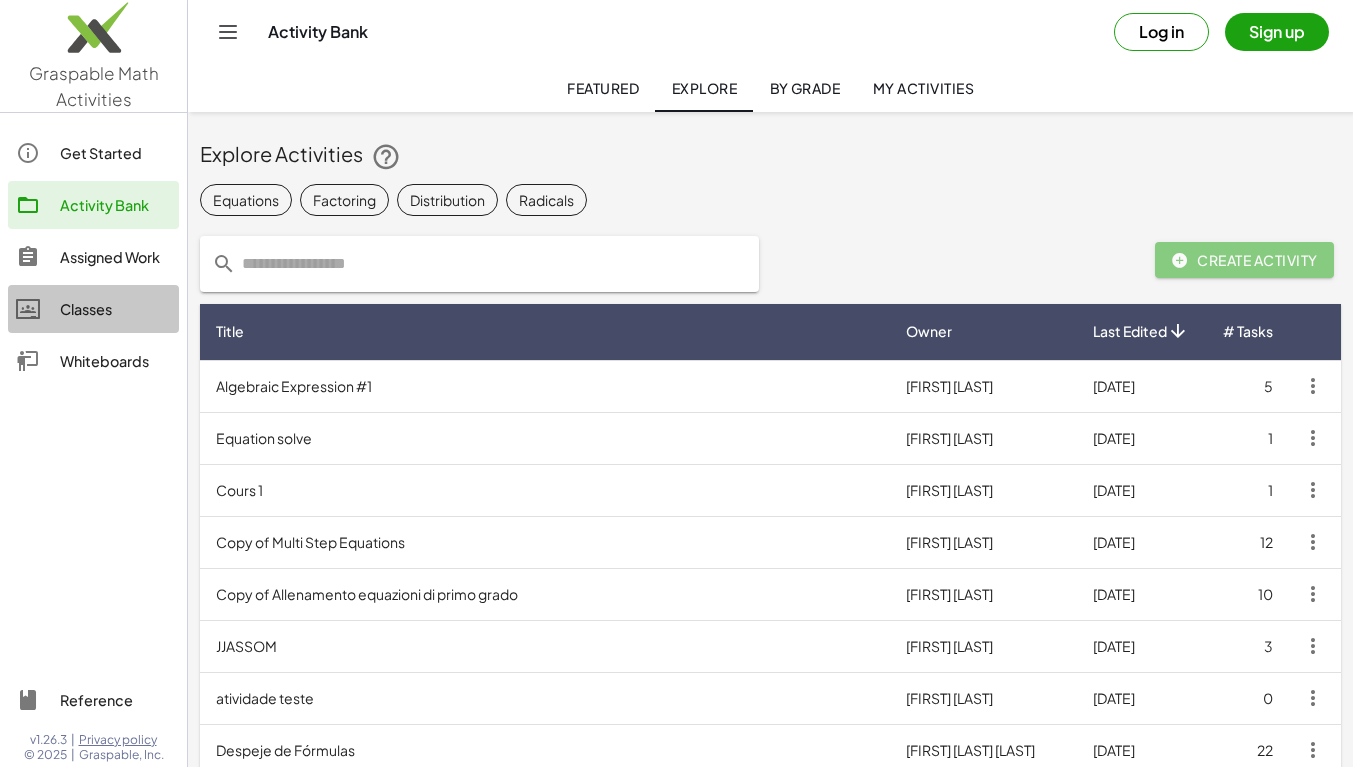 click on "Classes" 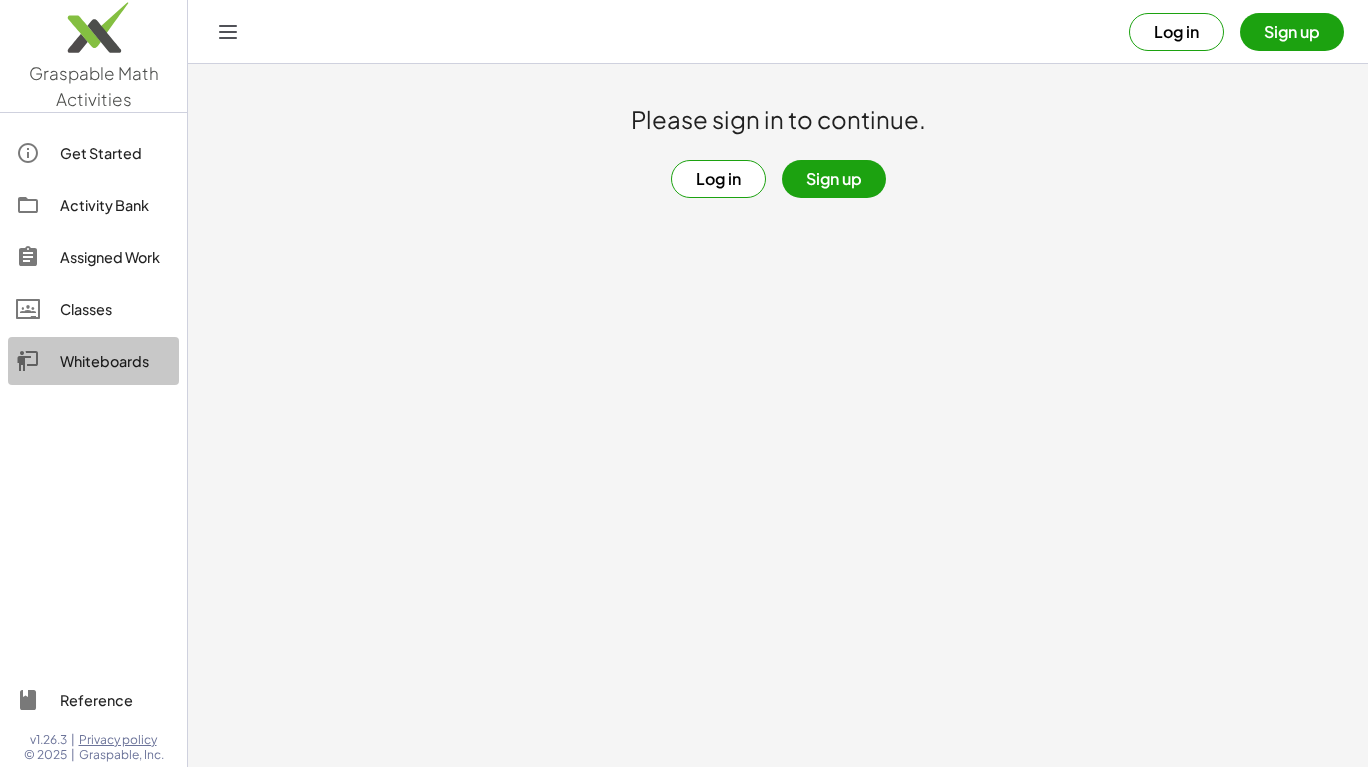 click on "Whiteboards" 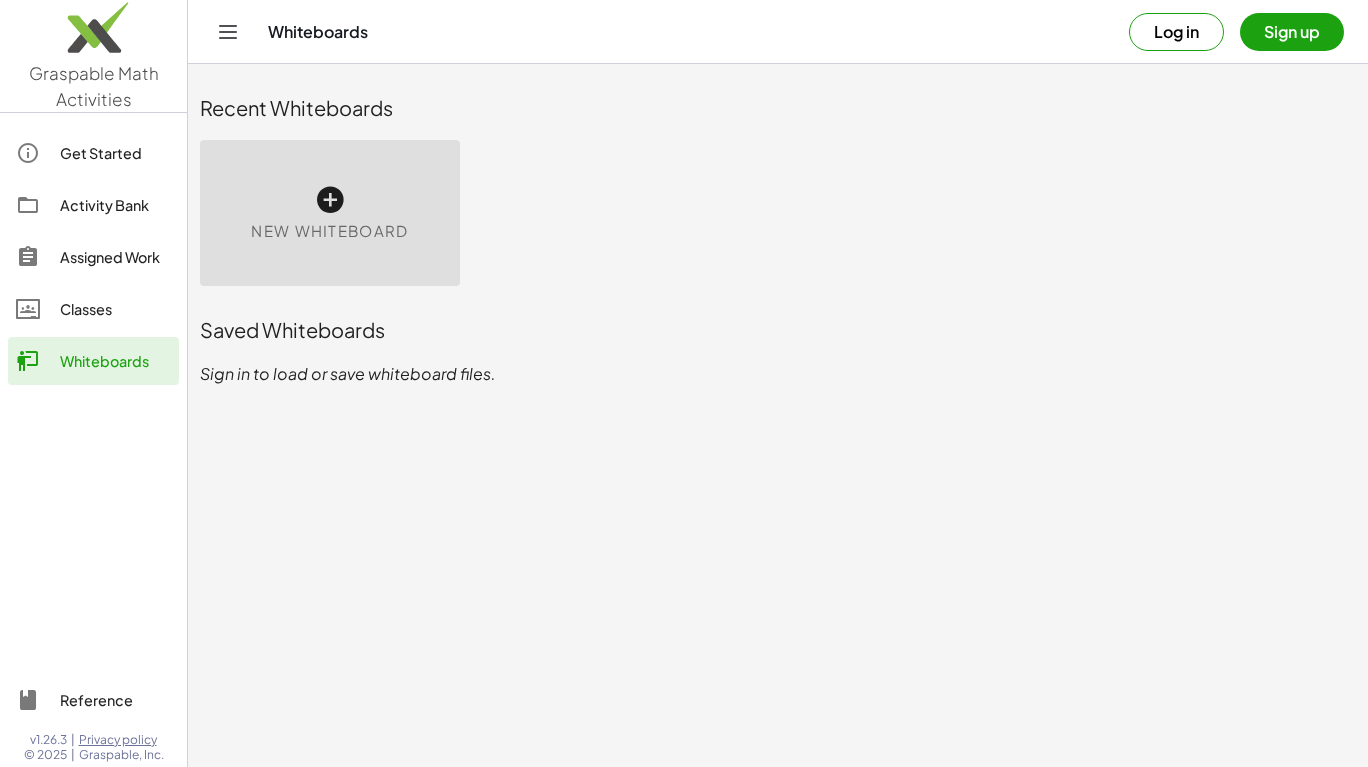 click at bounding box center [330, 200] 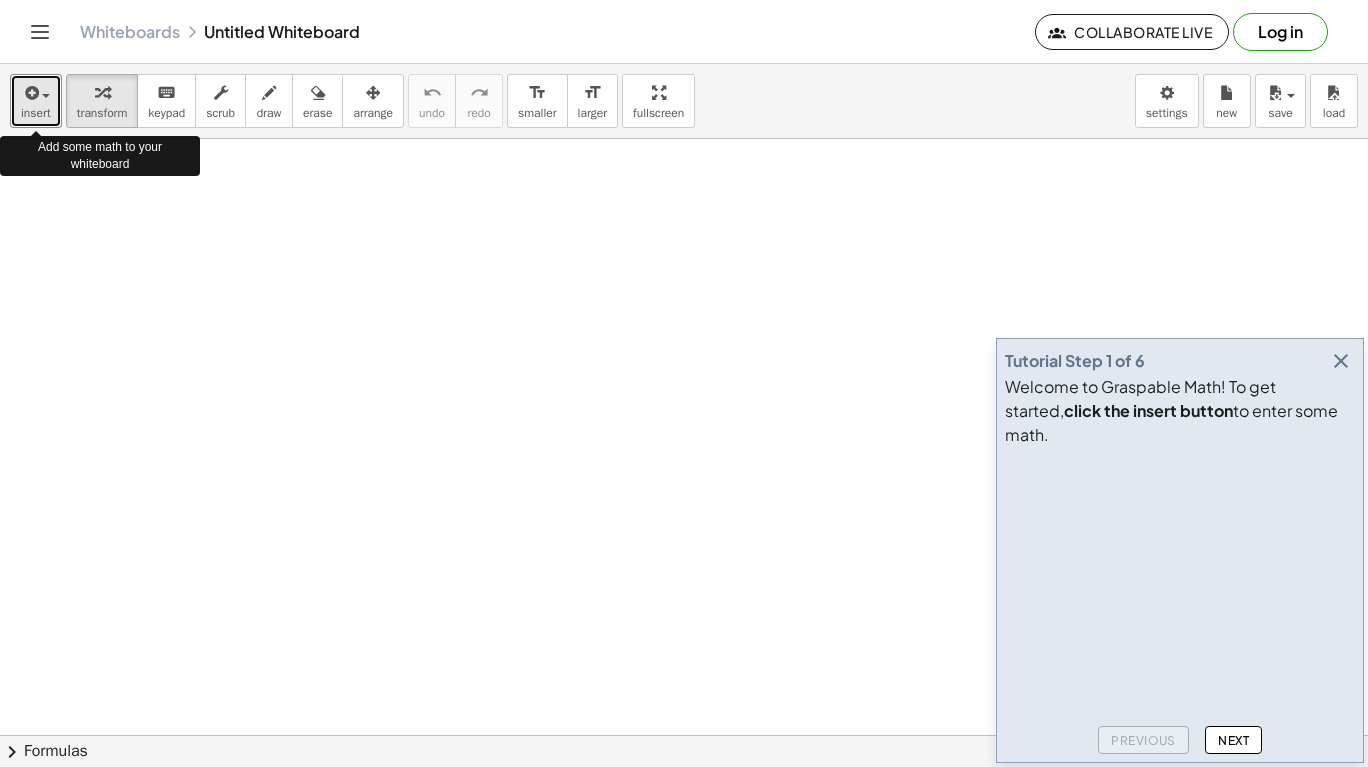click at bounding box center [36, 92] 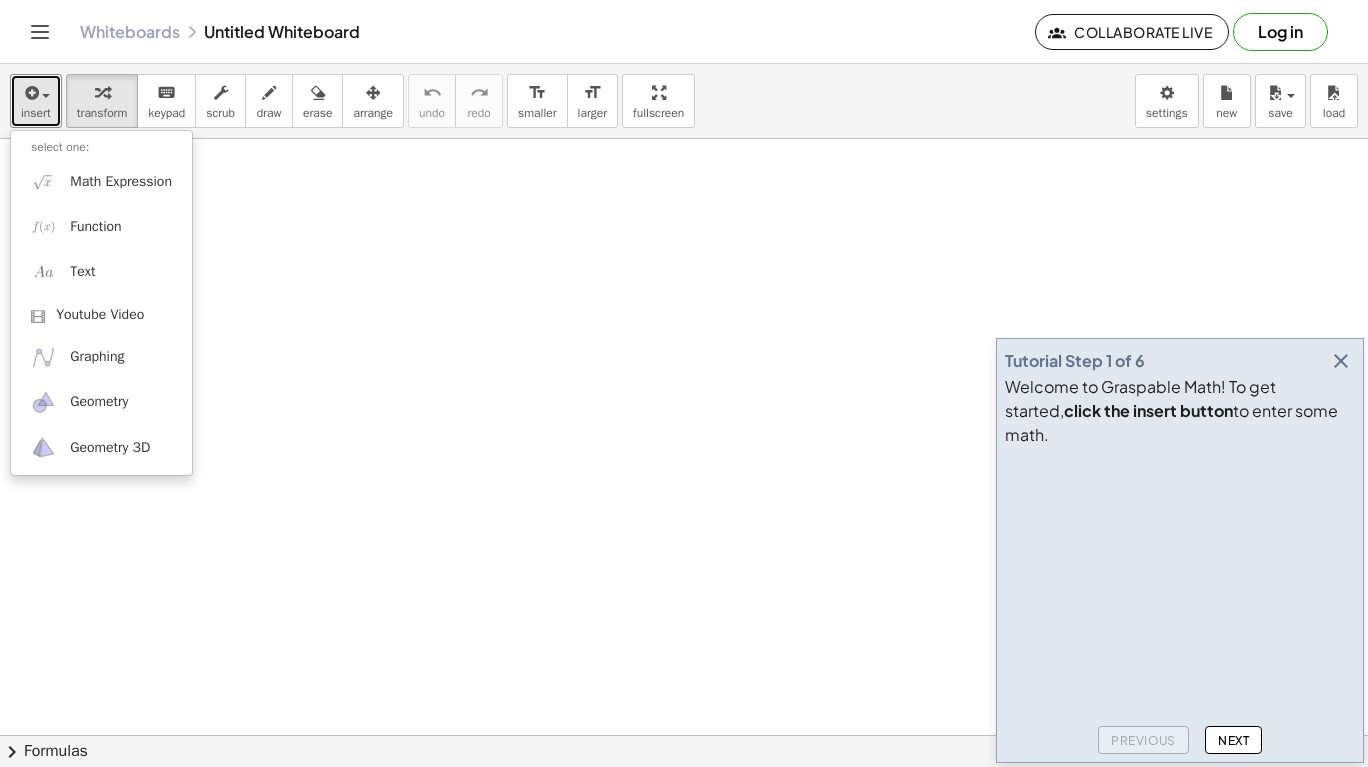 click at bounding box center (684, 735) 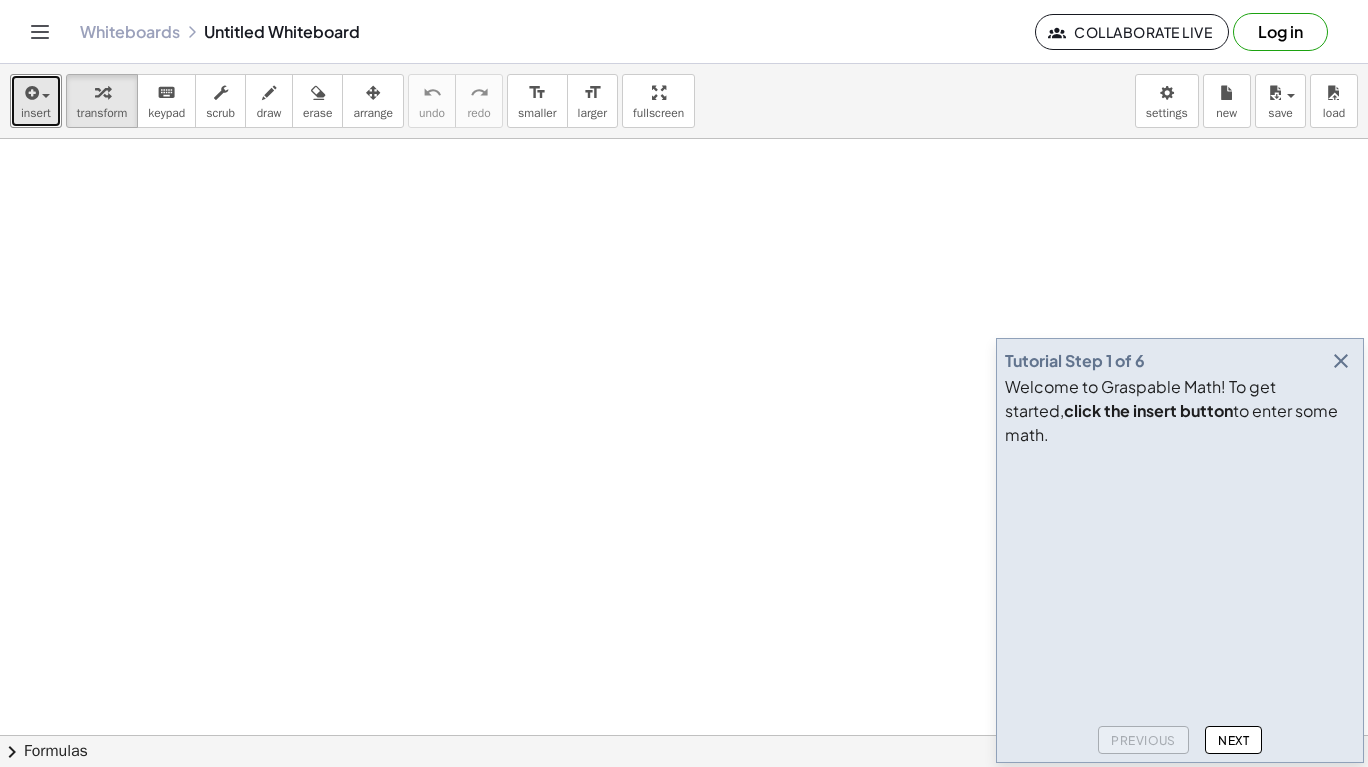 click at bounding box center (684, 735) 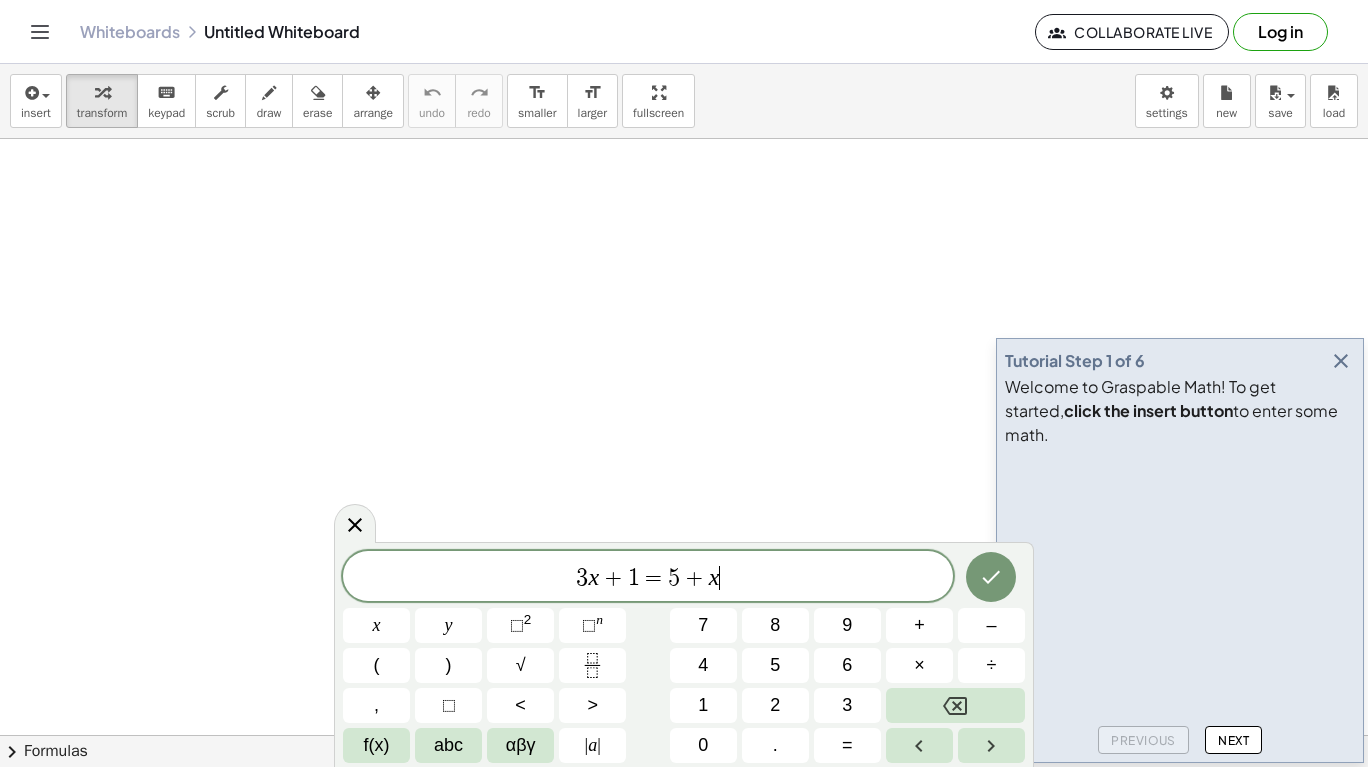 click 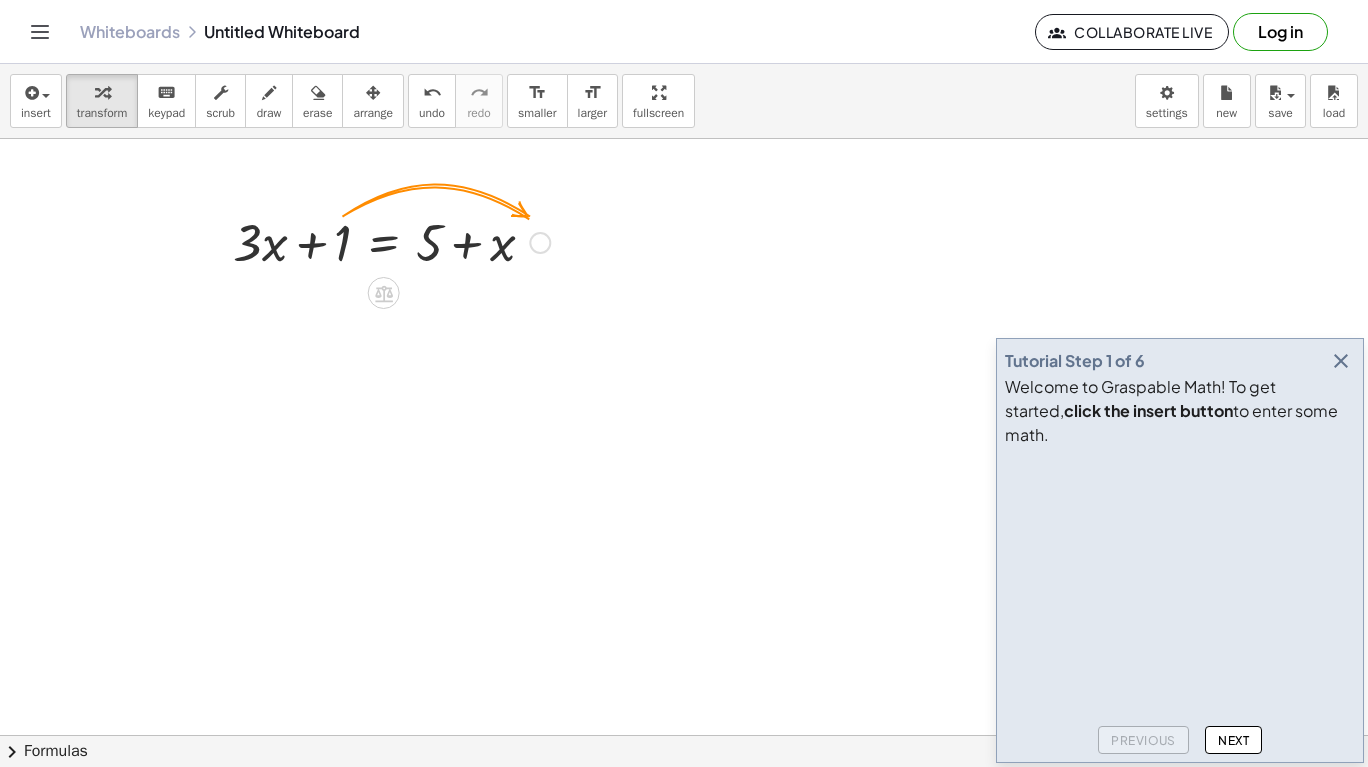 click at bounding box center [391, 241] 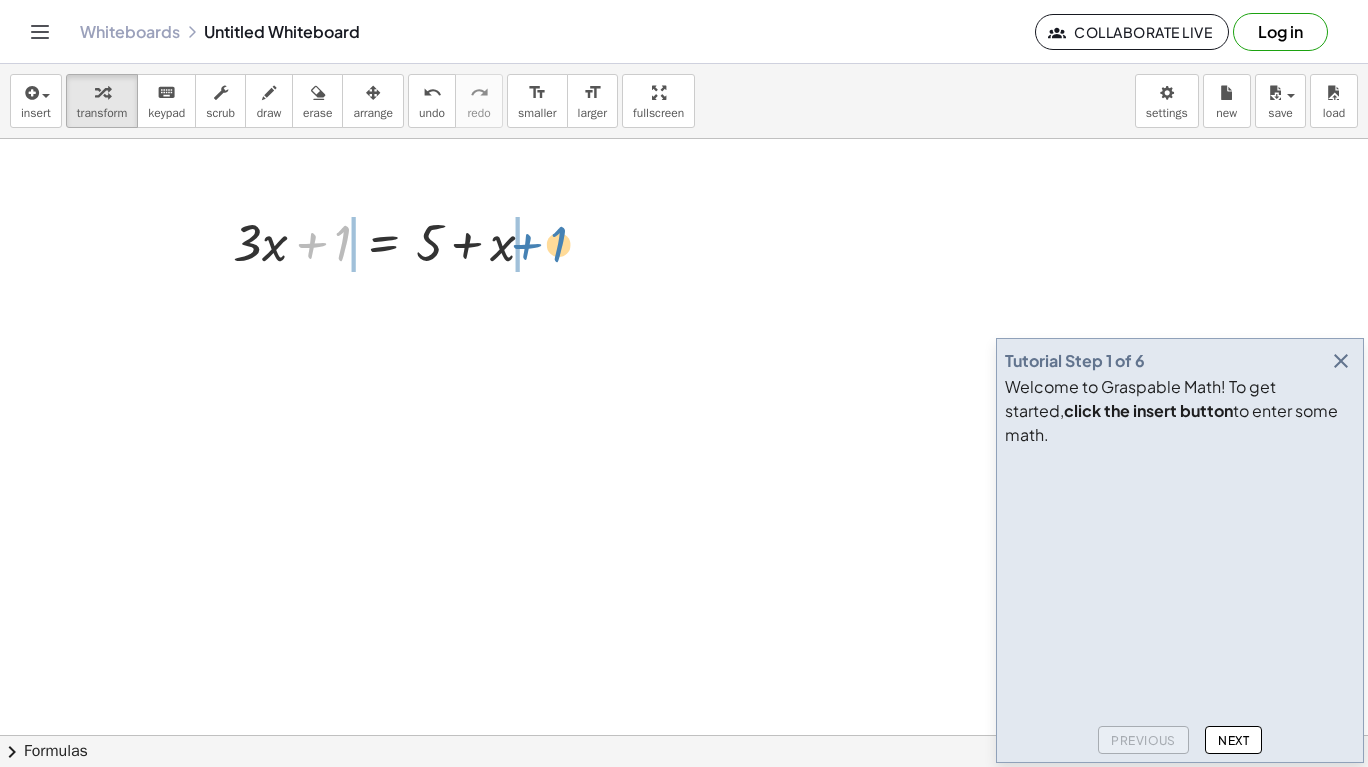 drag, startPoint x: 342, startPoint y: 246, endPoint x: 558, endPoint y: 247, distance: 216.00232 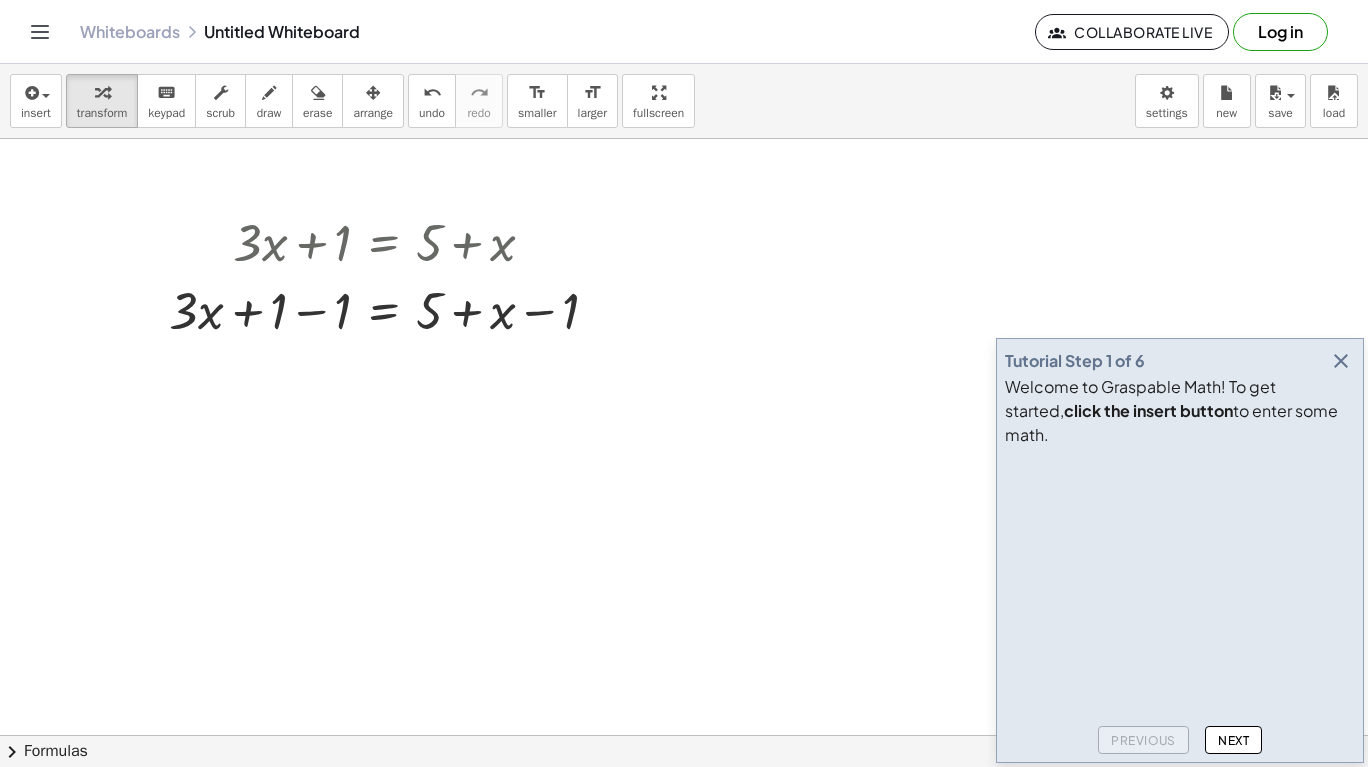 click at bounding box center (684, 735) 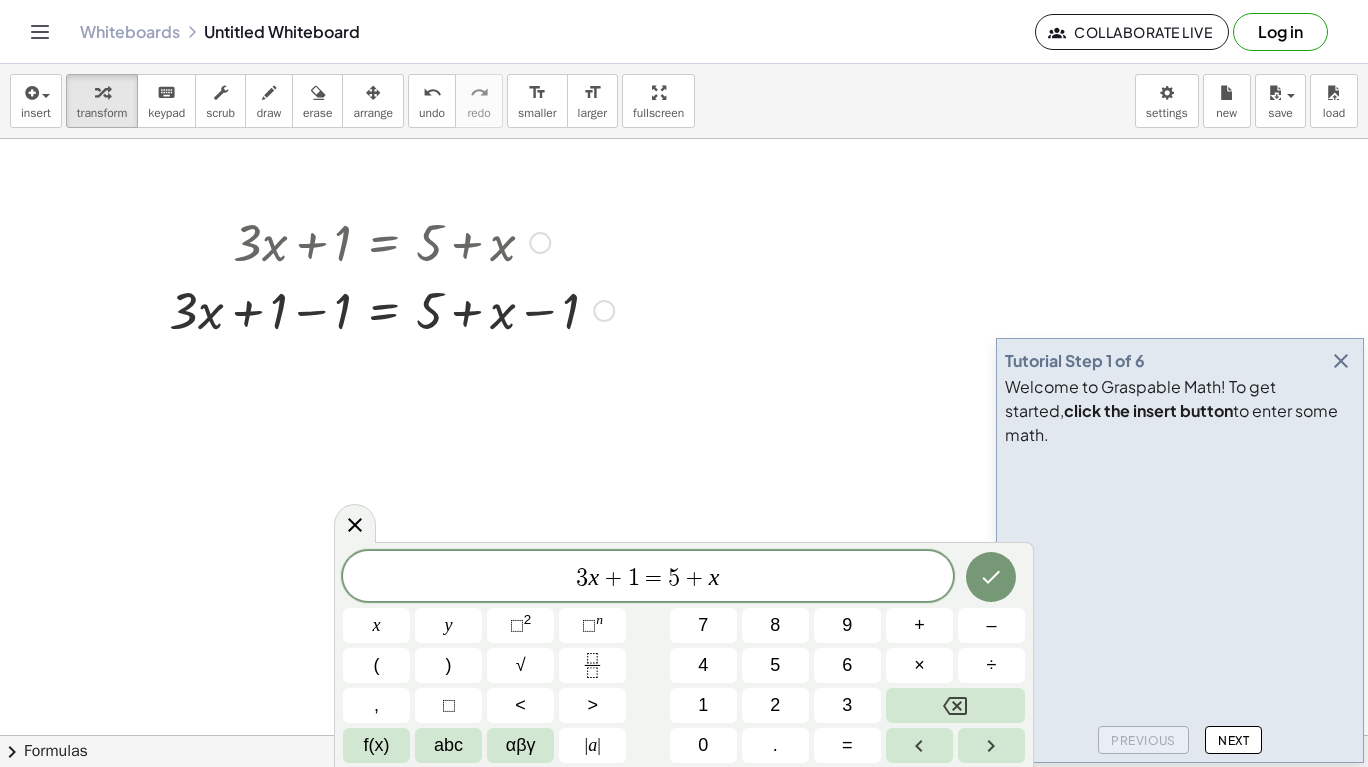 click at bounding box center [604, 311] 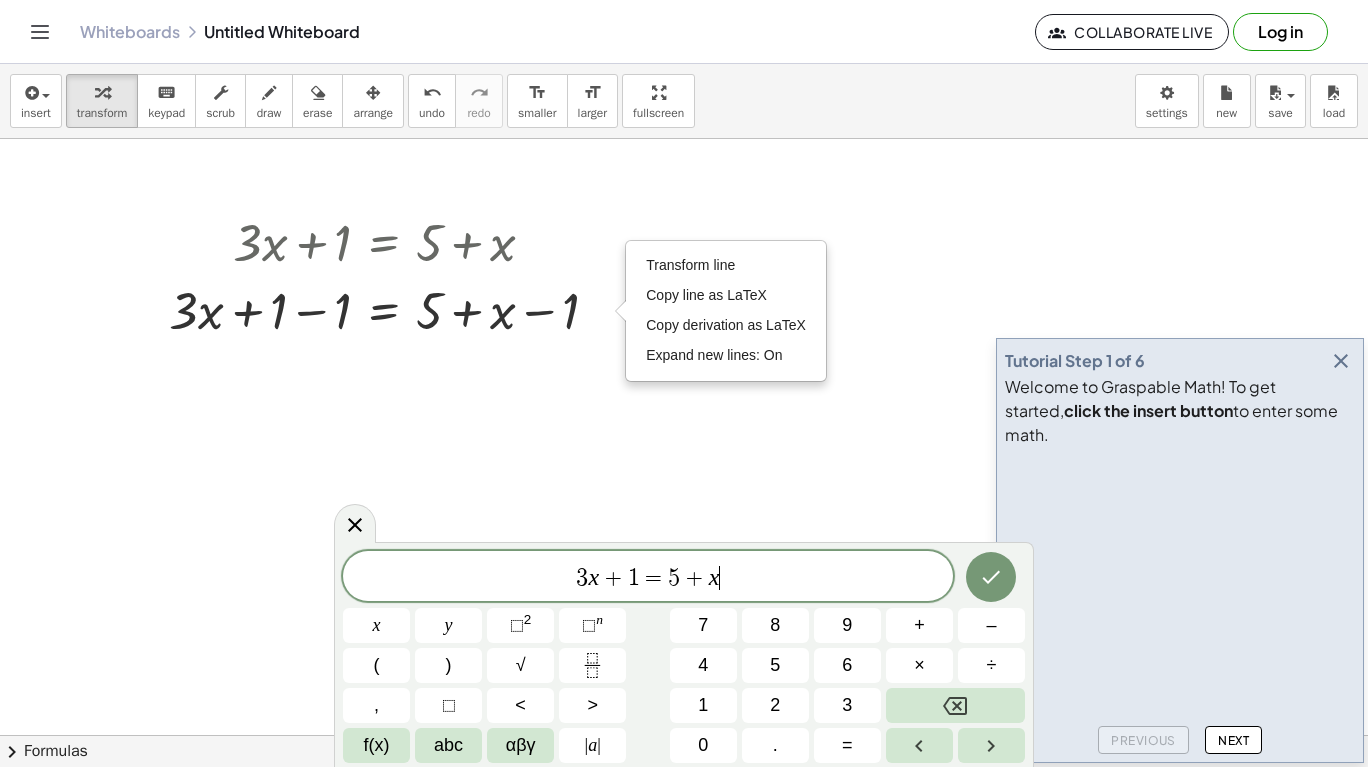 click at bounding box center (684, 735) 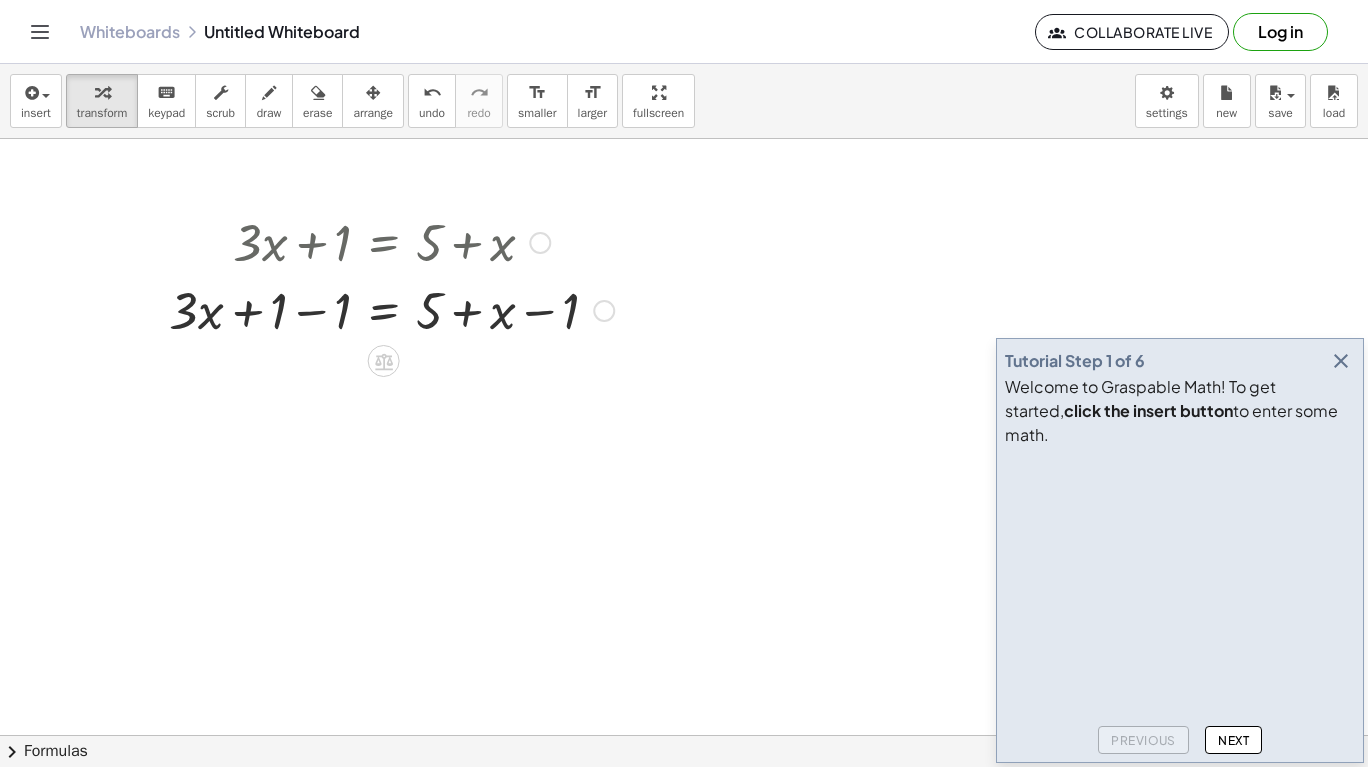 click 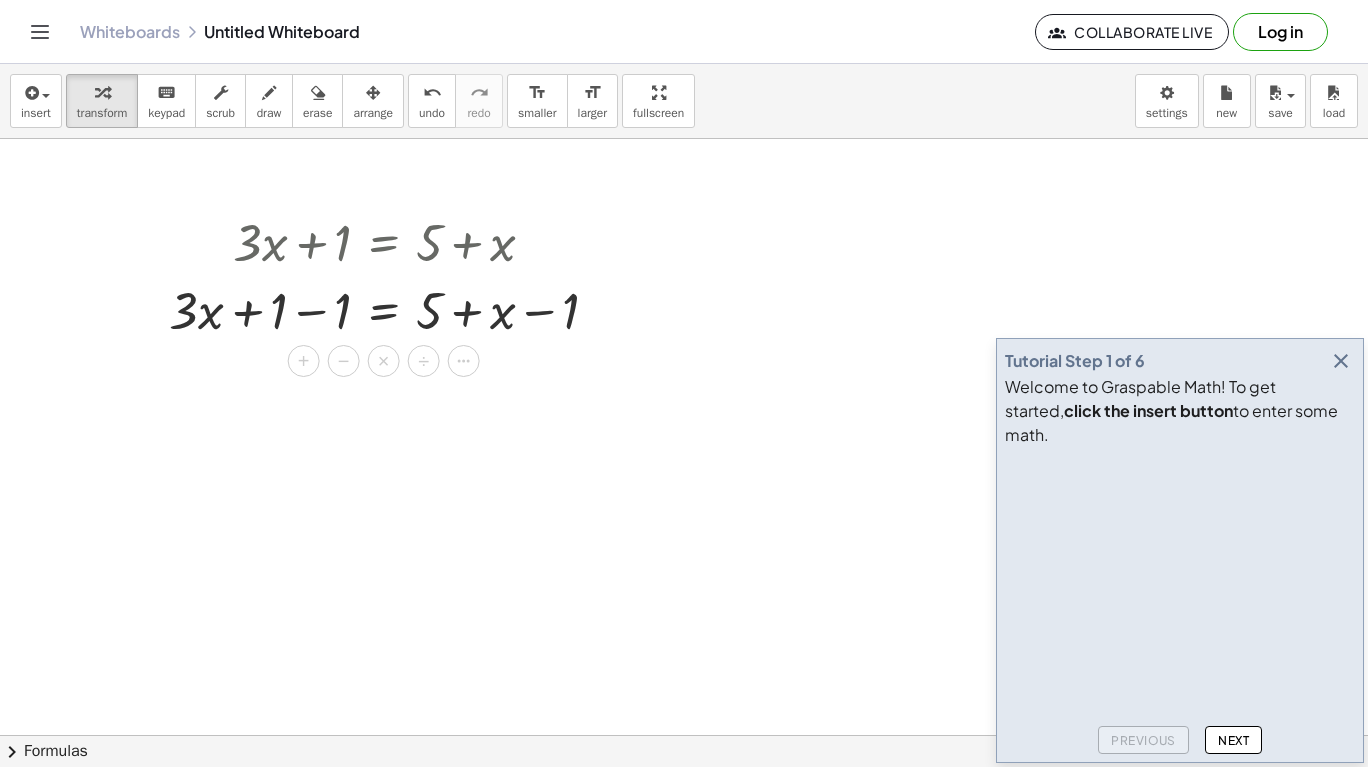 click at bounding box center [684, 735] 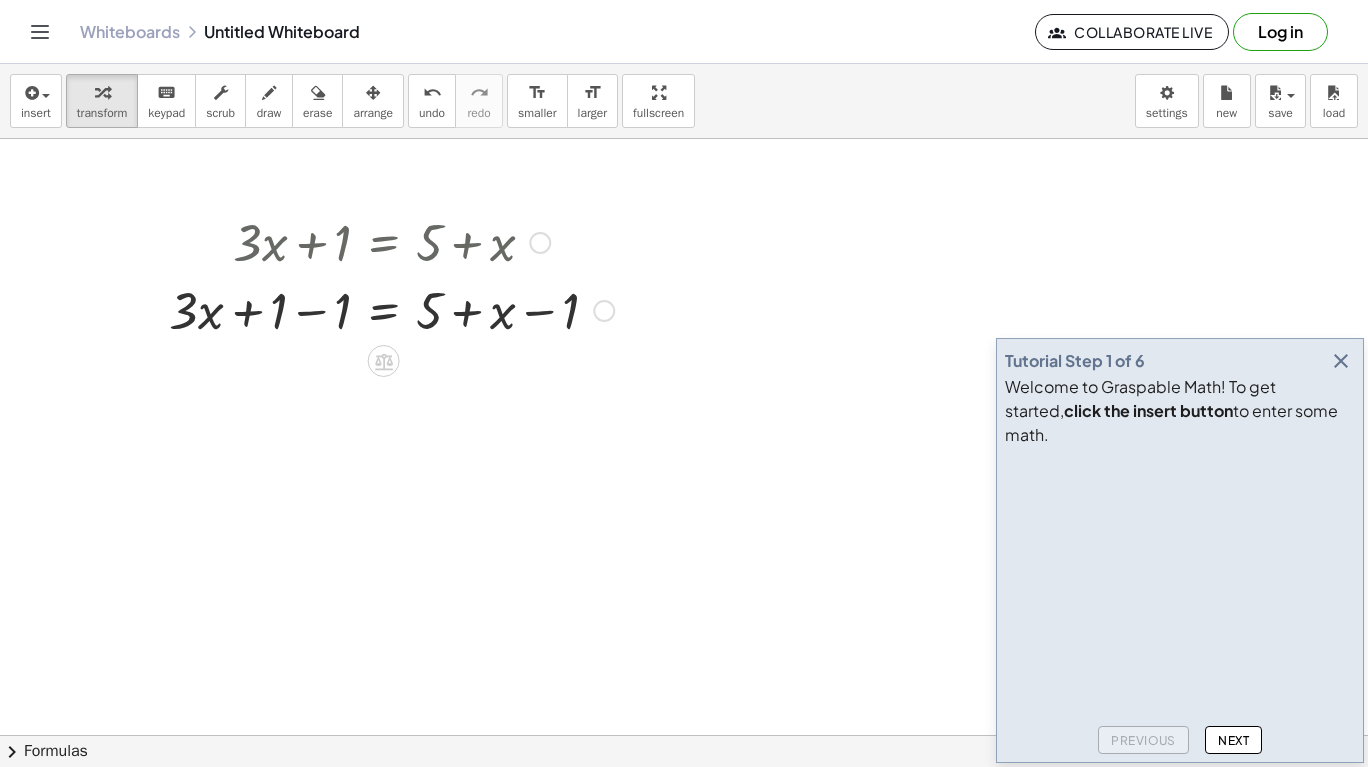 click at bounding box center [391, 309] 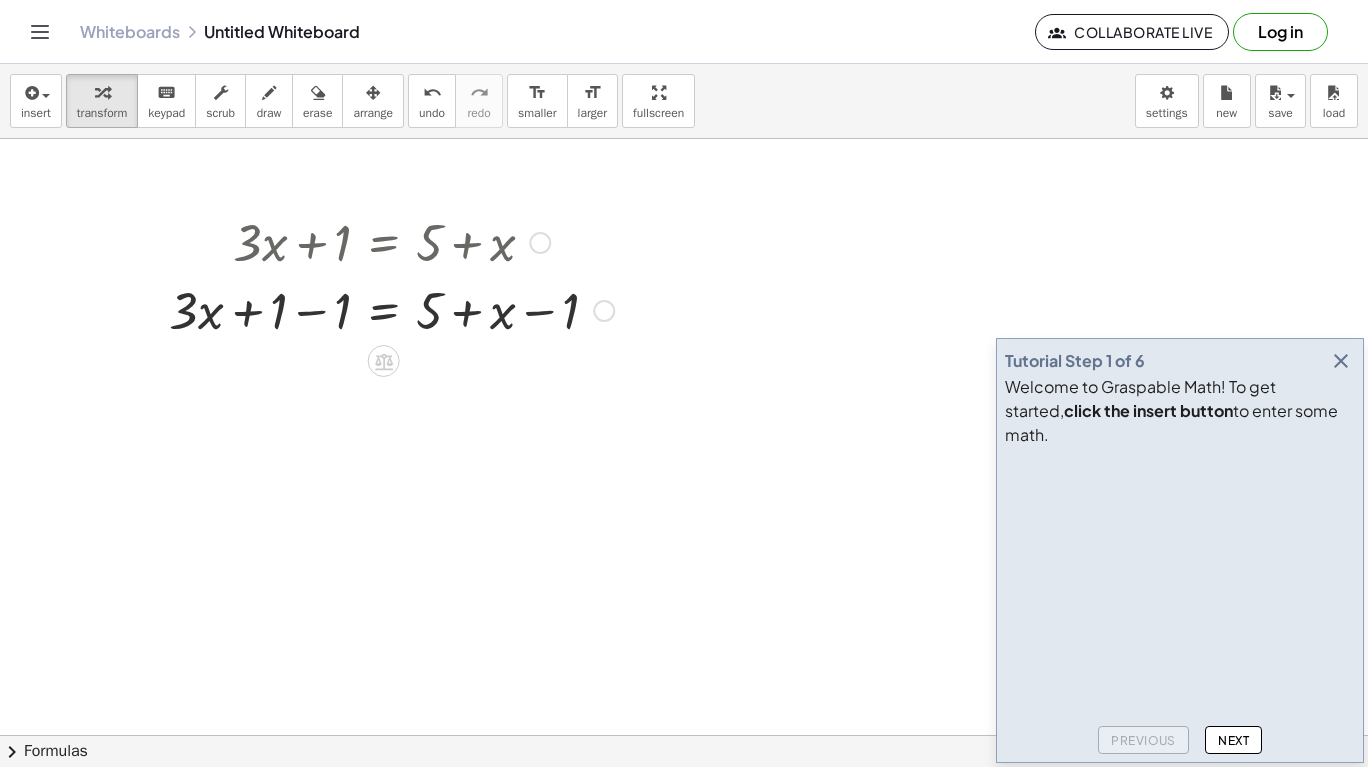 click at bounding box center (391, 309) 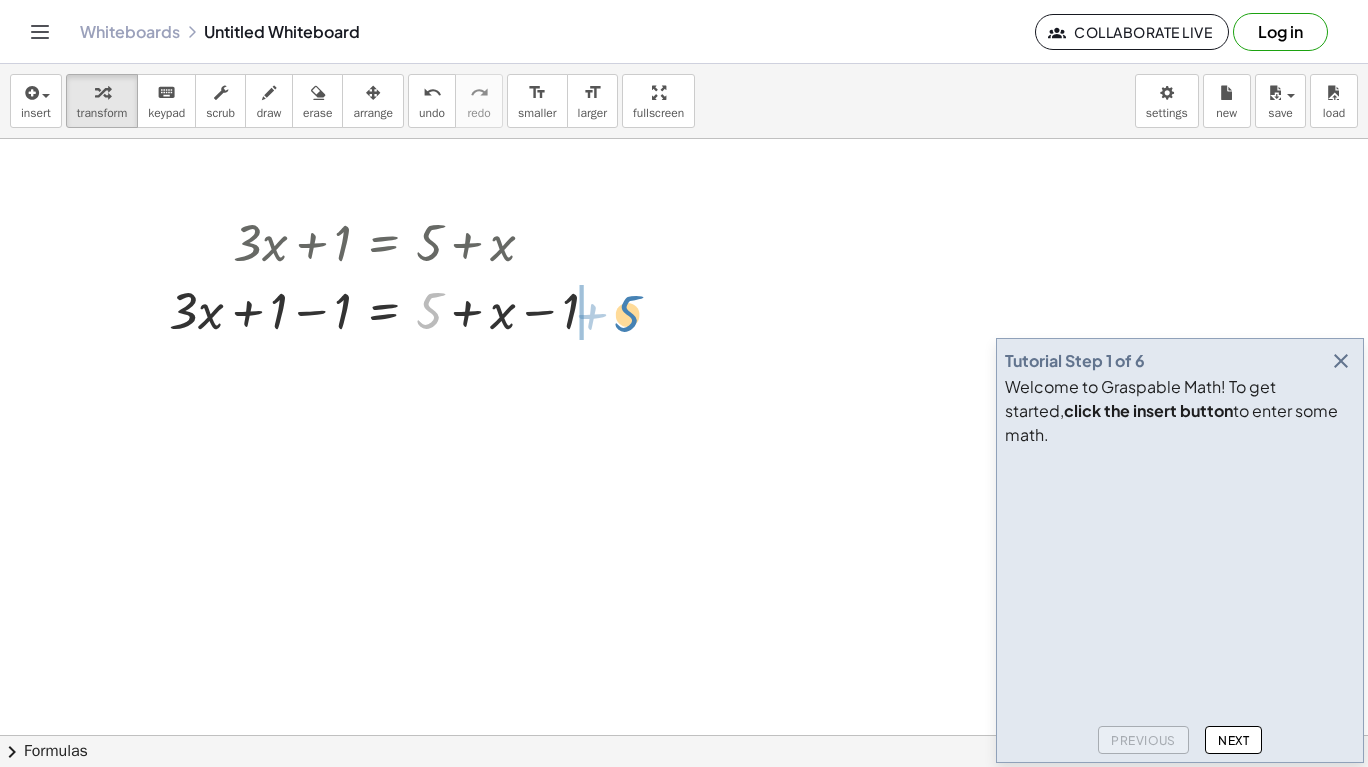 drag, startPoint x: 429, startPoint y: 312, endPoint x: 627, endPoint y: 315, distance: 198.02272 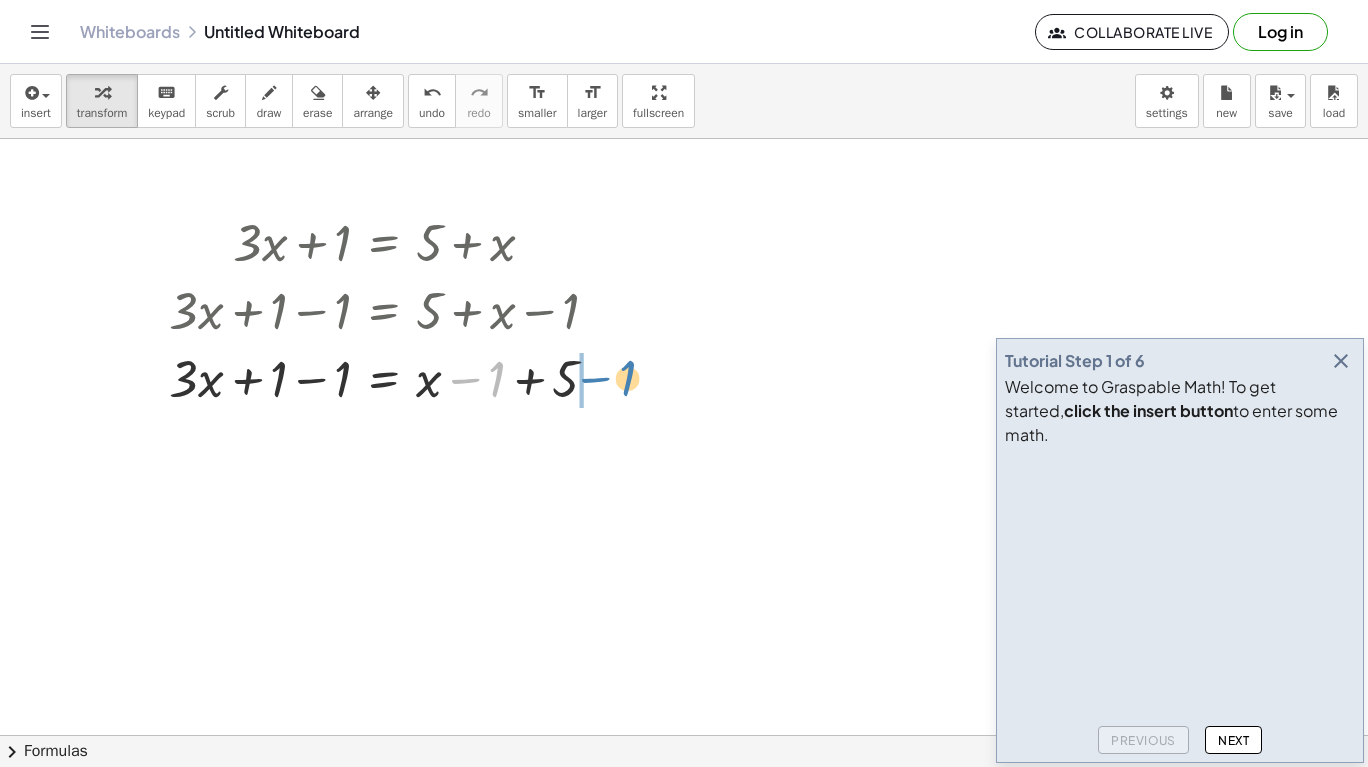 drag, startPoint x: 496, startPoint y: 376, endPoint x: 626, endPoint y: 375, distance: 130.00385 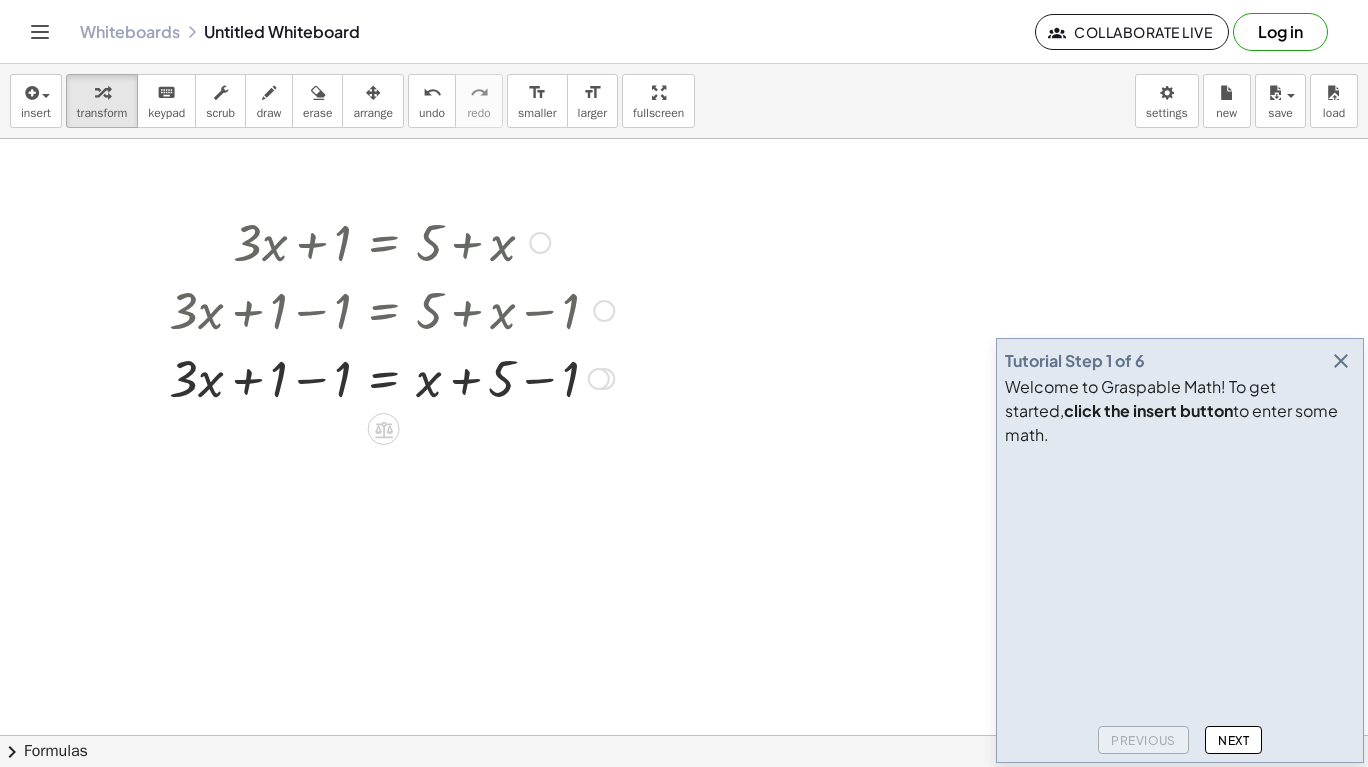 click at bounding box center (599, 379) 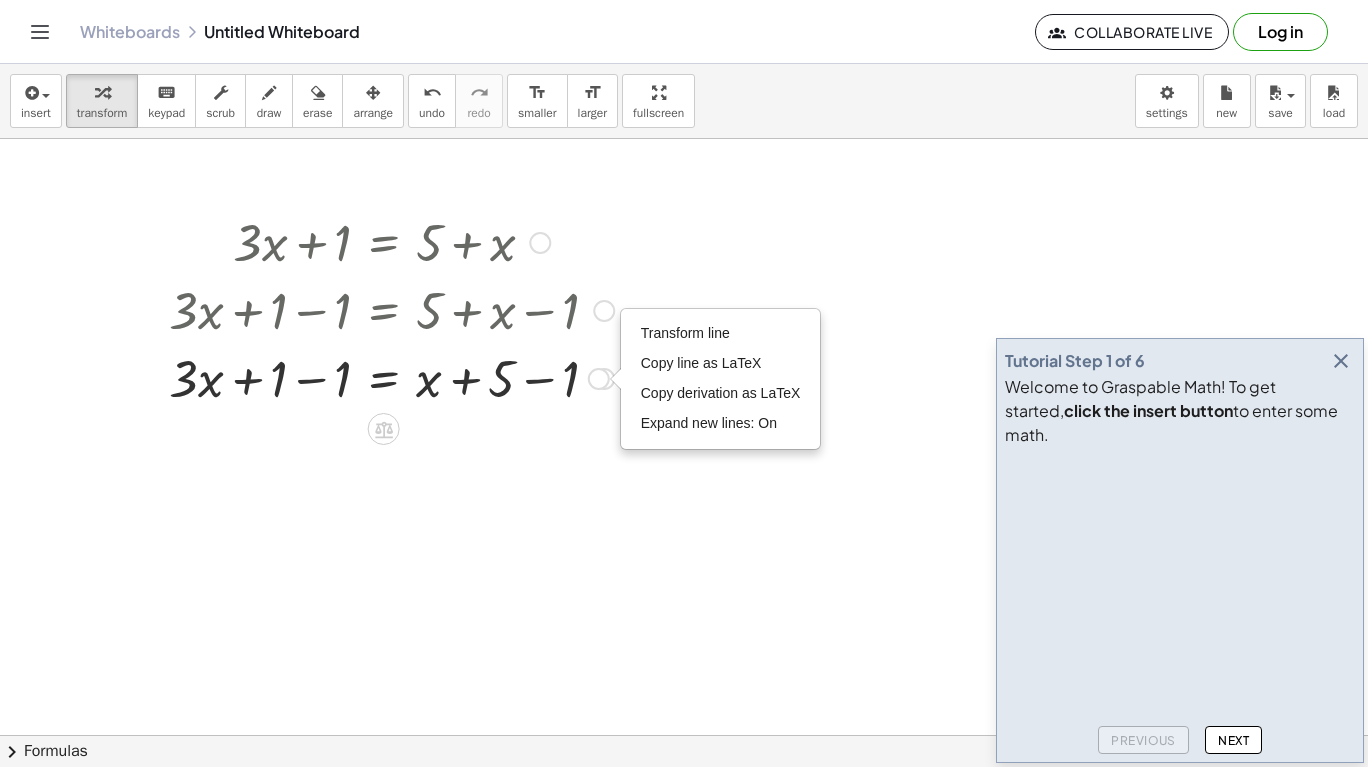 click on "Transform line" at bounding box center (685, 333) 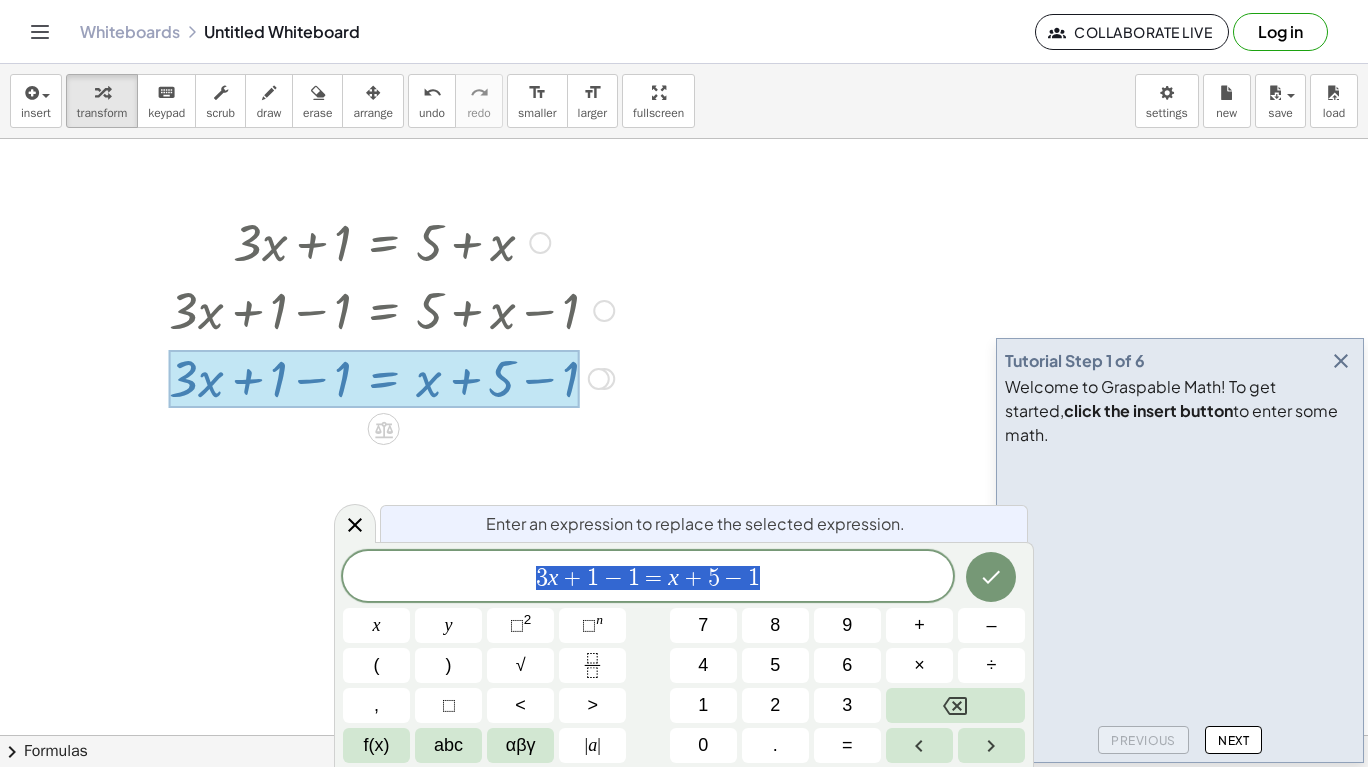 click at bounding box center (684, 735) 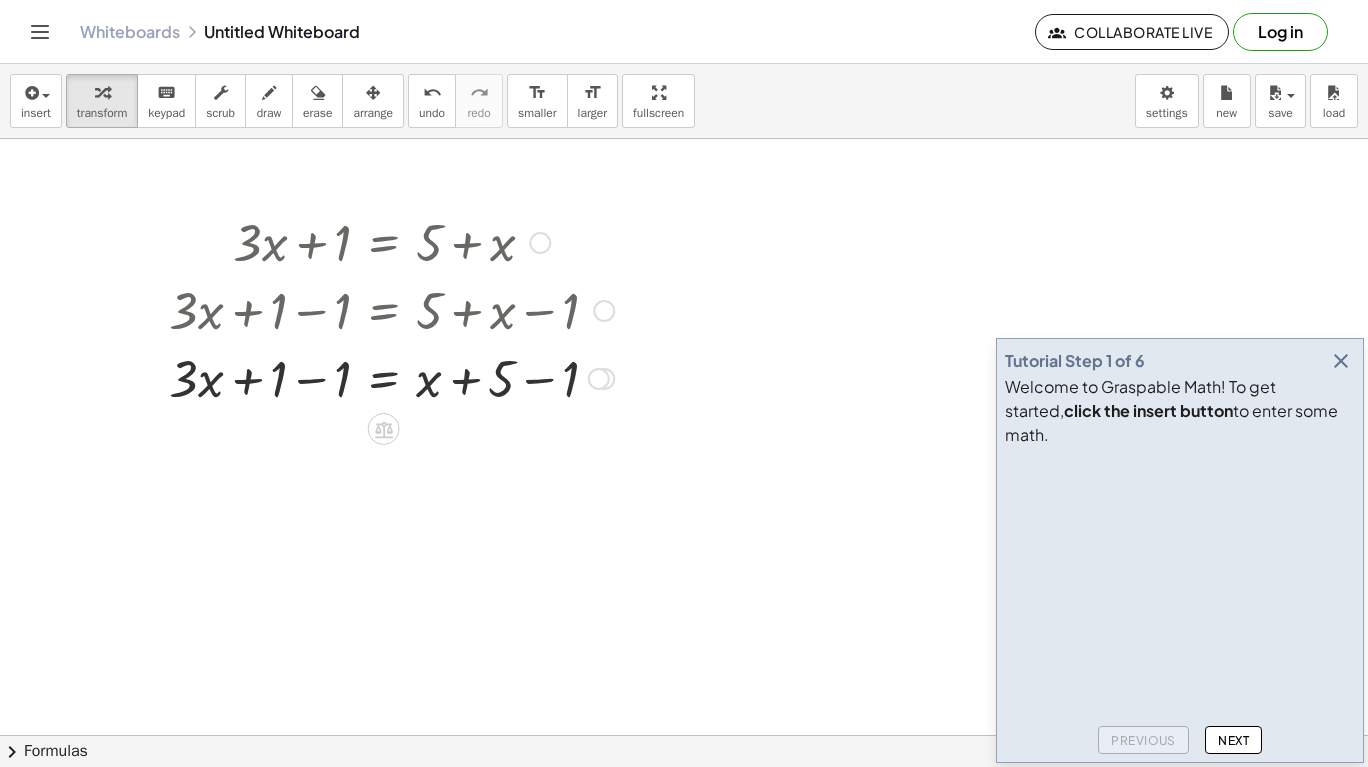 click at bounding box center [391, 377] 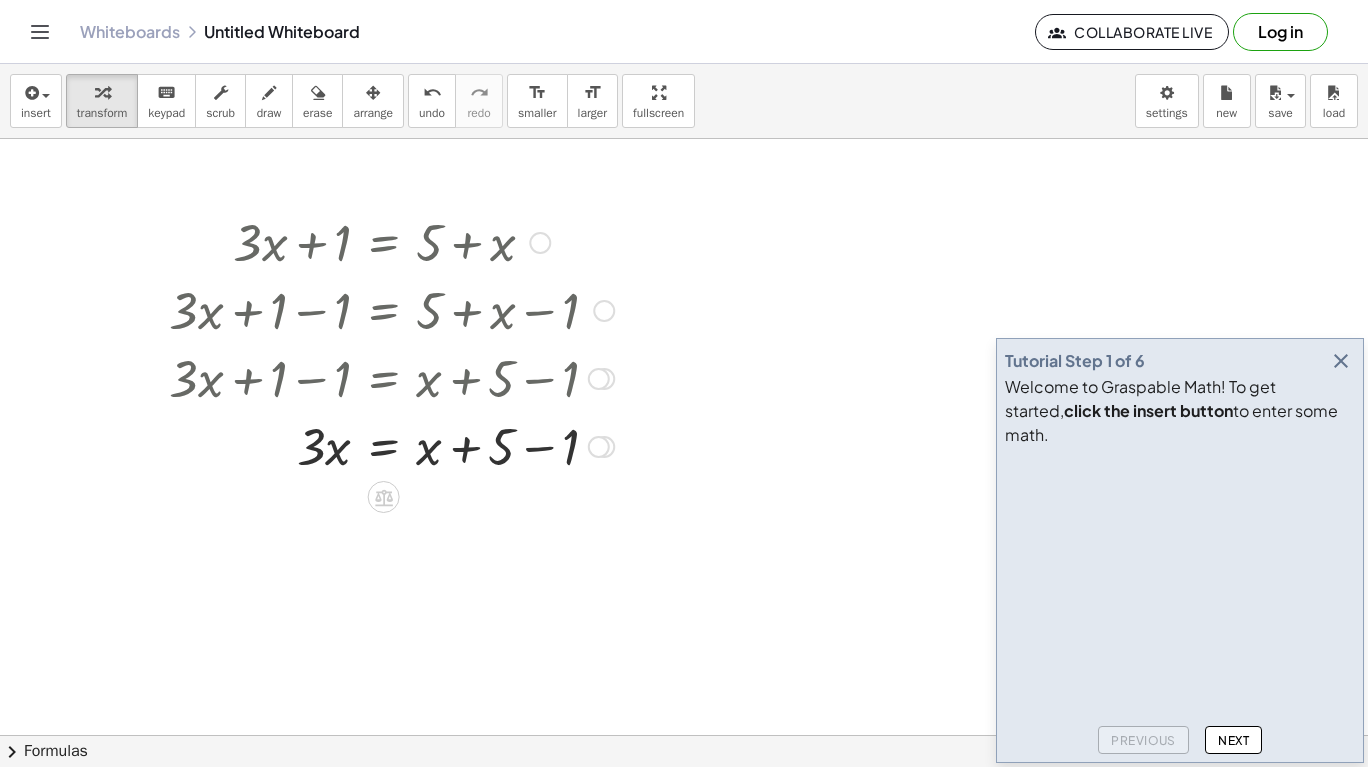 click at bounding box center (391, 445) 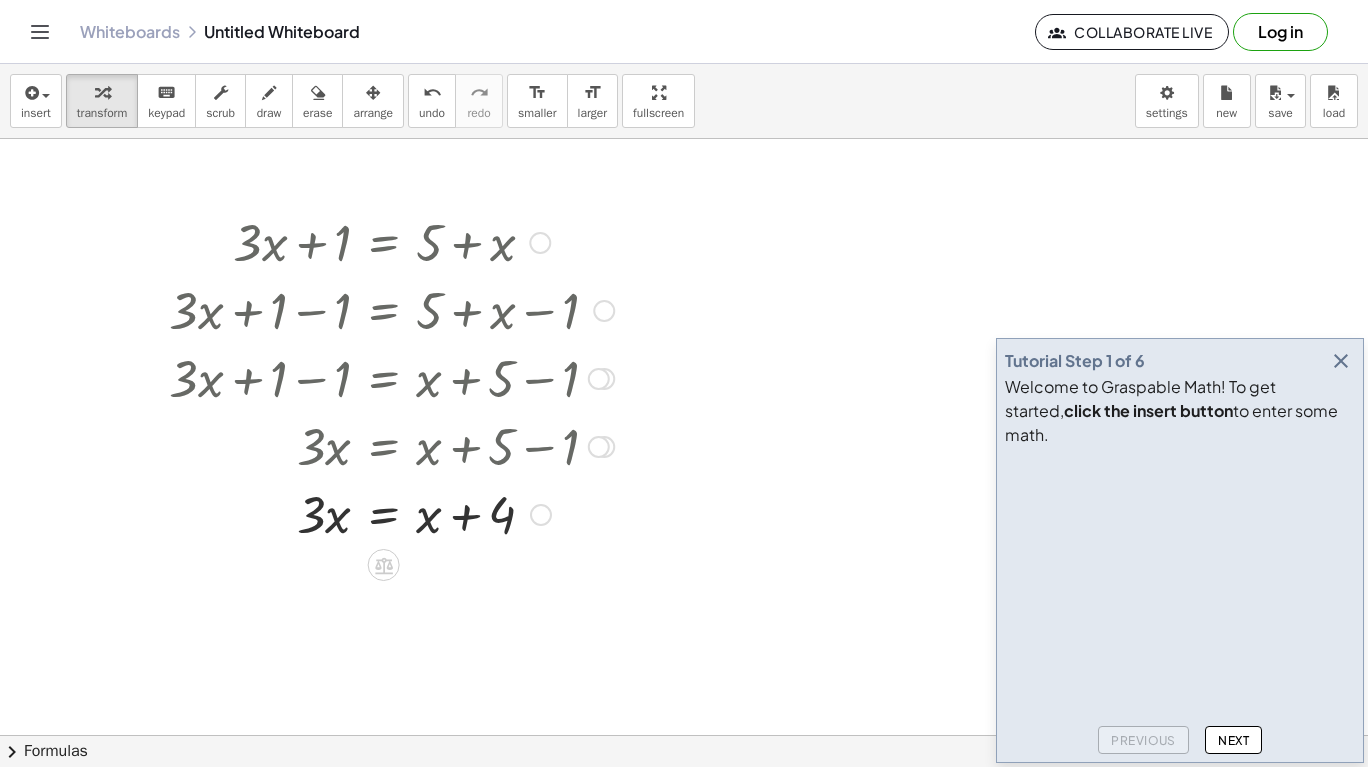 click at bounding box center [391, 513] 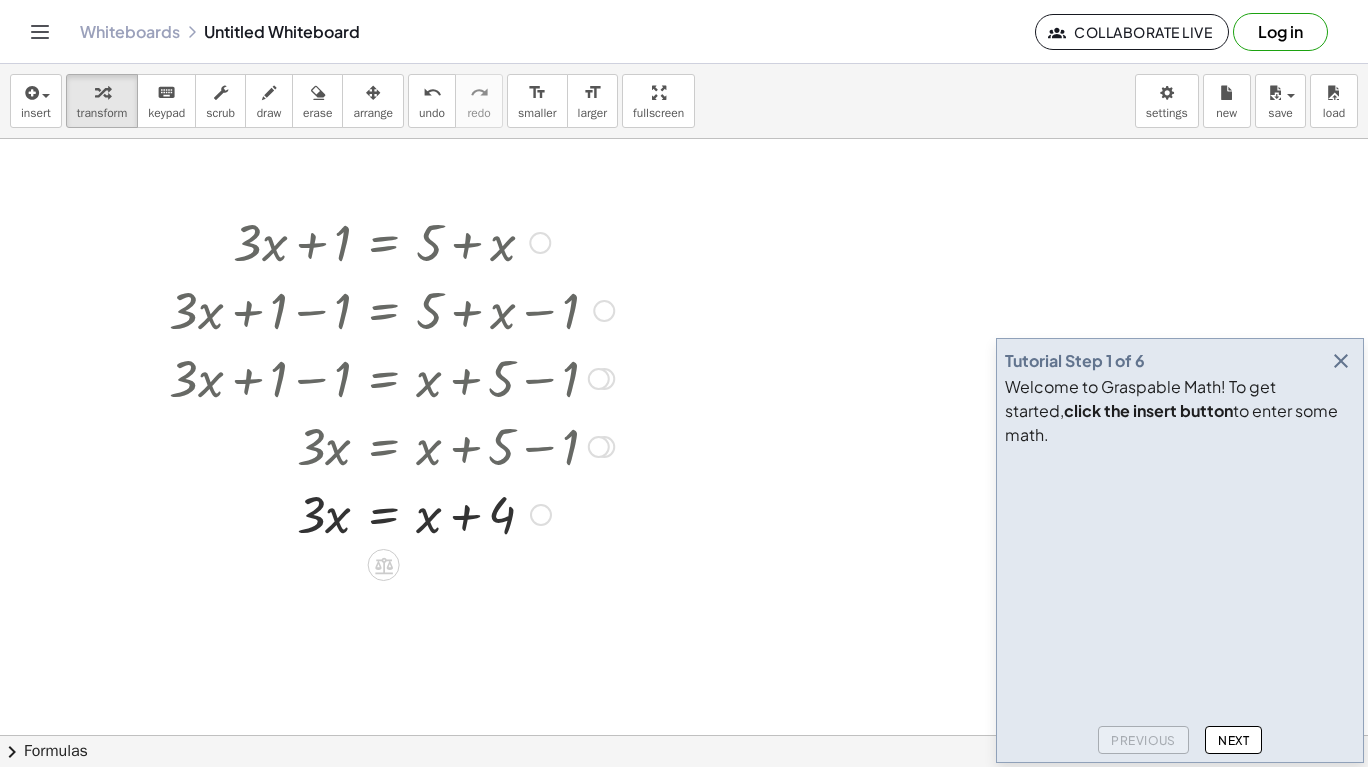 click at bounding box center [391, 513] 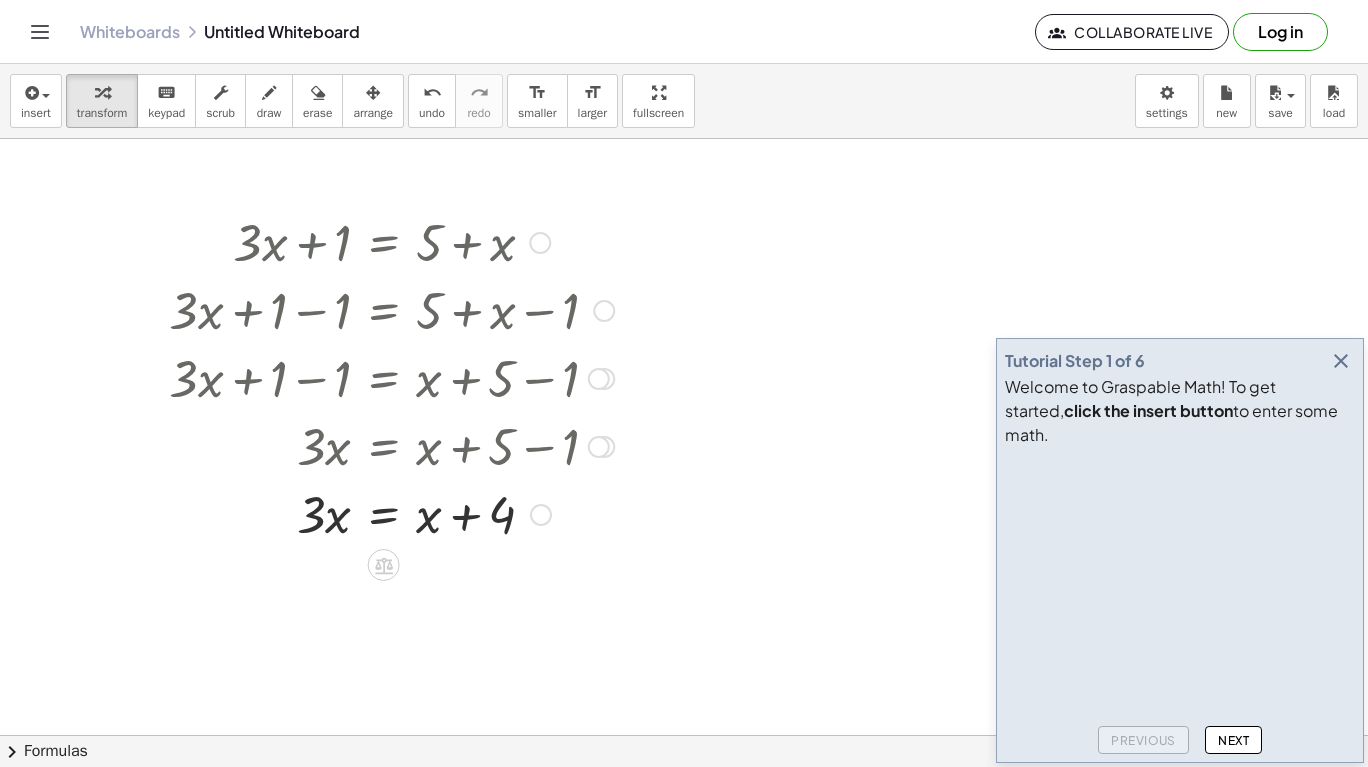 click on "Transform line Copy line as LaTeX Copy derivation as LaTeX Expand new lines: On" at bounding box center [541, 515] 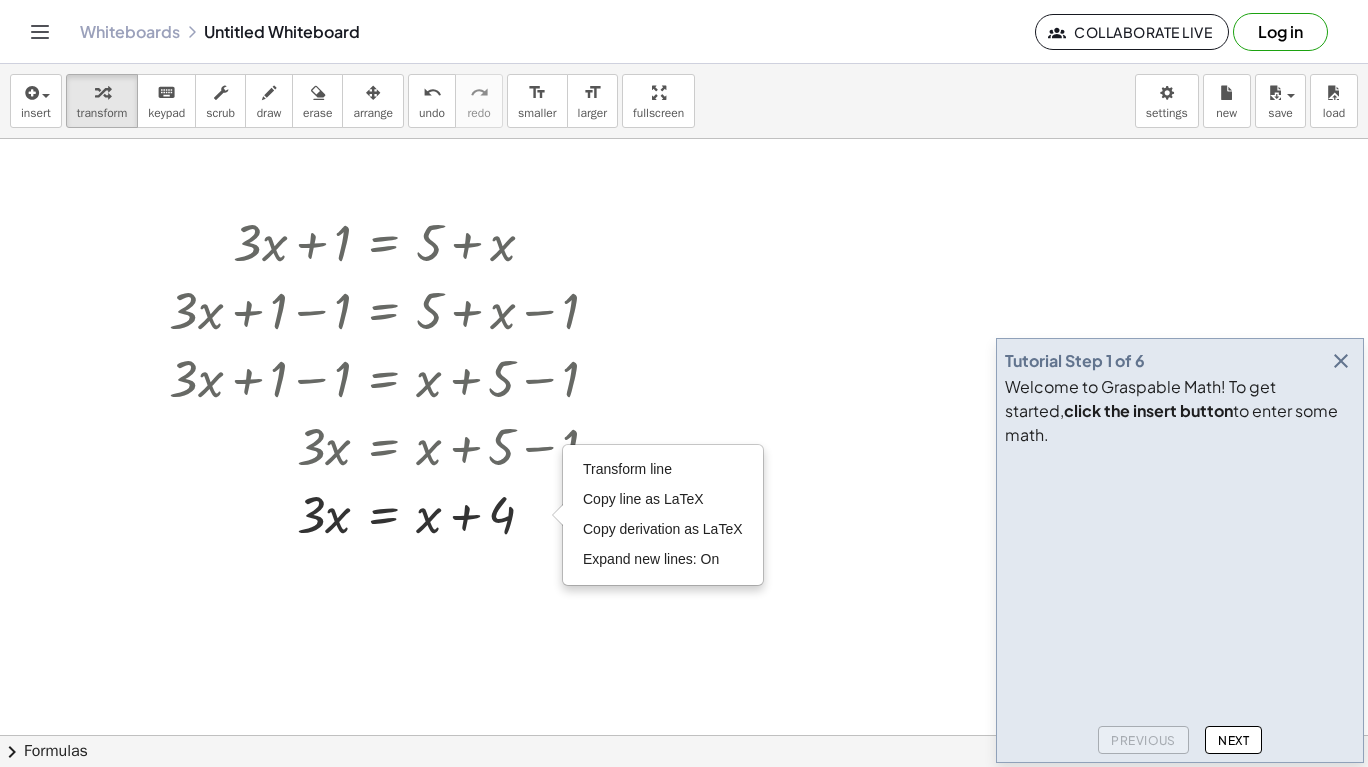 click at bounding box center [684, 735] 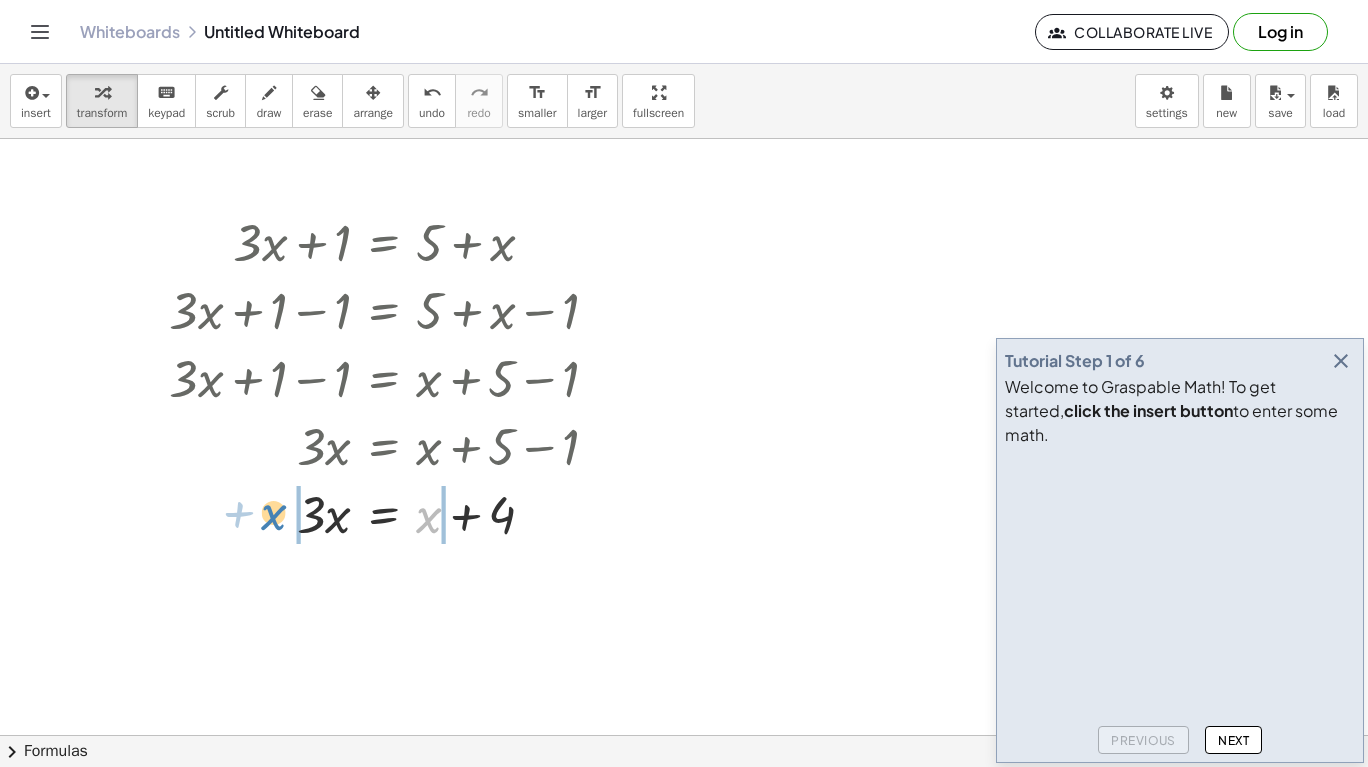 drag, startPoint x: 424, startPoint y: 522, endPoint x: 269, endPoint y: 519, distance: 155.02902 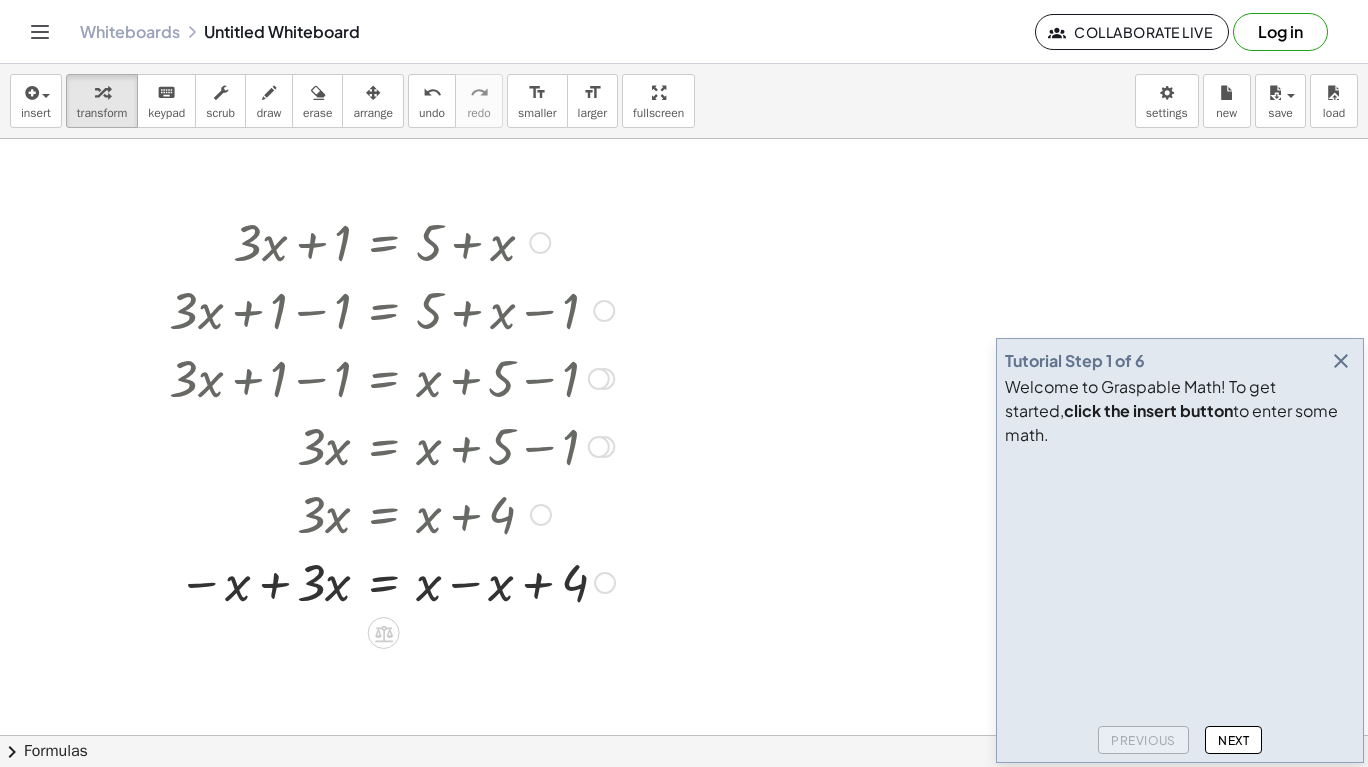 click at bounding box center [392, 581] 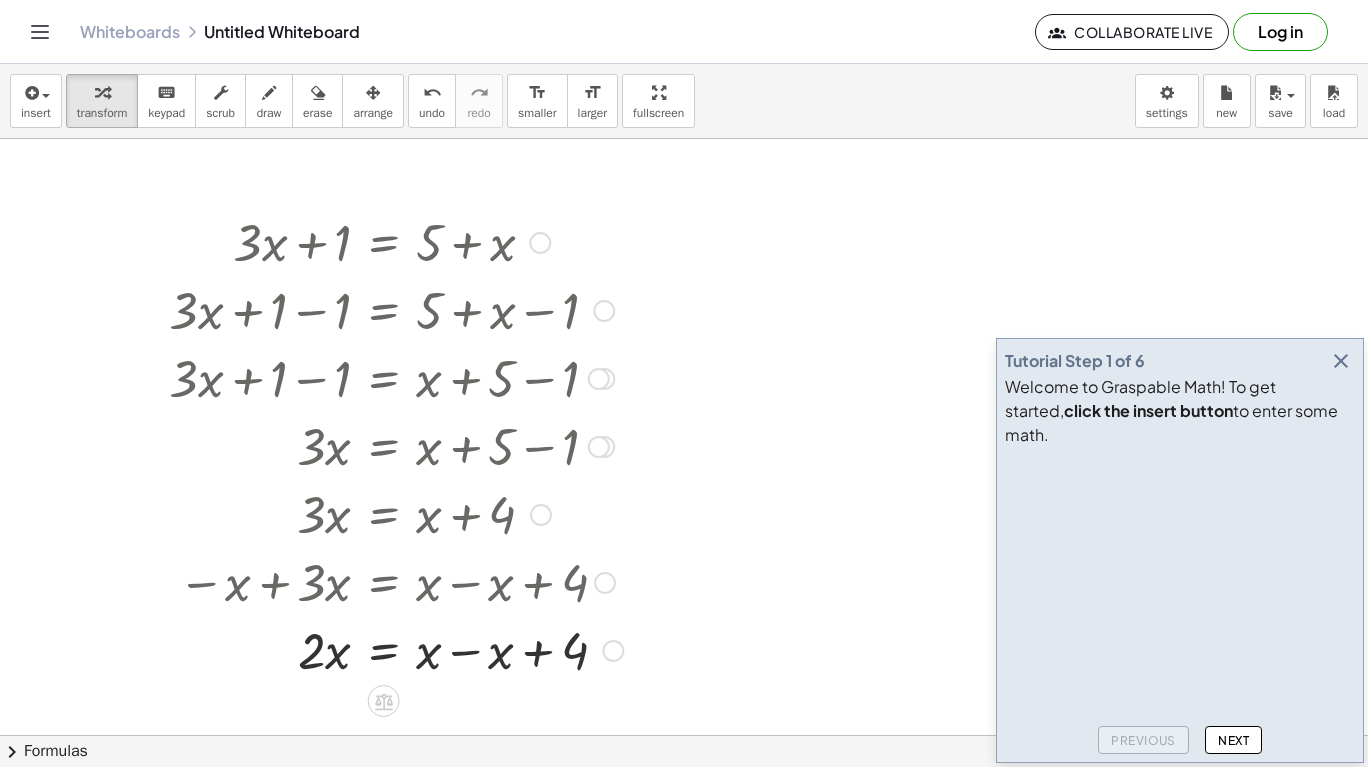 click at bounding box center [396, 649] 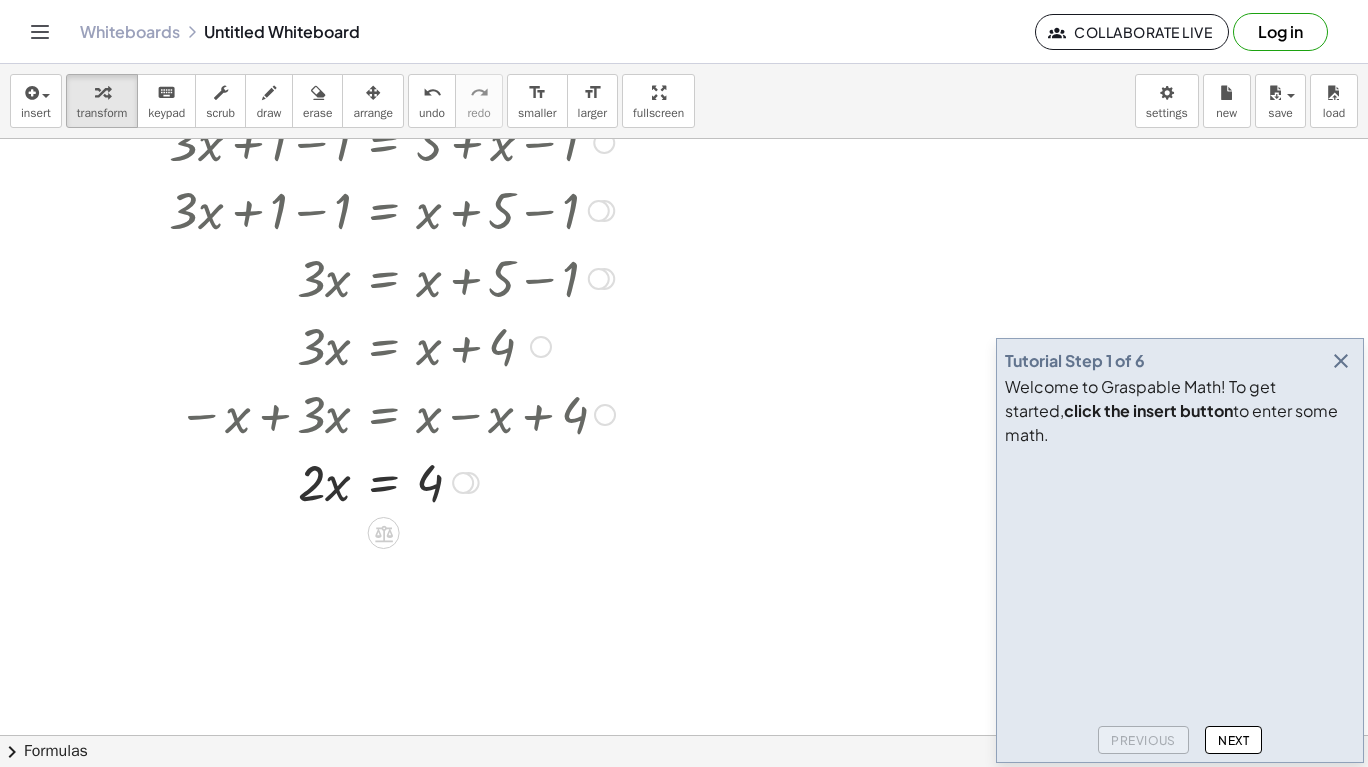 scroll, scrollTop: 185, scrollLeft: 0, axis: vertical 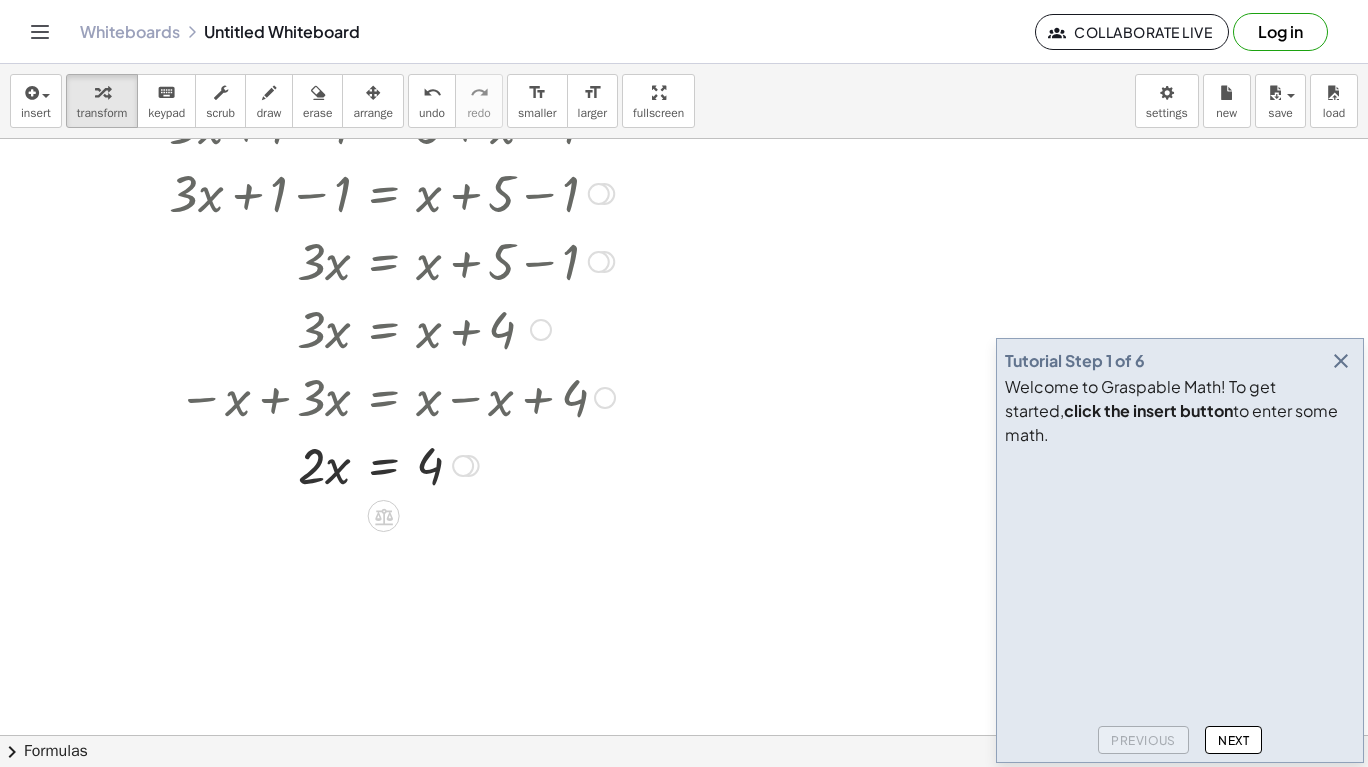 click on "Transform line Copy line as LaTeX Copy derivation as LaTeX Expand new lines: On" at bounding box center [463, 466] 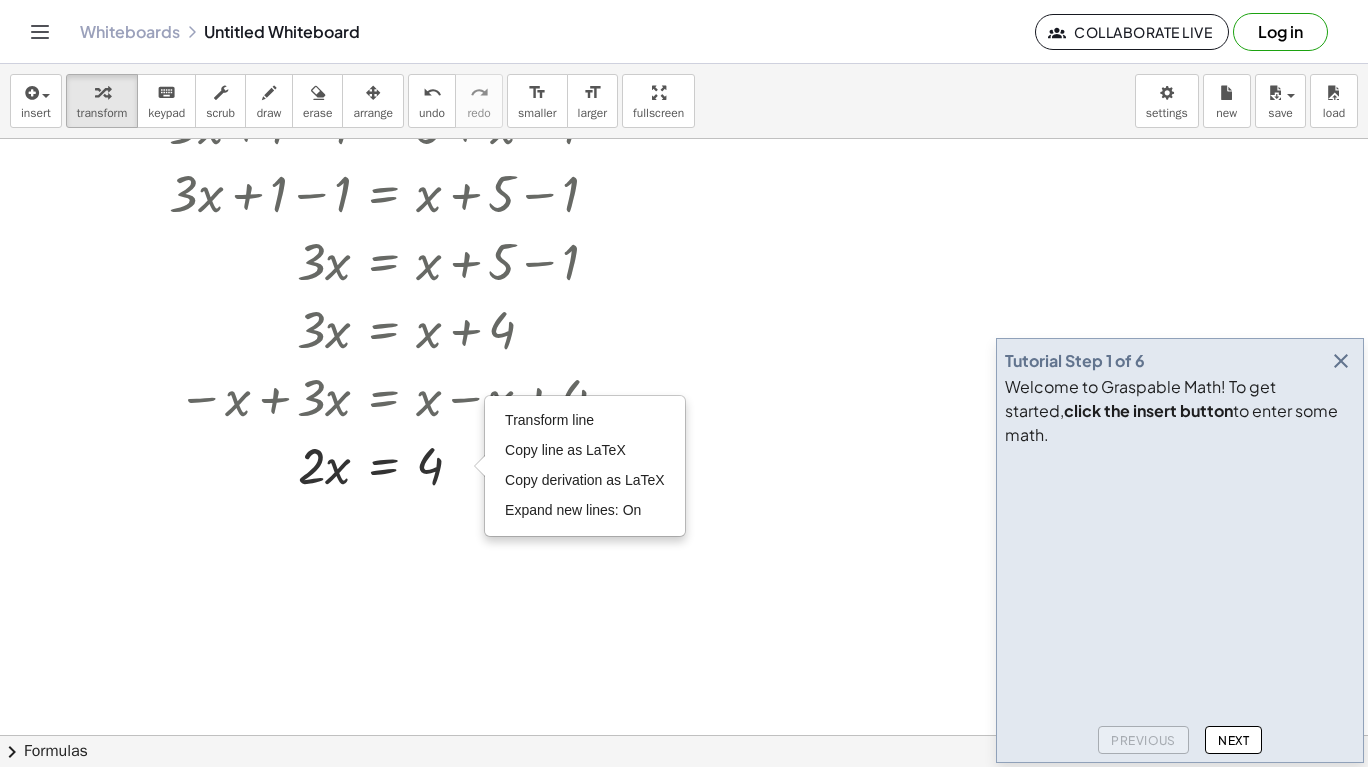 click at bounding box center [684, 550] 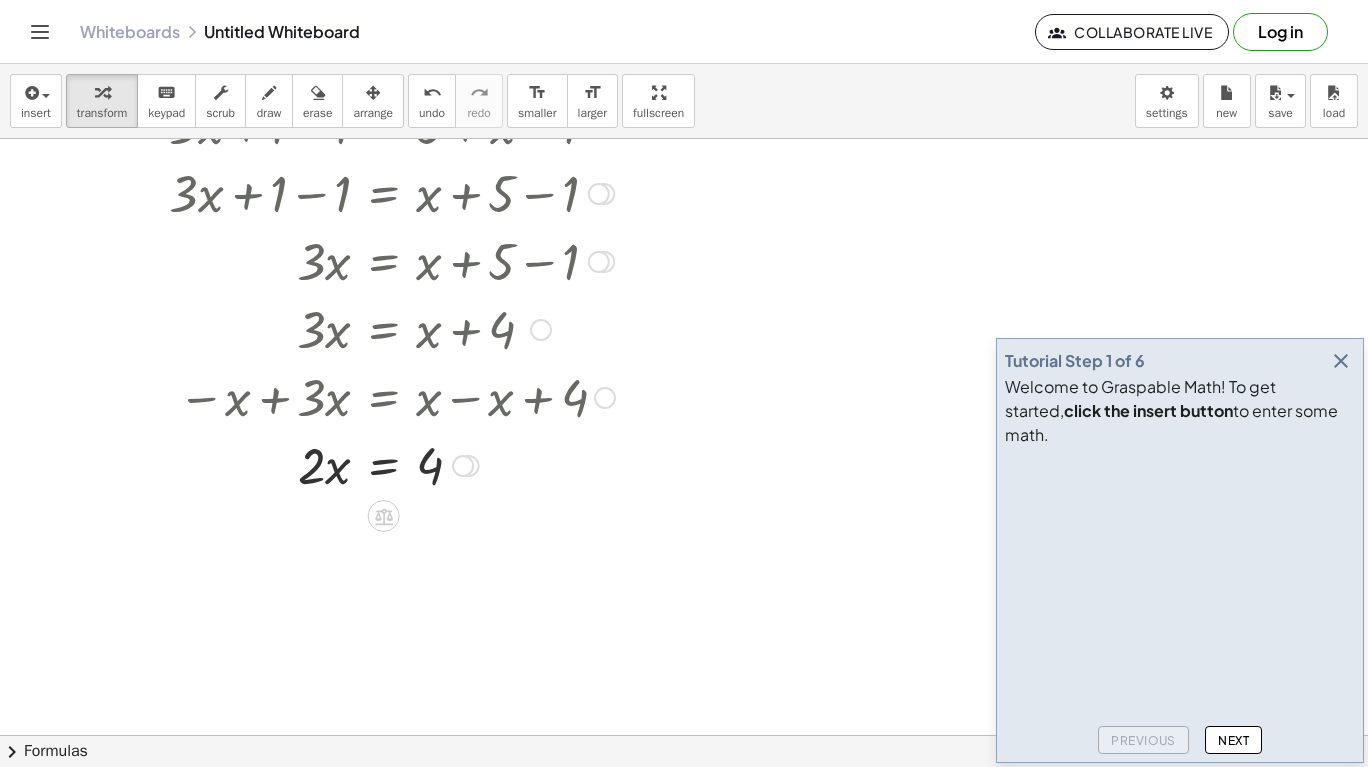 click at bounding box center (392, 464) 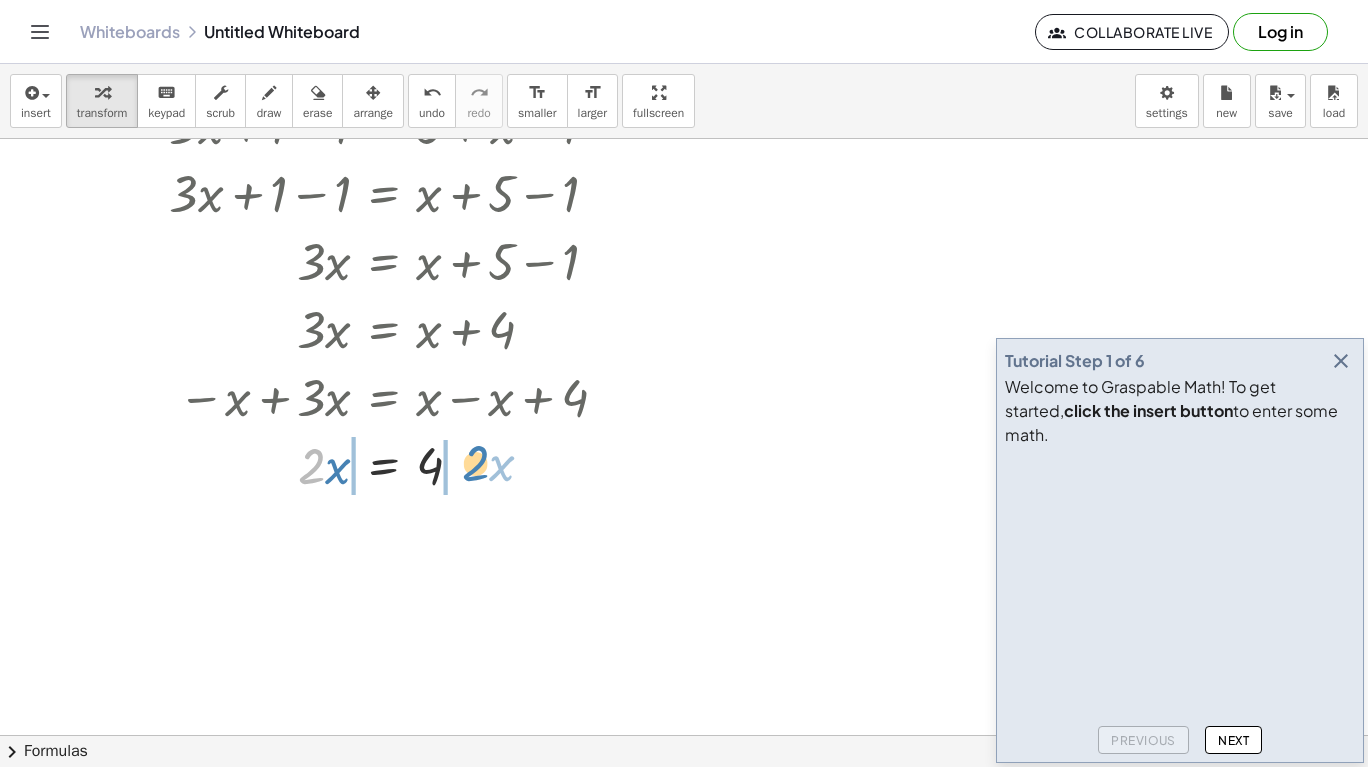 drag, startPoint x: 310, startPoint y: 471, endPoint x: 474, endPoint y: 468, distance: 164.02744 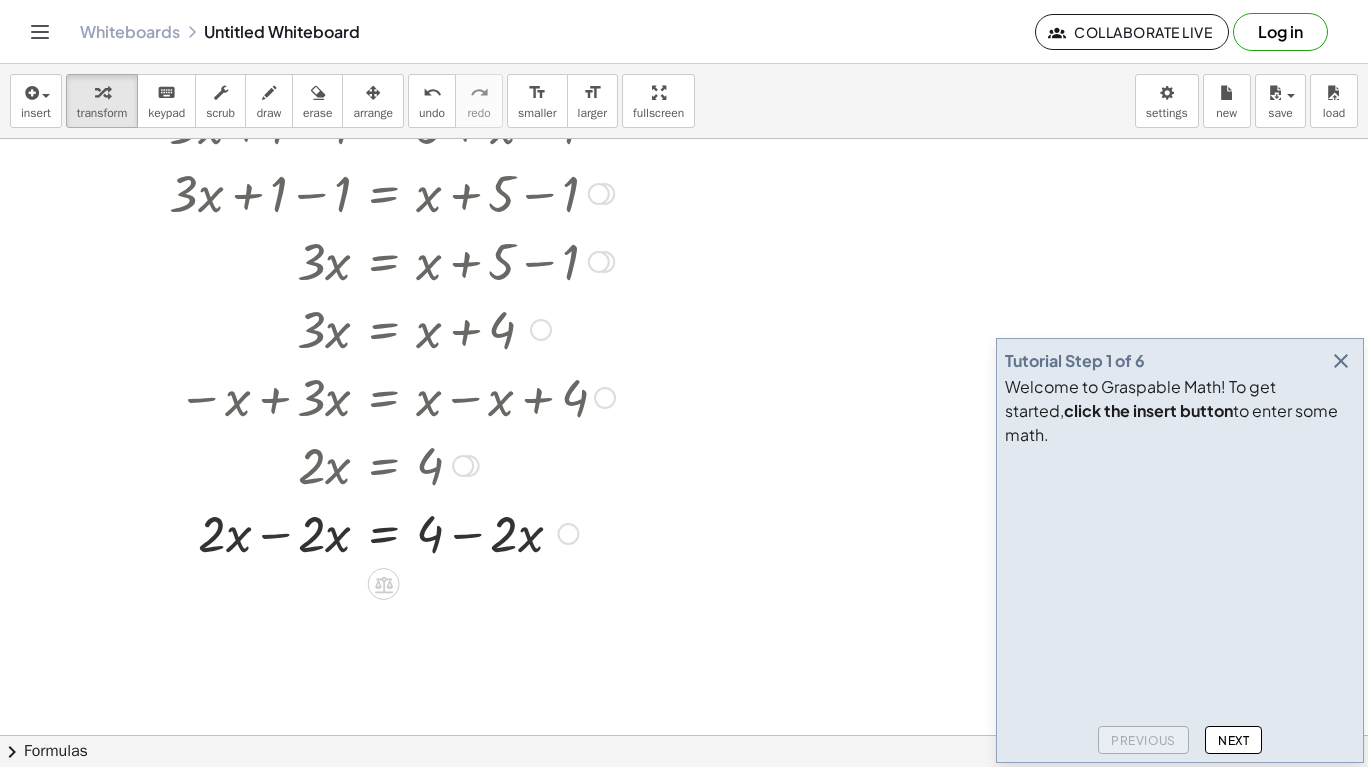 click at bounding box center [392, 532] 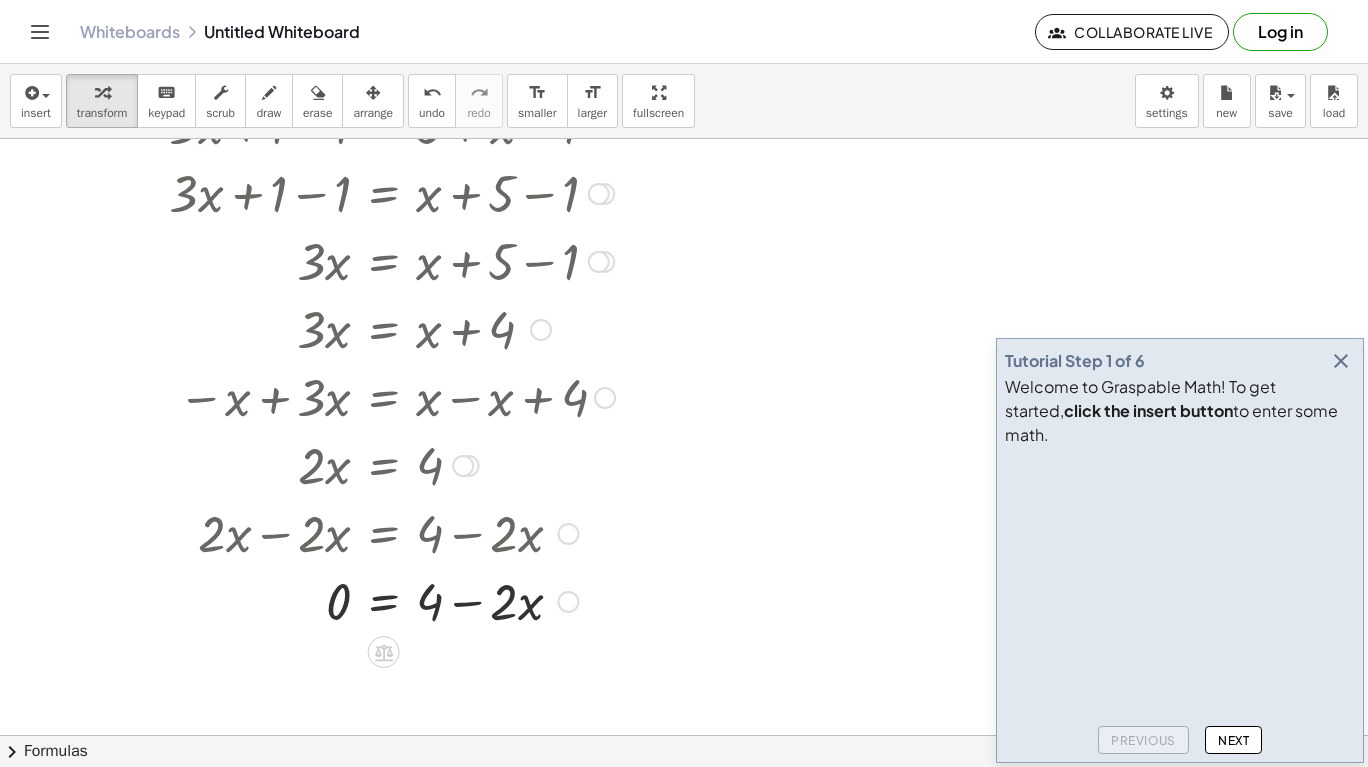 click at bounding box center (392, 600) 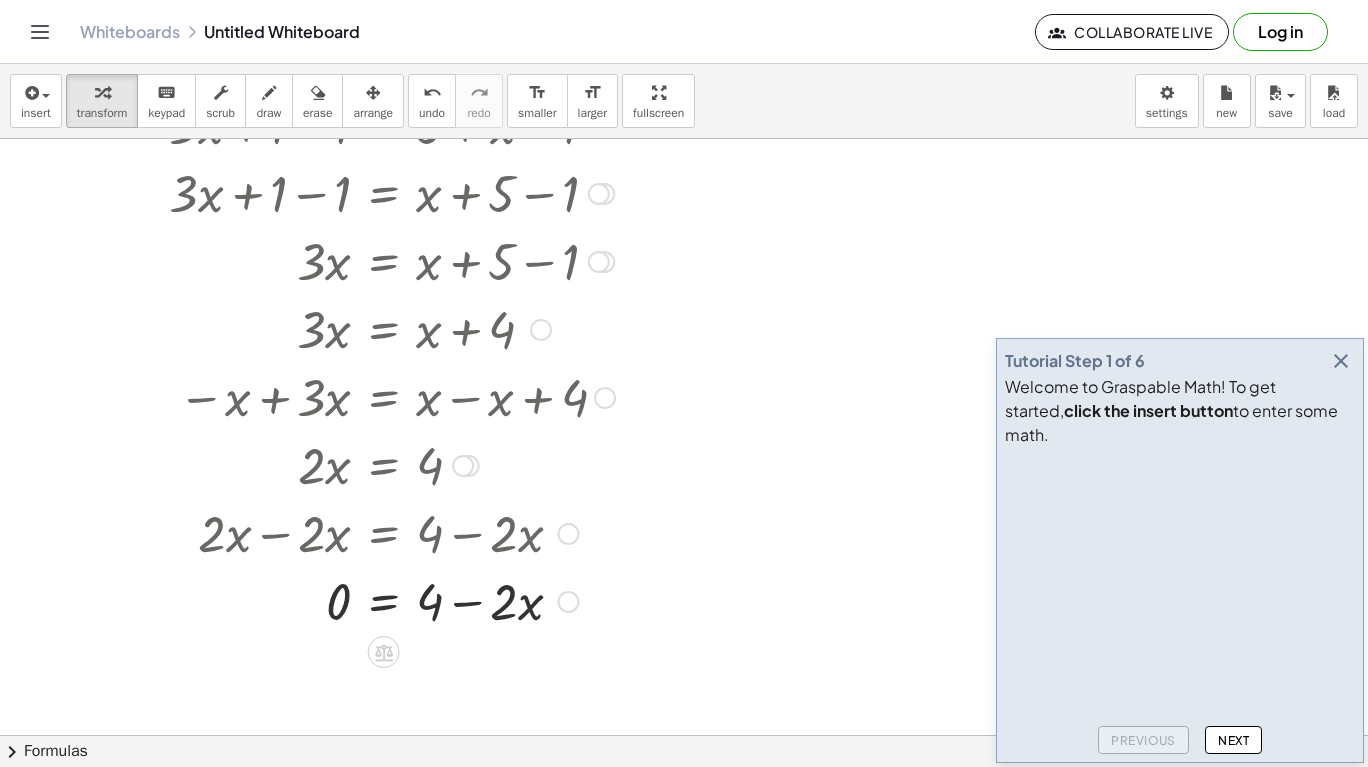 click on "Transform line Copy line as LaTeX Copy derivation as LaTeX Expand new lines: On" at bounding box center (568, 602) 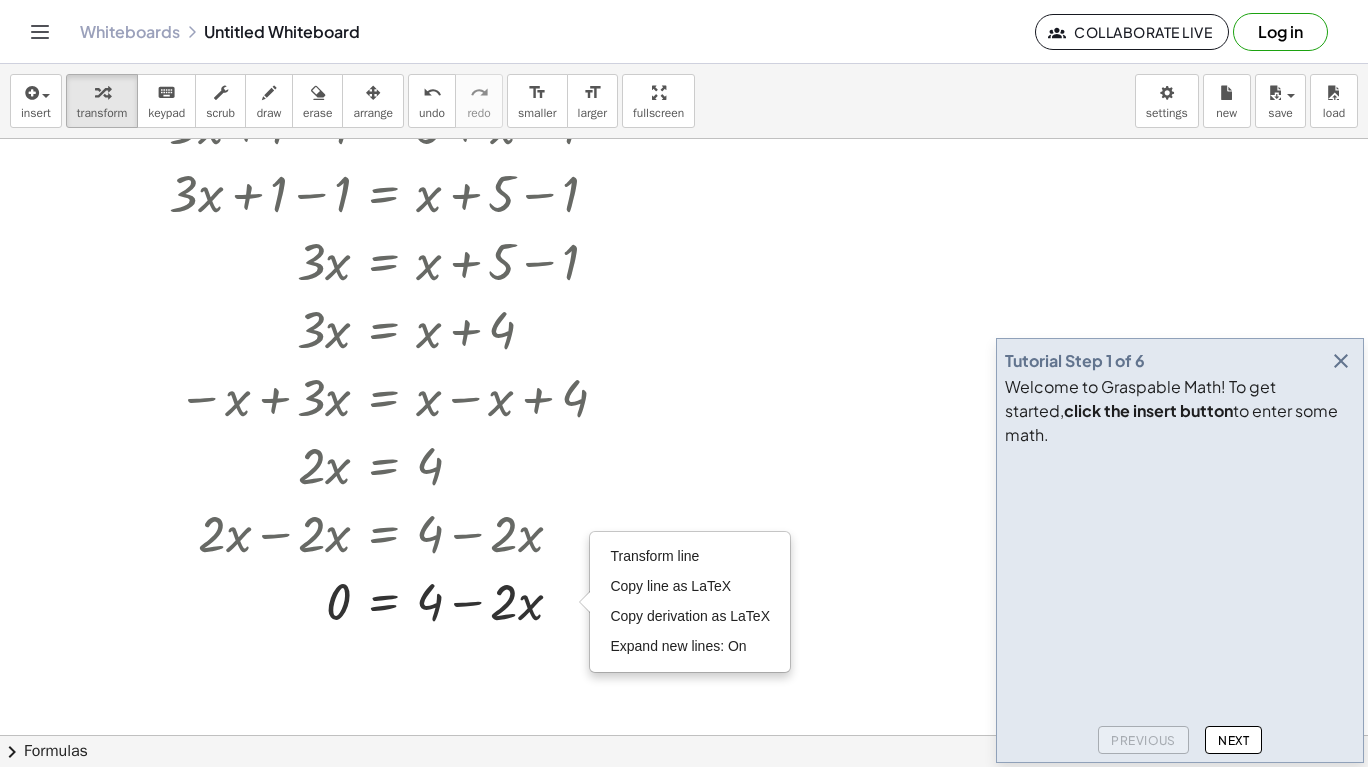 click at bounding box center (684, 550) 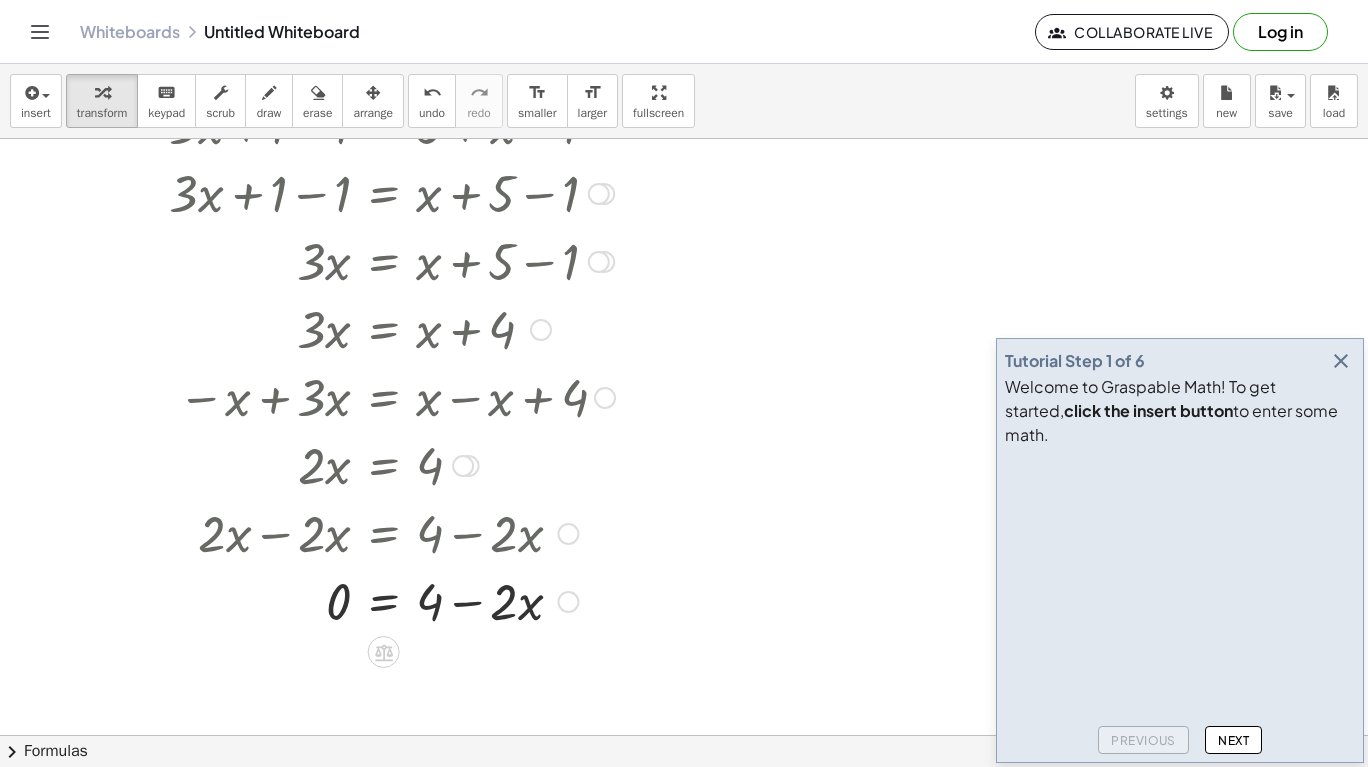 drag, startPoint x: 310, startPoint y: 468, endPoint x: 401, endPoint y: 475, distance: 91.26884 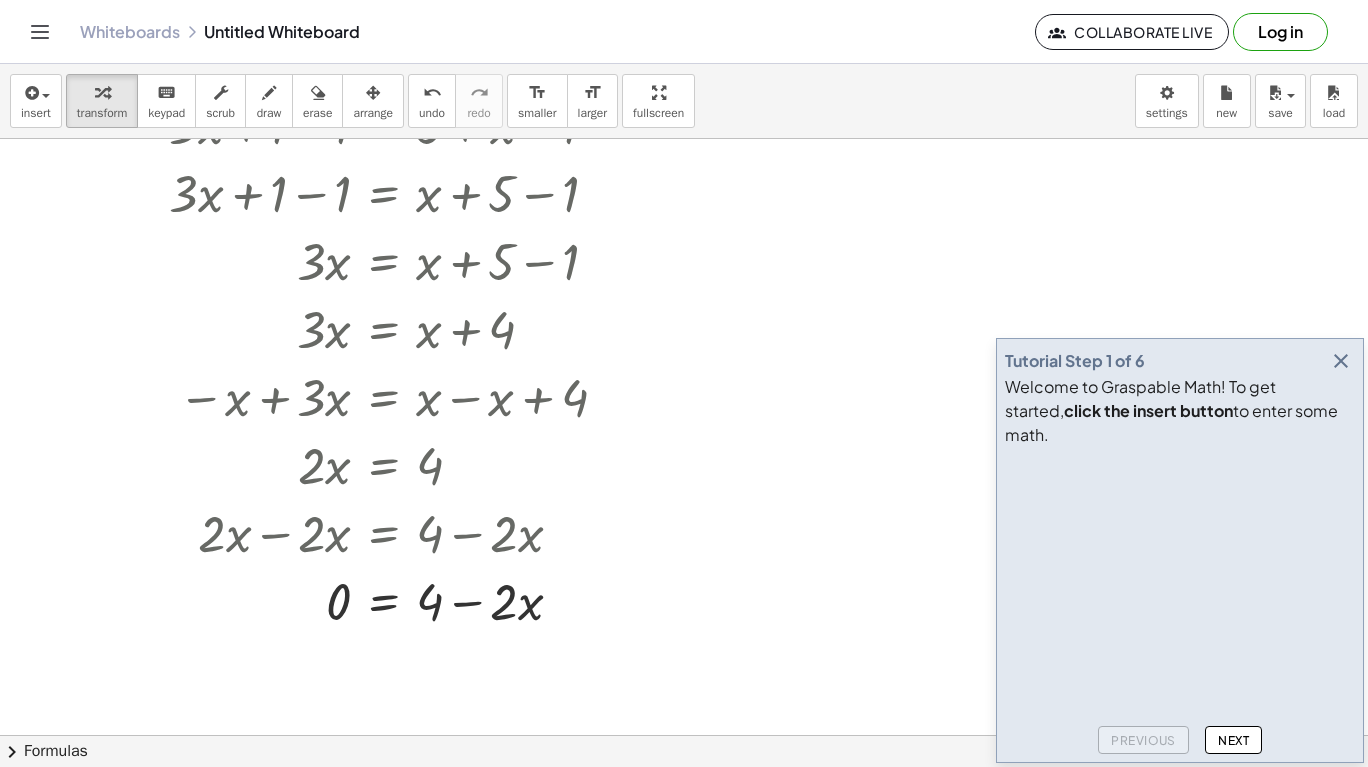 click at bounding box center [318, 93] 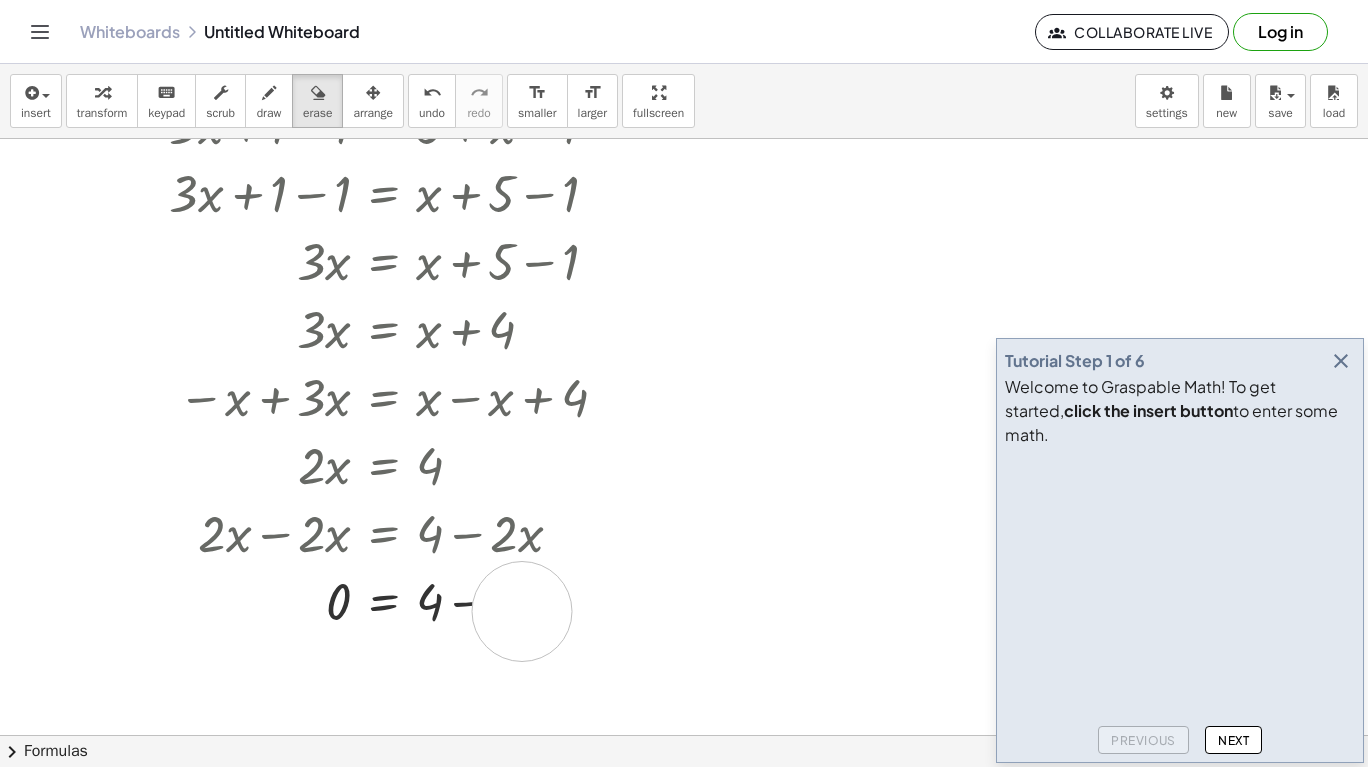 click at bounding box center [684, 550] 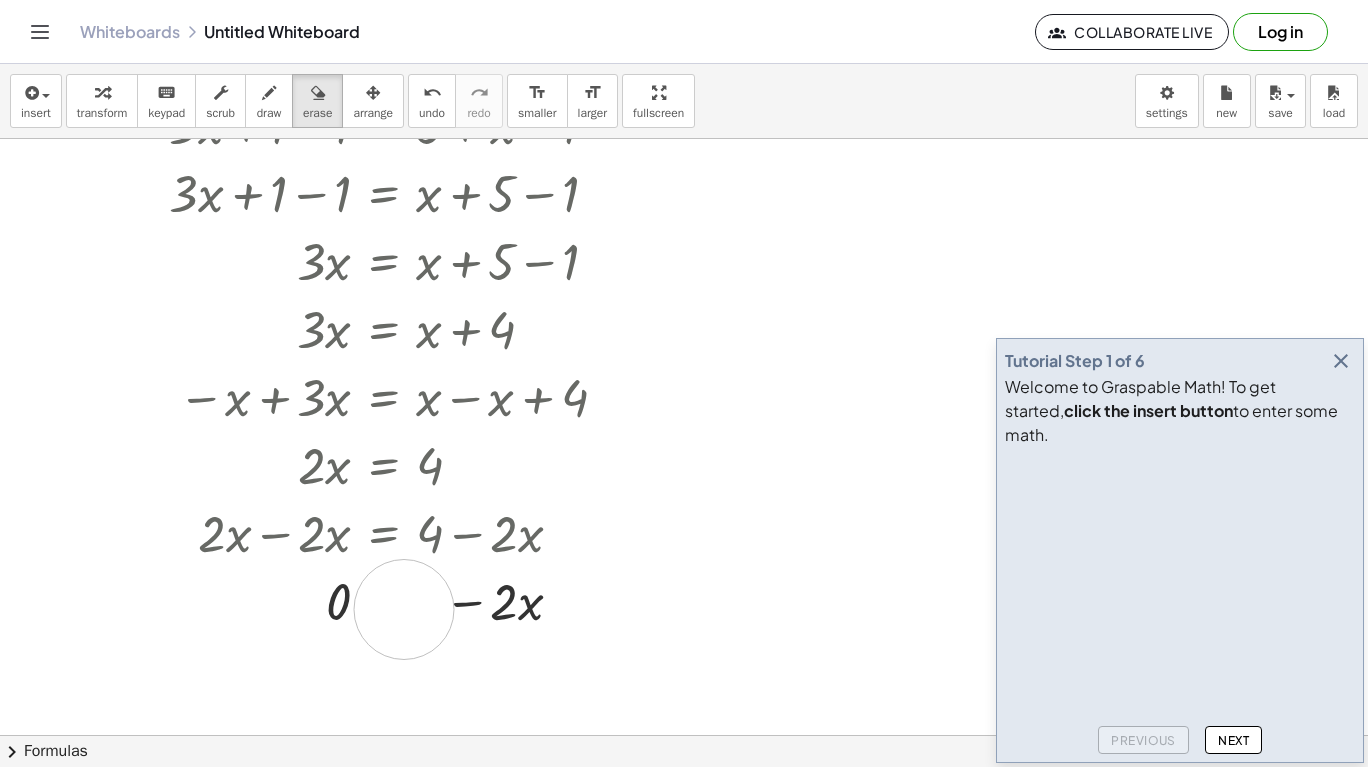 click at bounding box center [684, 550] 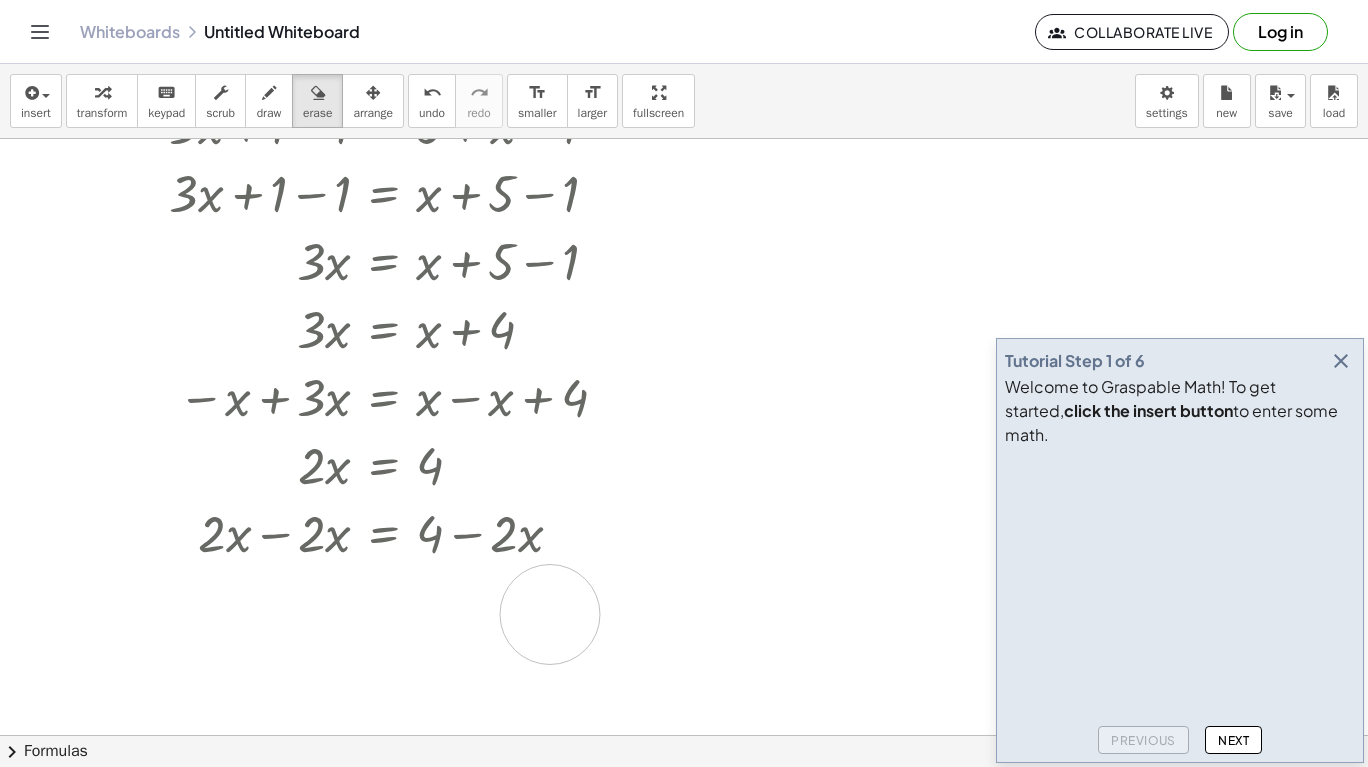 drag, startPoint x: 338, startPoint y: 607, endPoint x: 557, endPoint y: 615, distance: 219.14607 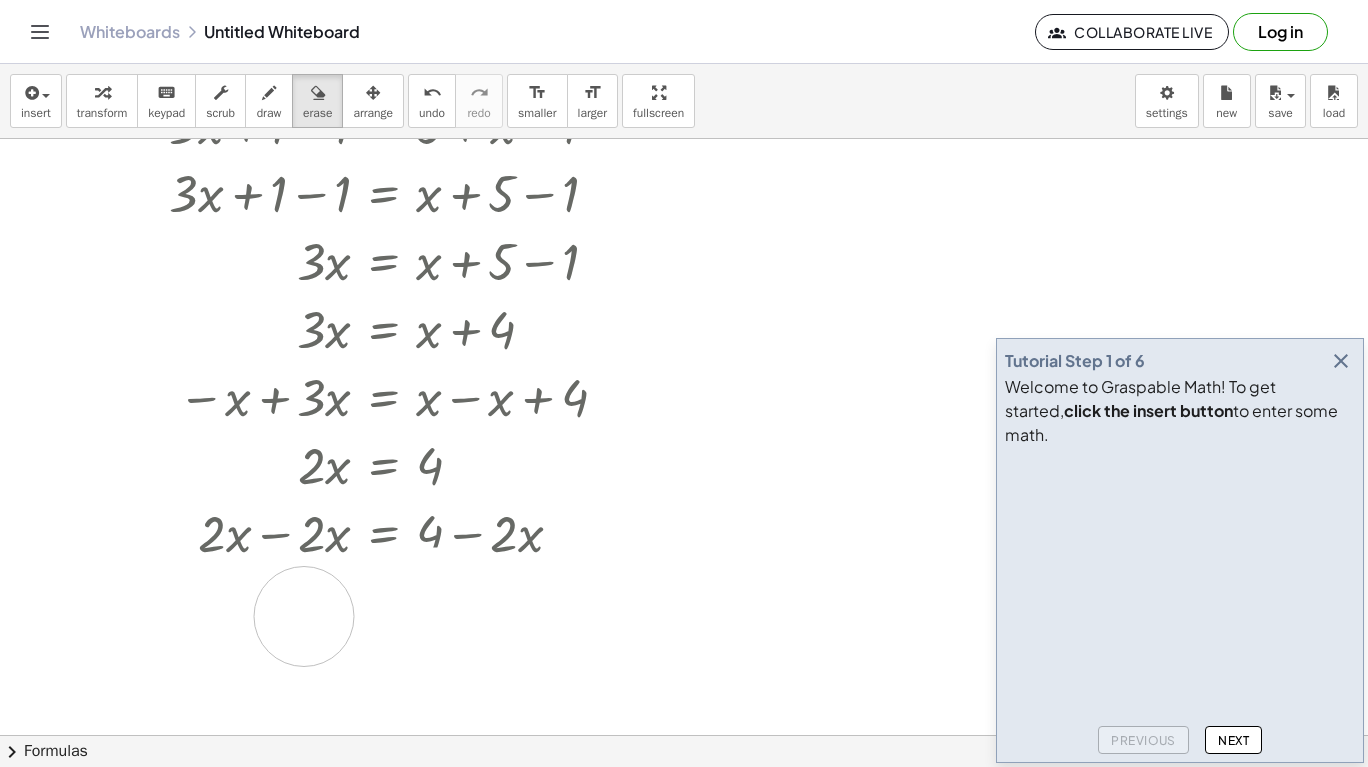 drag, startPoint x: 542, startPoint y: 605, endPoint x: 302, endPoint y: 616, distance: 240.25195 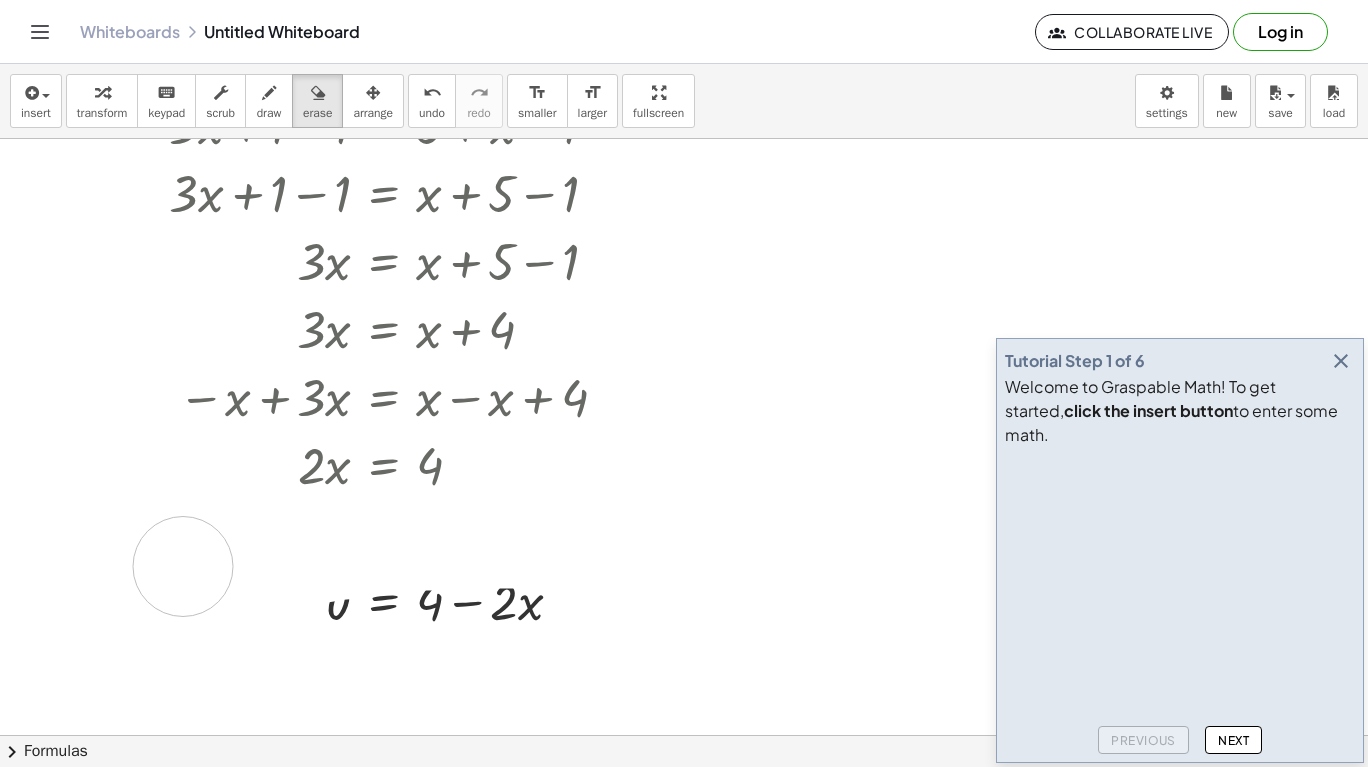 drag, startPoint x: 544, startPoint y: 538, endPoint x: 183, endPoint y: 567, distance: 362.16293 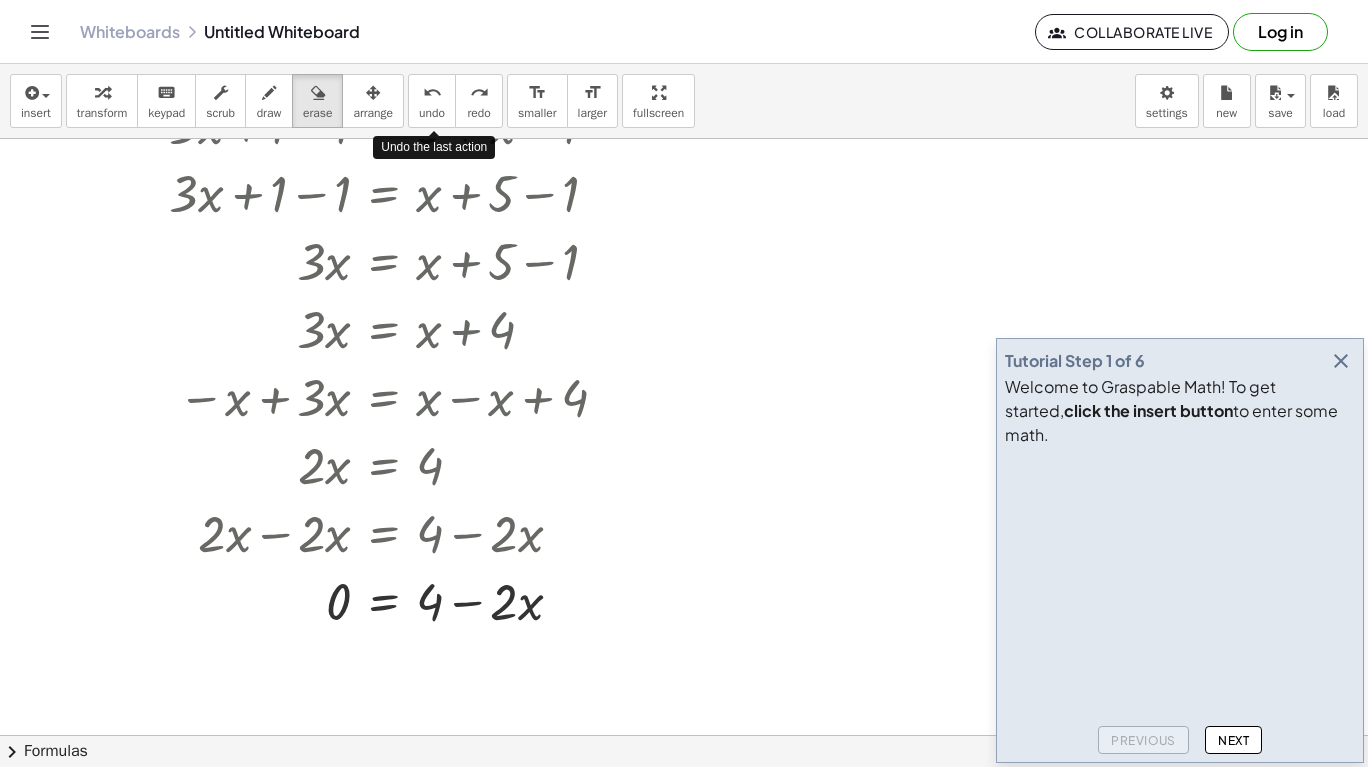 click on "undo" at bounding box center [432, 113] 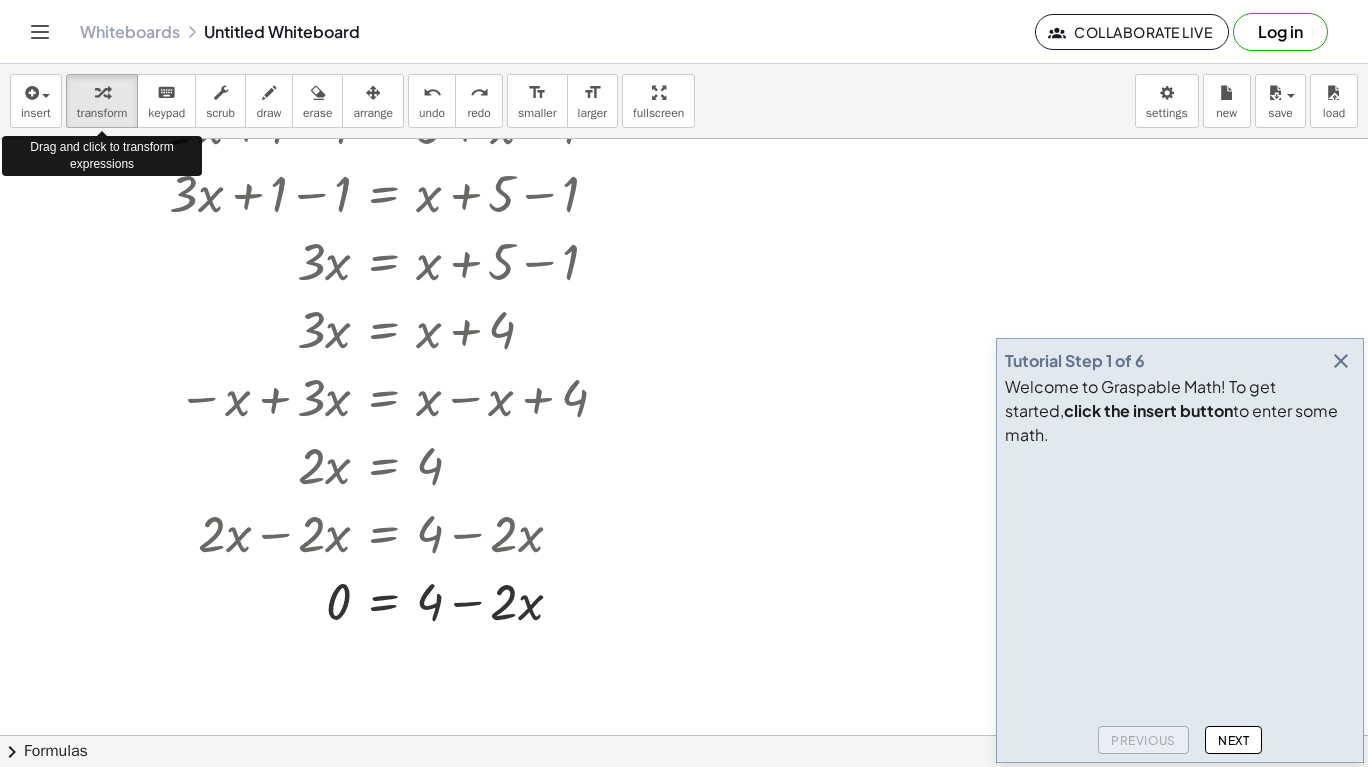 click at bounding box center [102, 93] 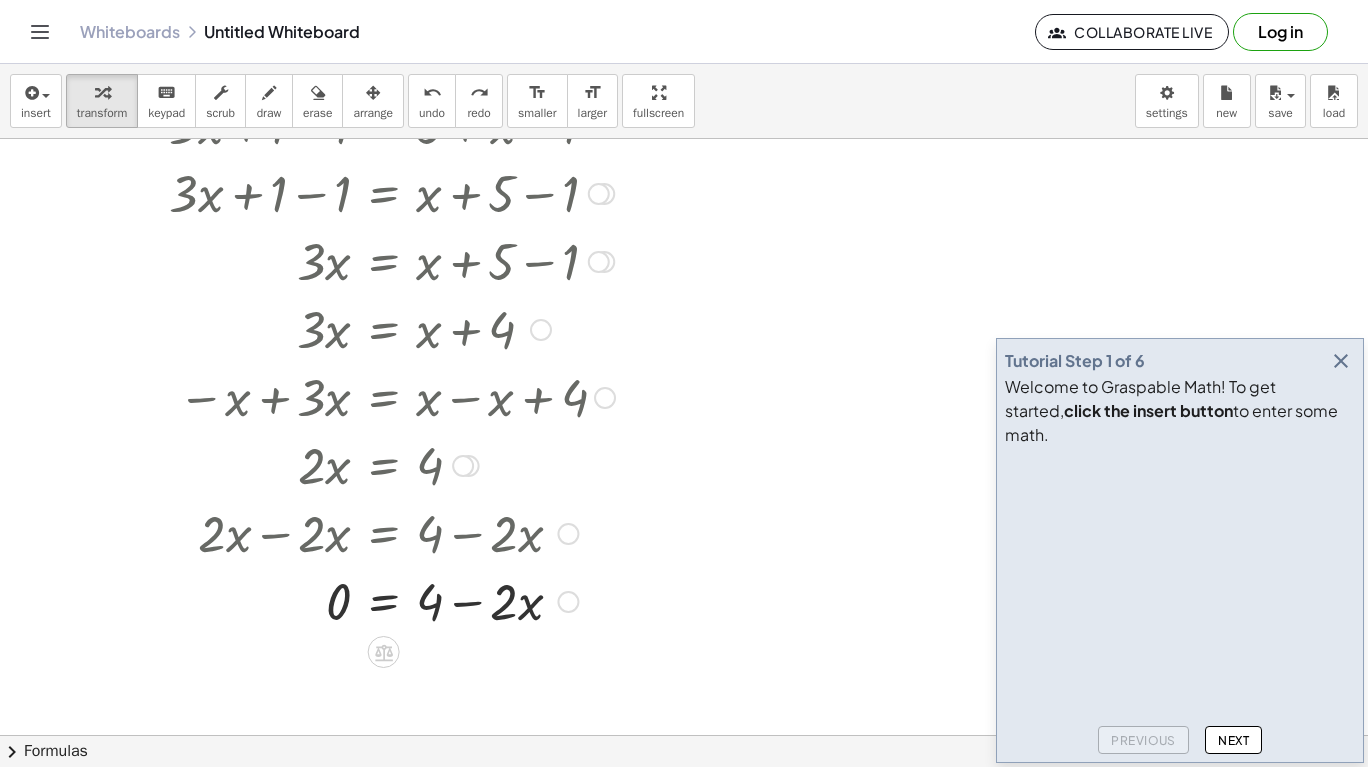 click on "Transform line Copy line as LaTeX Copy derivation as LaTeX Expand new lines: On" at bounding box center (568, 602) 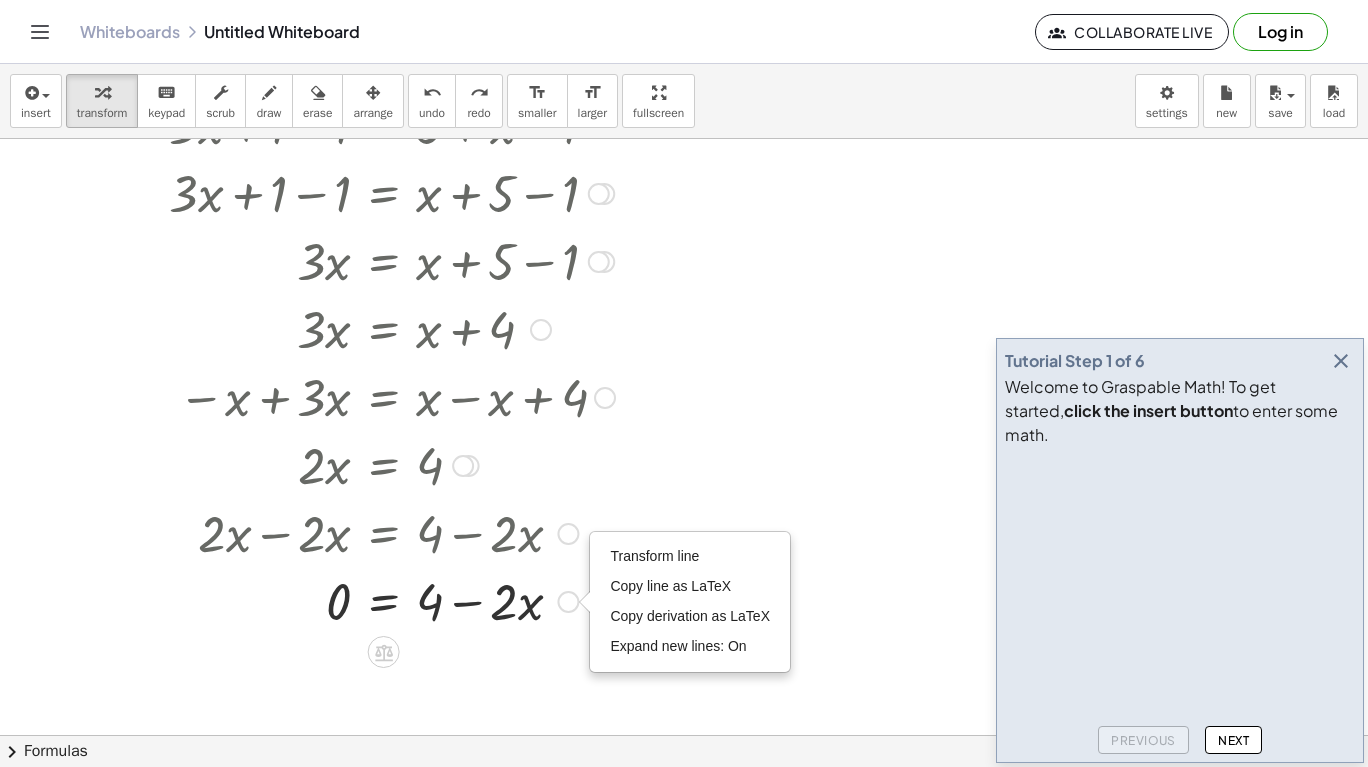 drag, startPoint x: 510, startPoint y: 544, endPoint x: 217, endPoint y: 539, distance: 293.04266 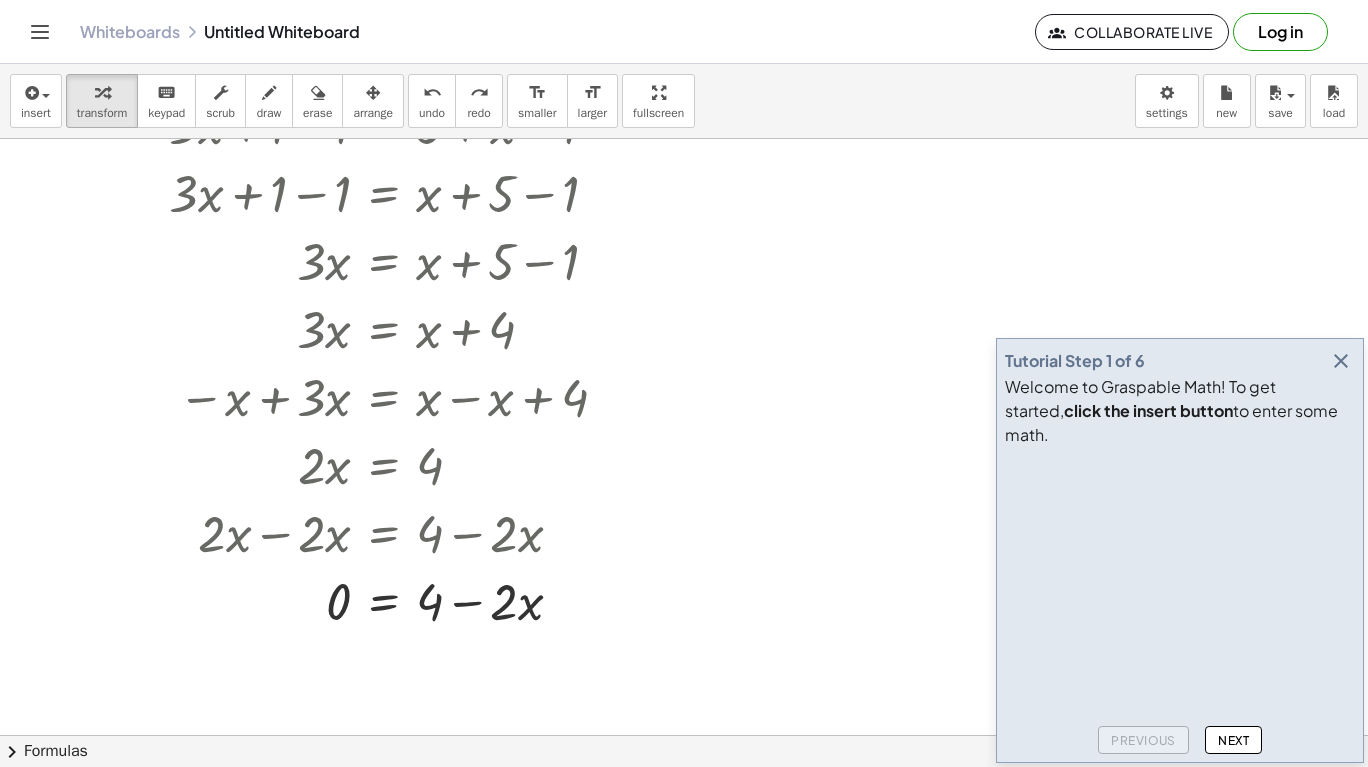 click on "keypad" at bounding box center (166, 113) 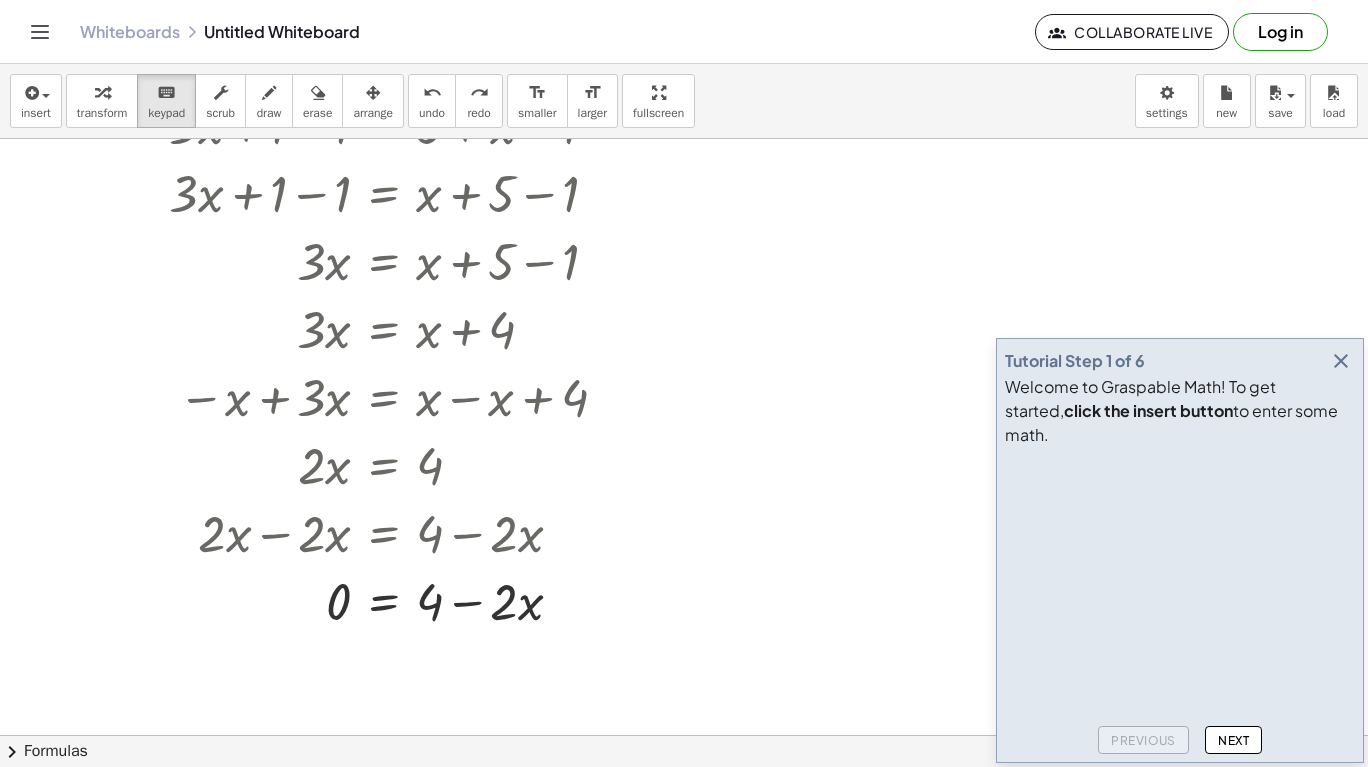 click on "redo" at bounding box center [479, 93] 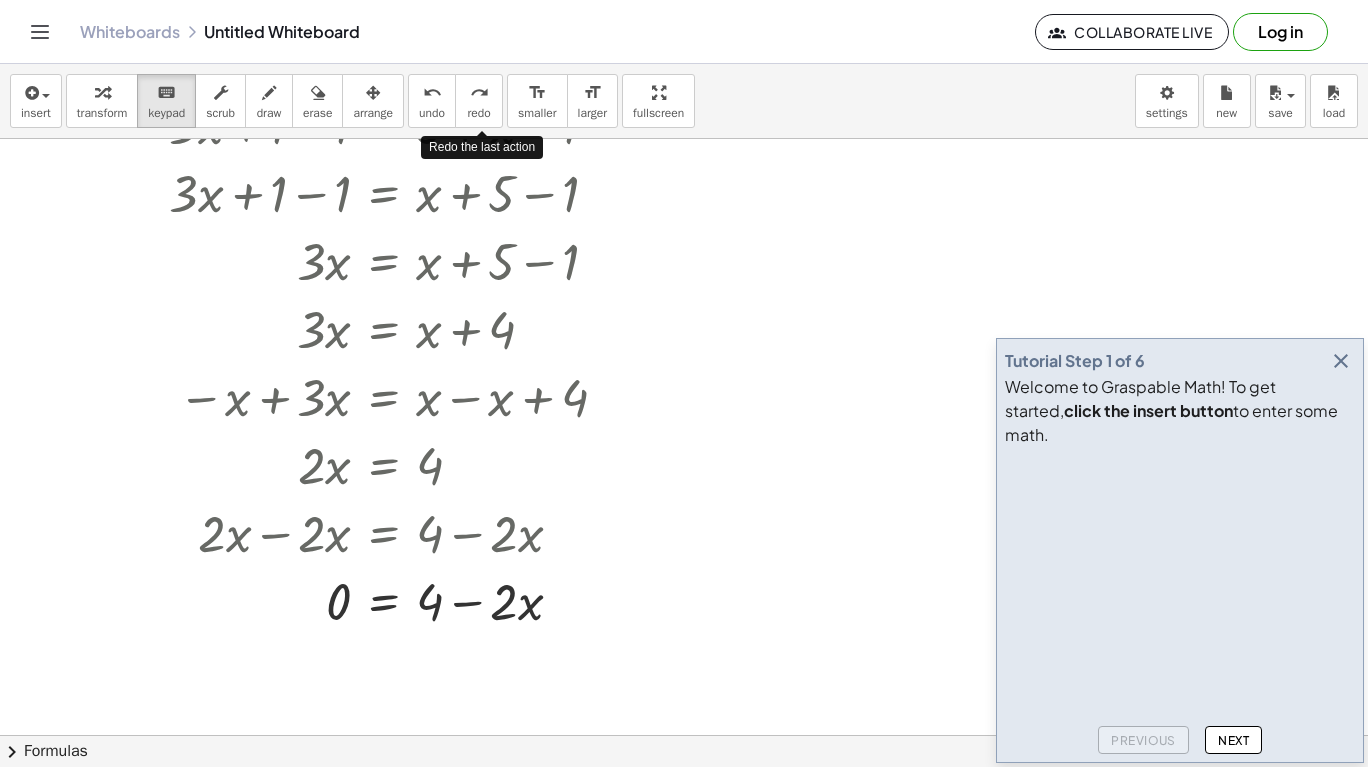 click on "redo" at bounding box center [479, 93] 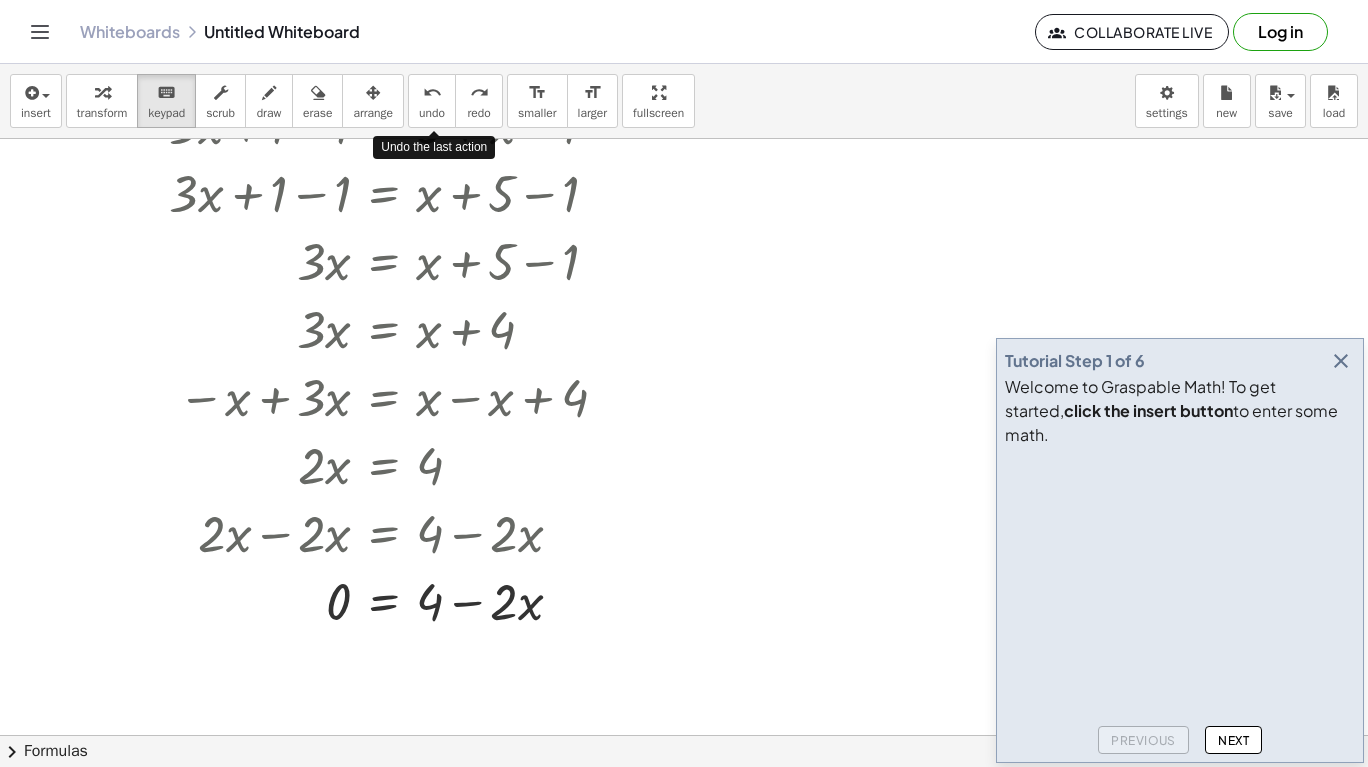 click on "undo" at bounding box center (432, 113) 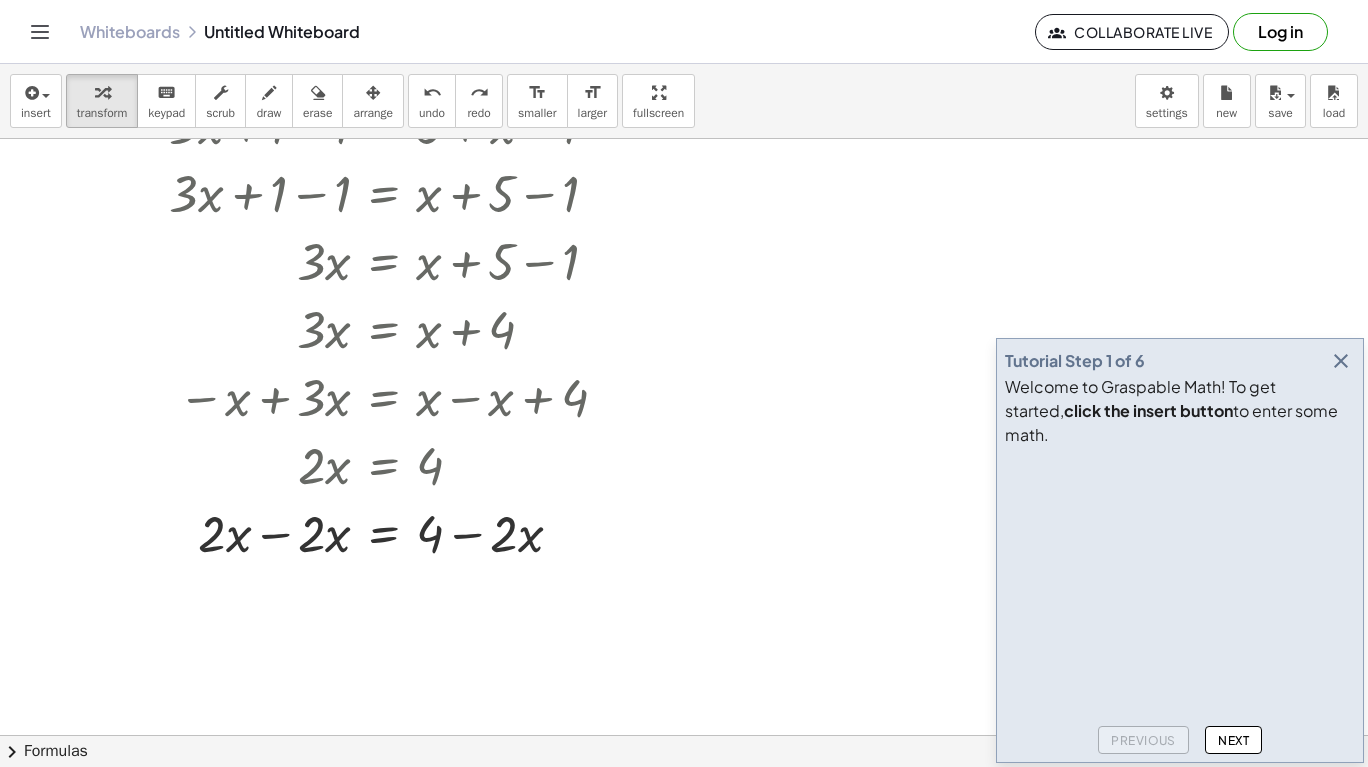 click at bounding box center [373, 92] 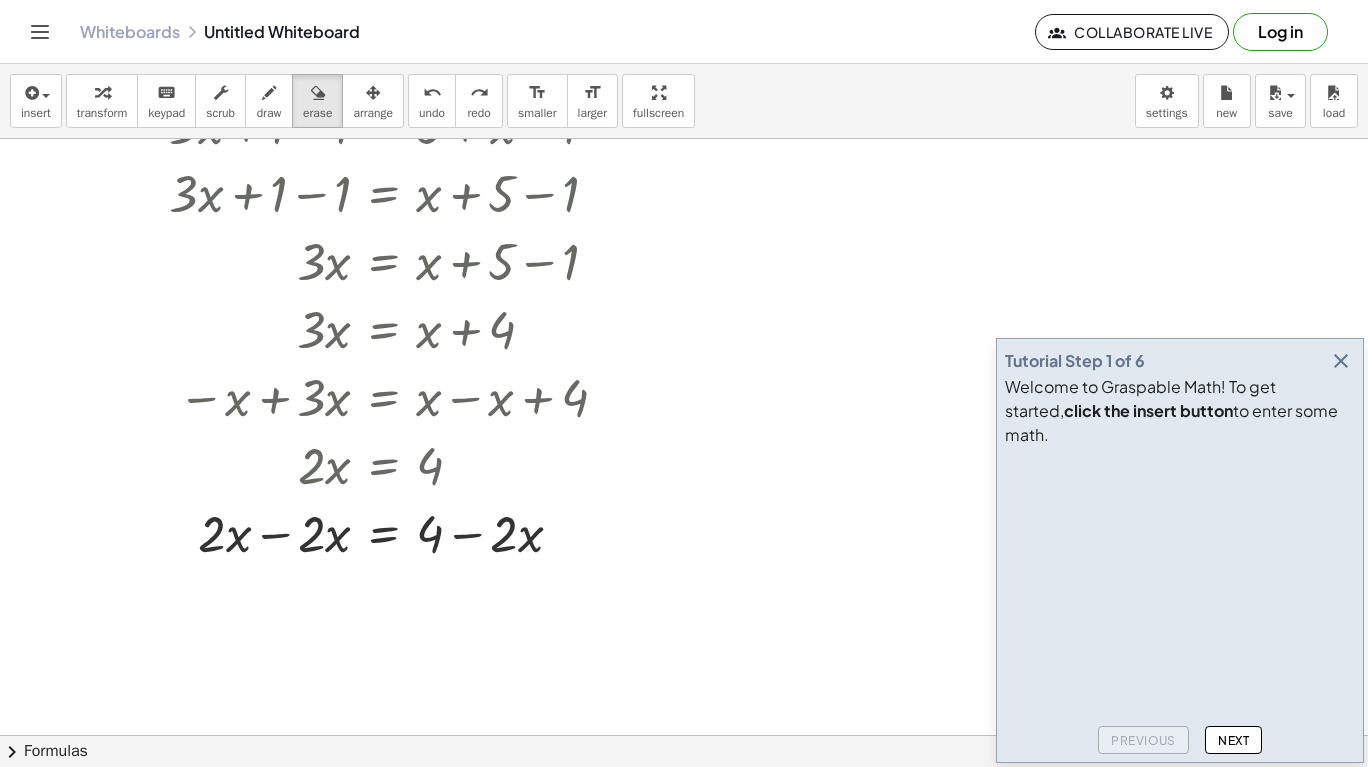 click on "erase" at bounding box center (317, 113) 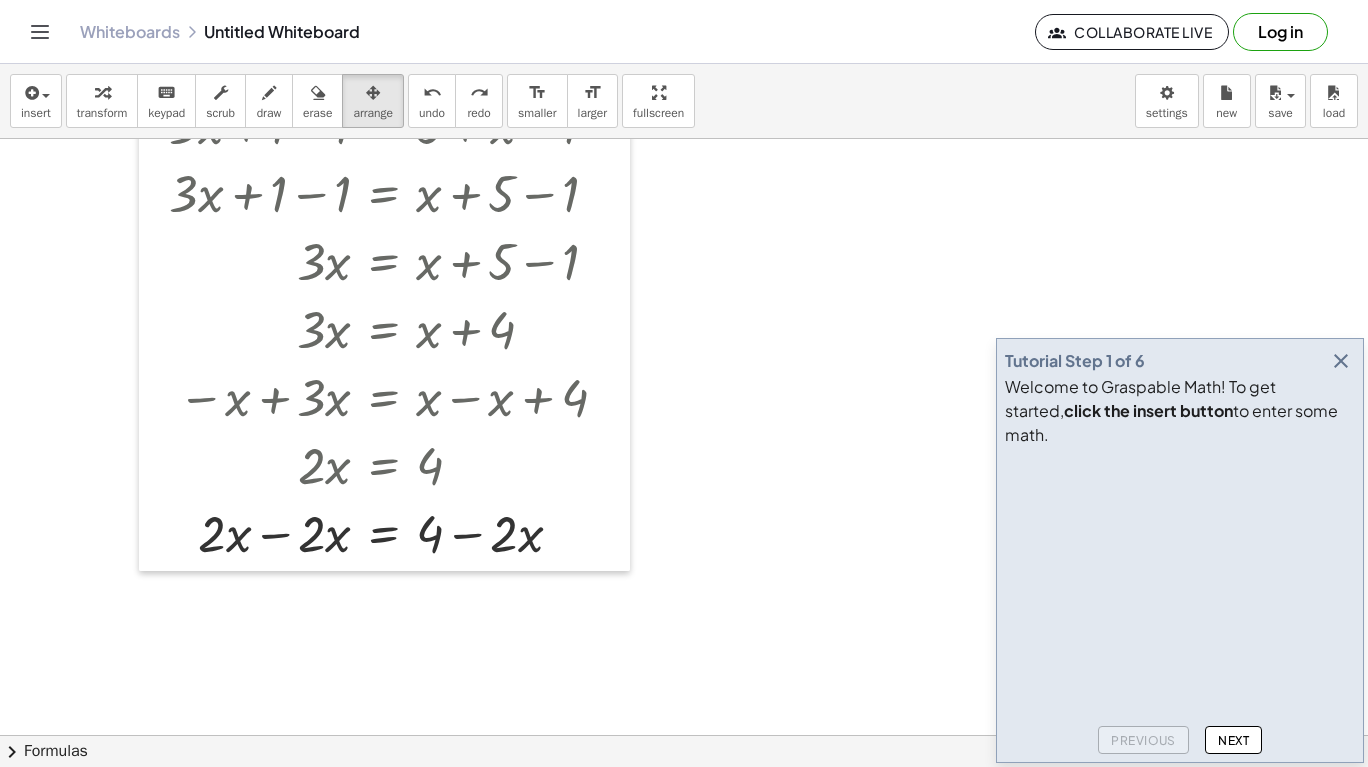 click at bounding box center (373, 93) 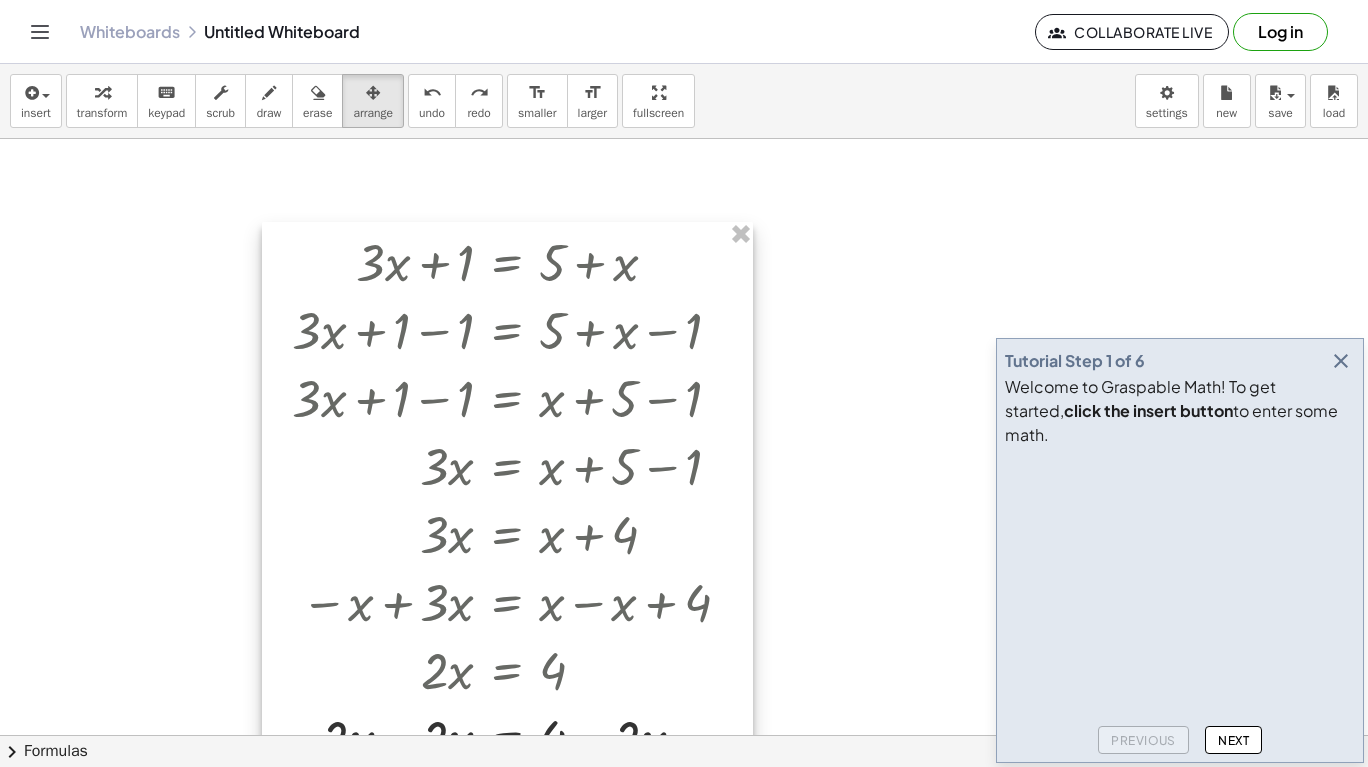 drag, startPoint x: 157, startPoint y: 169, endPoint x: 280, endPoint y: 374, distance: 239.06903 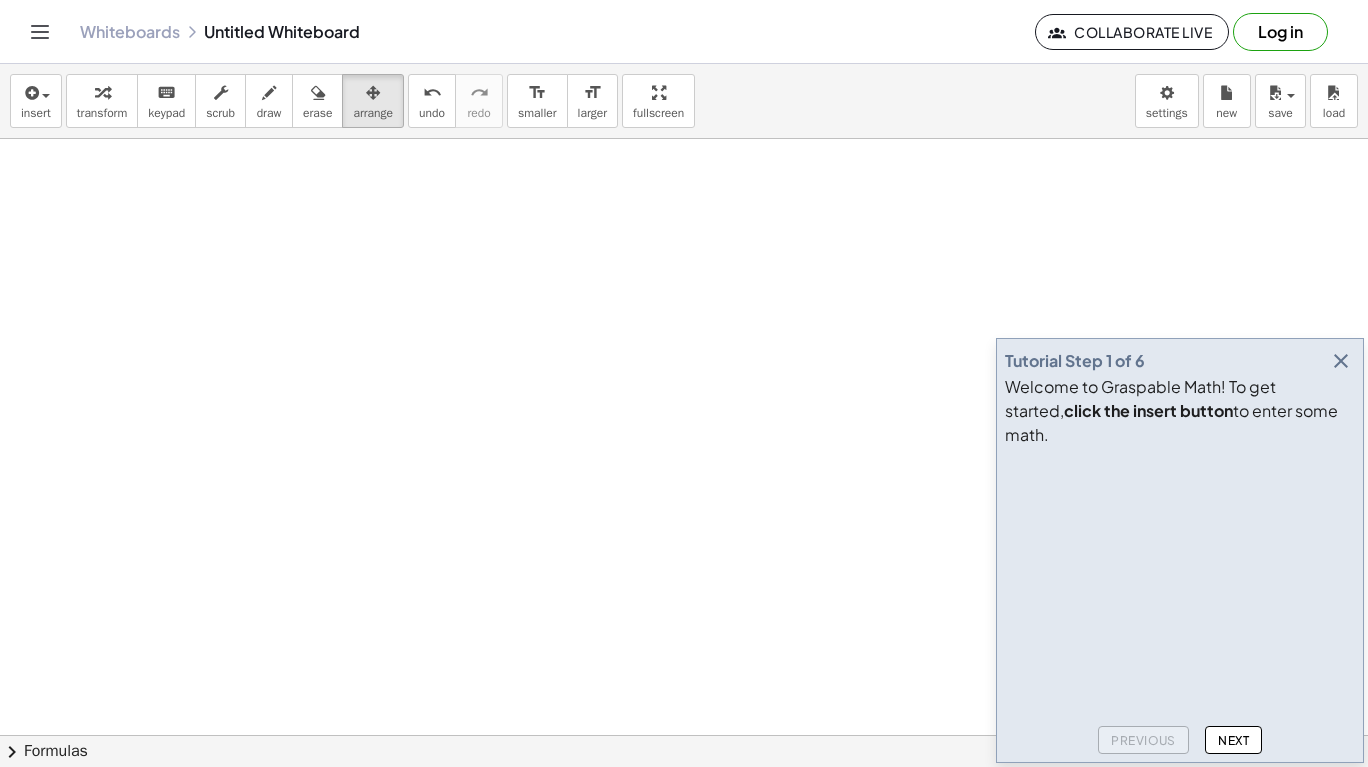 click on "keypad" at bounding box center [166, 113] 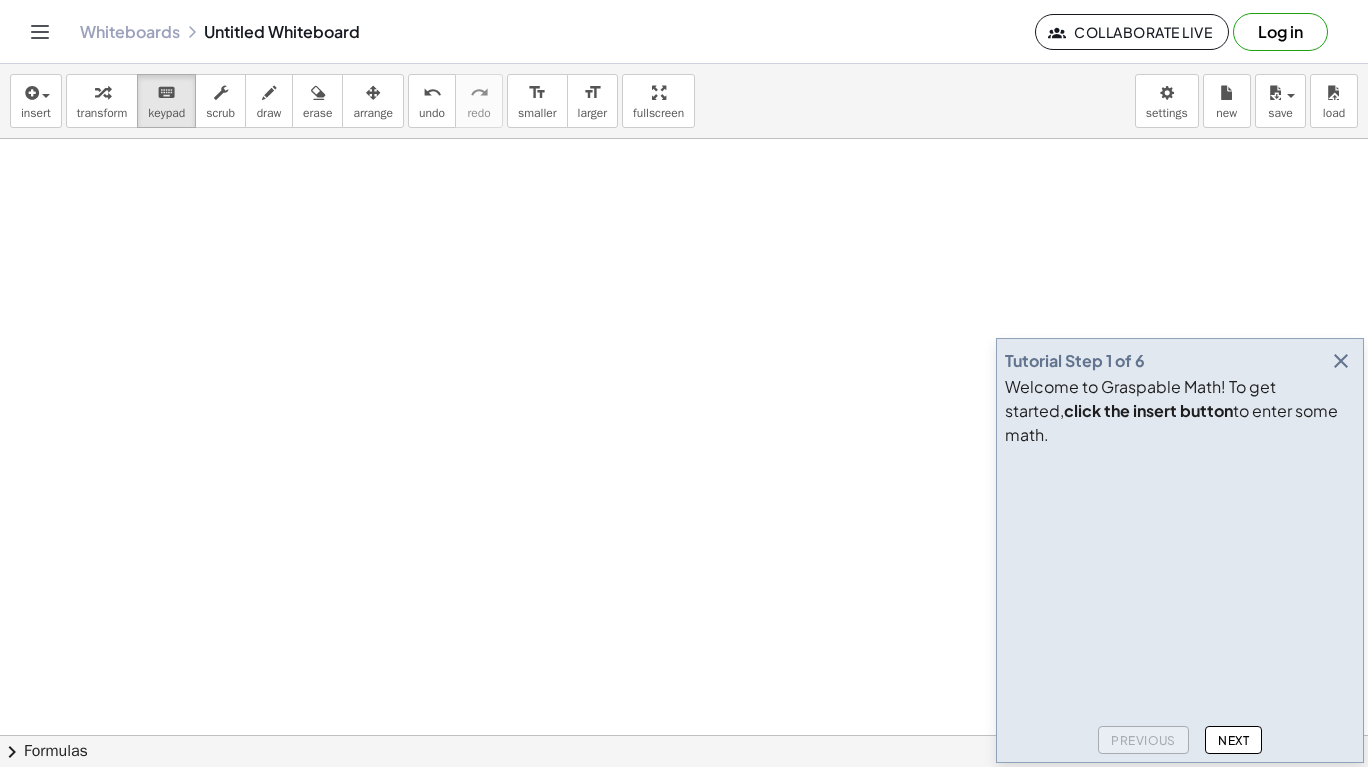 click on "keyboard" at bounding box center (166, 93) 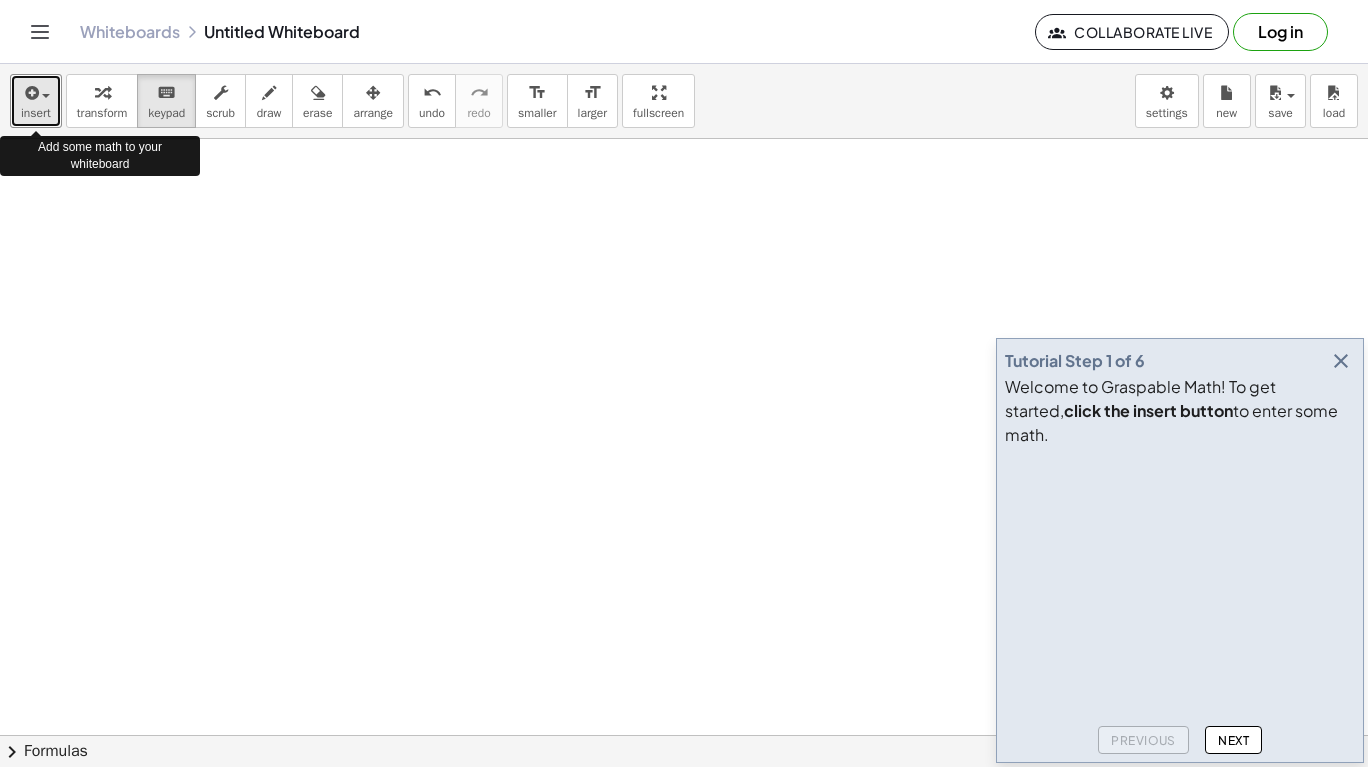 click at bounding box center [30, 93] 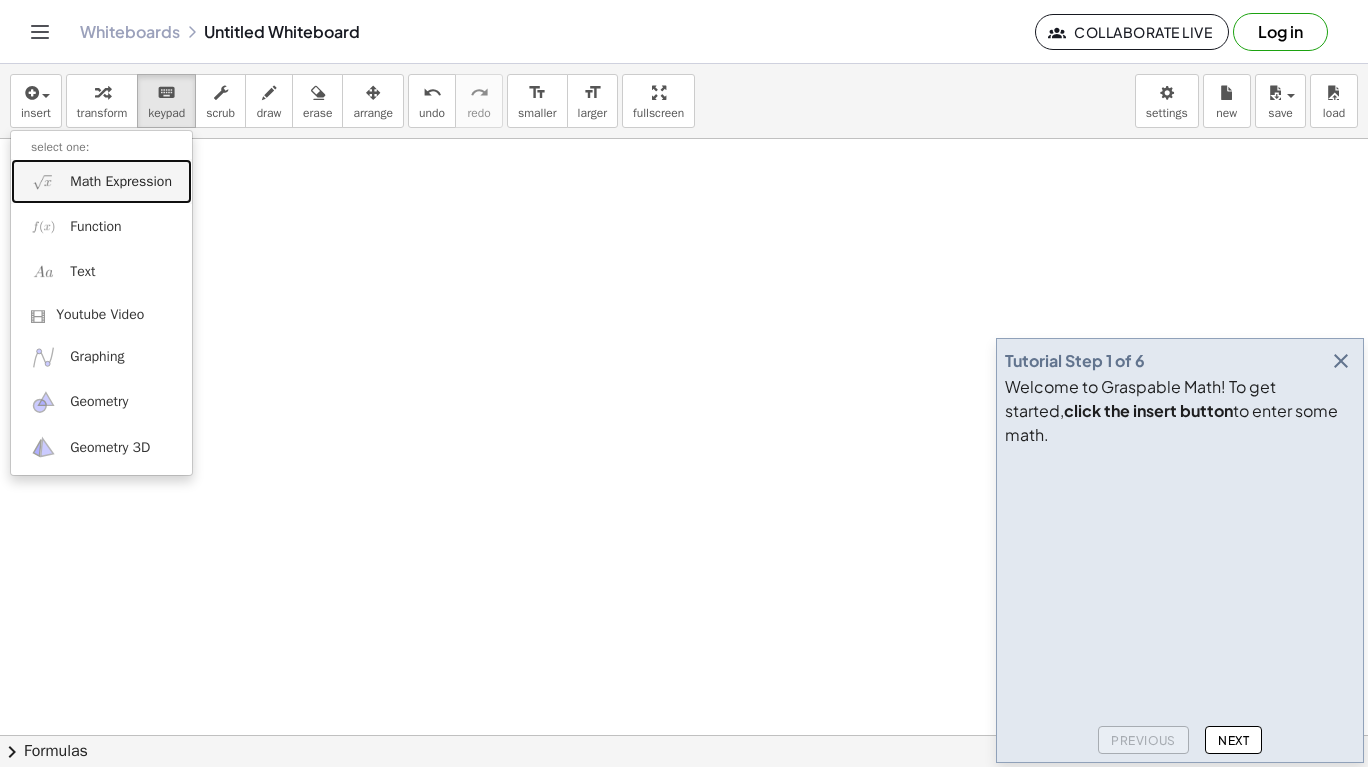 click on "Math Expression" at bounding box center (121, 182) 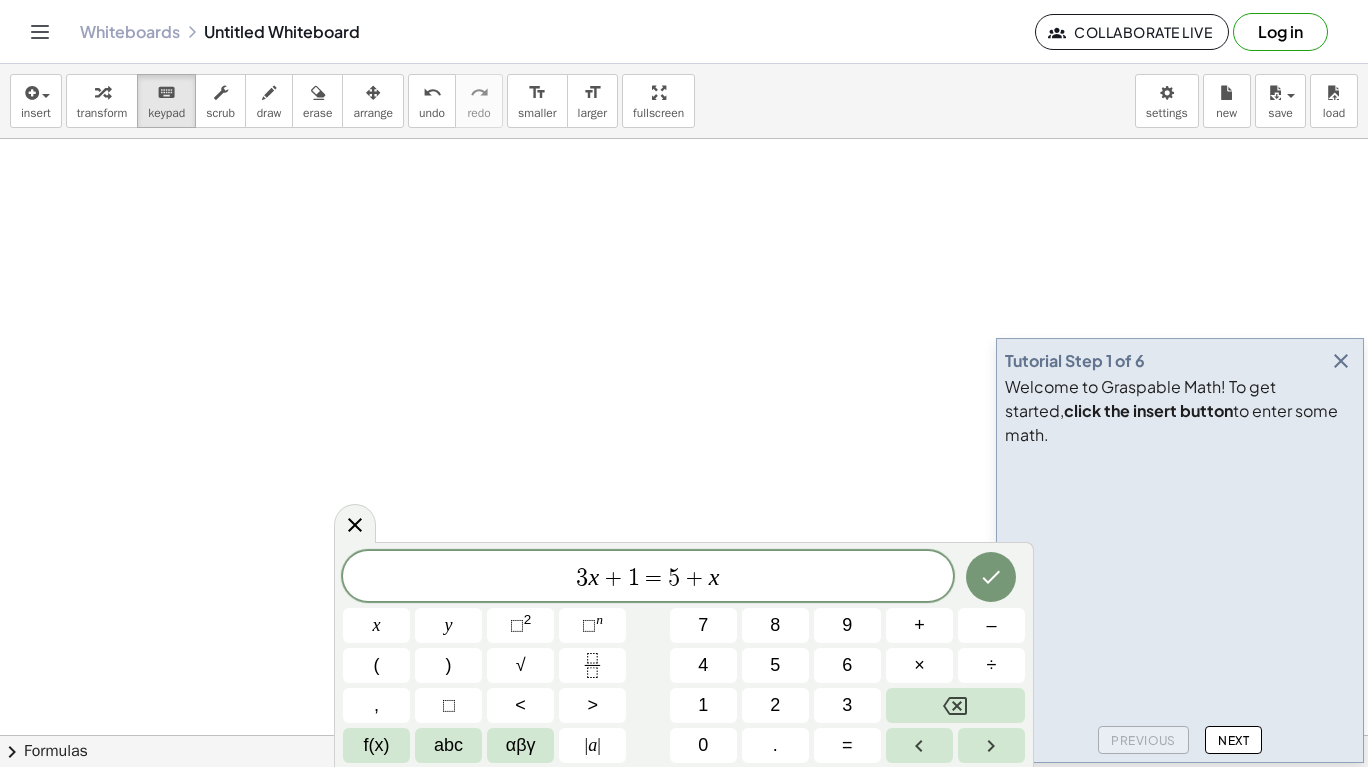 click 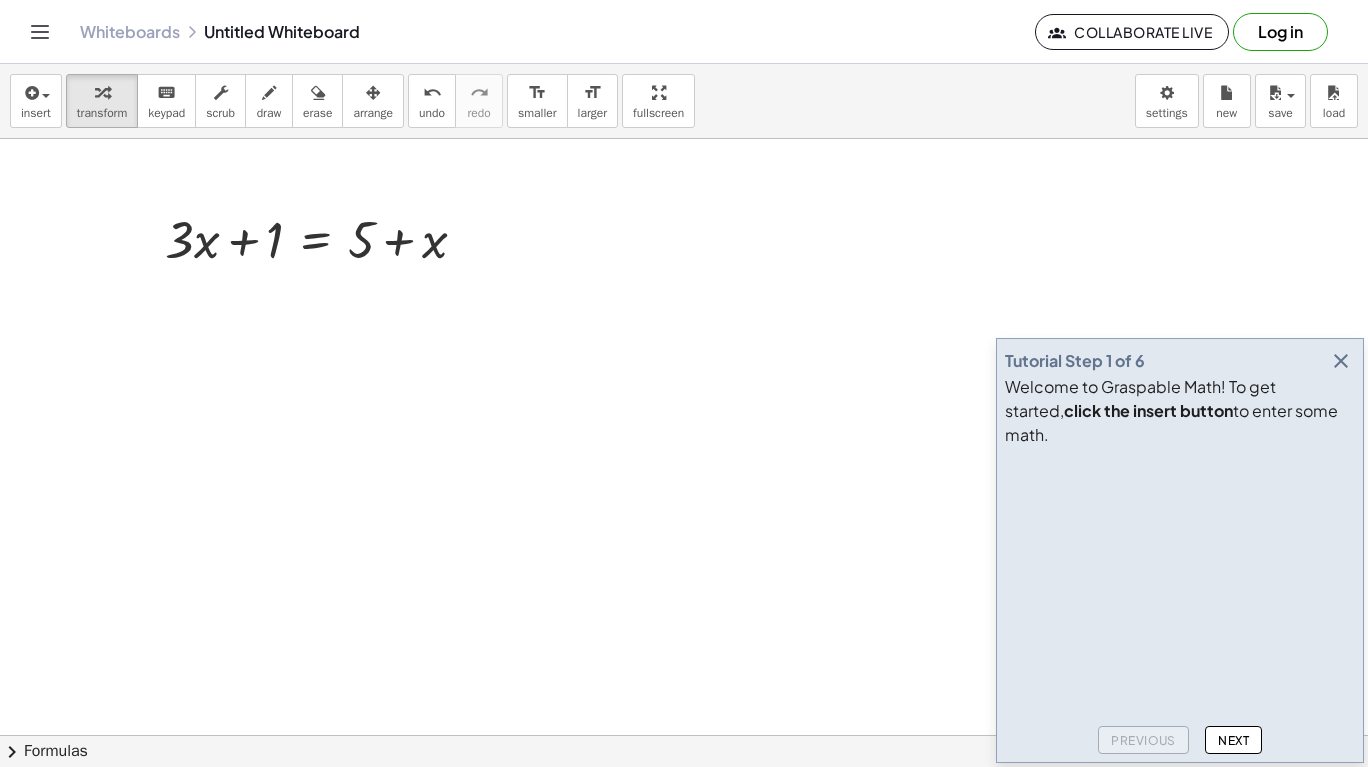 drag, startPoint x: 321, startPoint y: 318, endPoint x: 244, endPoint y: 309, distance: 77.52419 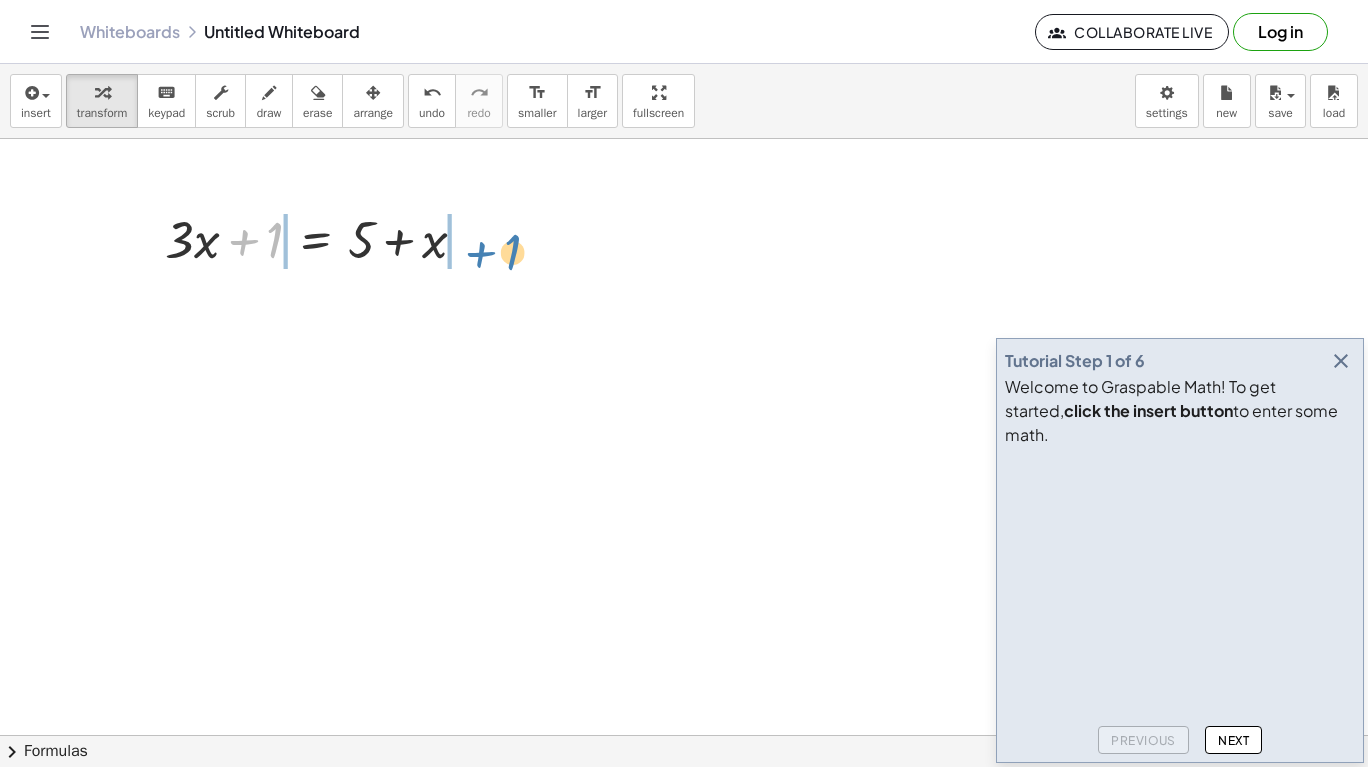 drag, startPoint x: 274, startPoint y: 231, endPoint x: 512, endPoint y: 243, distance: 238.30232 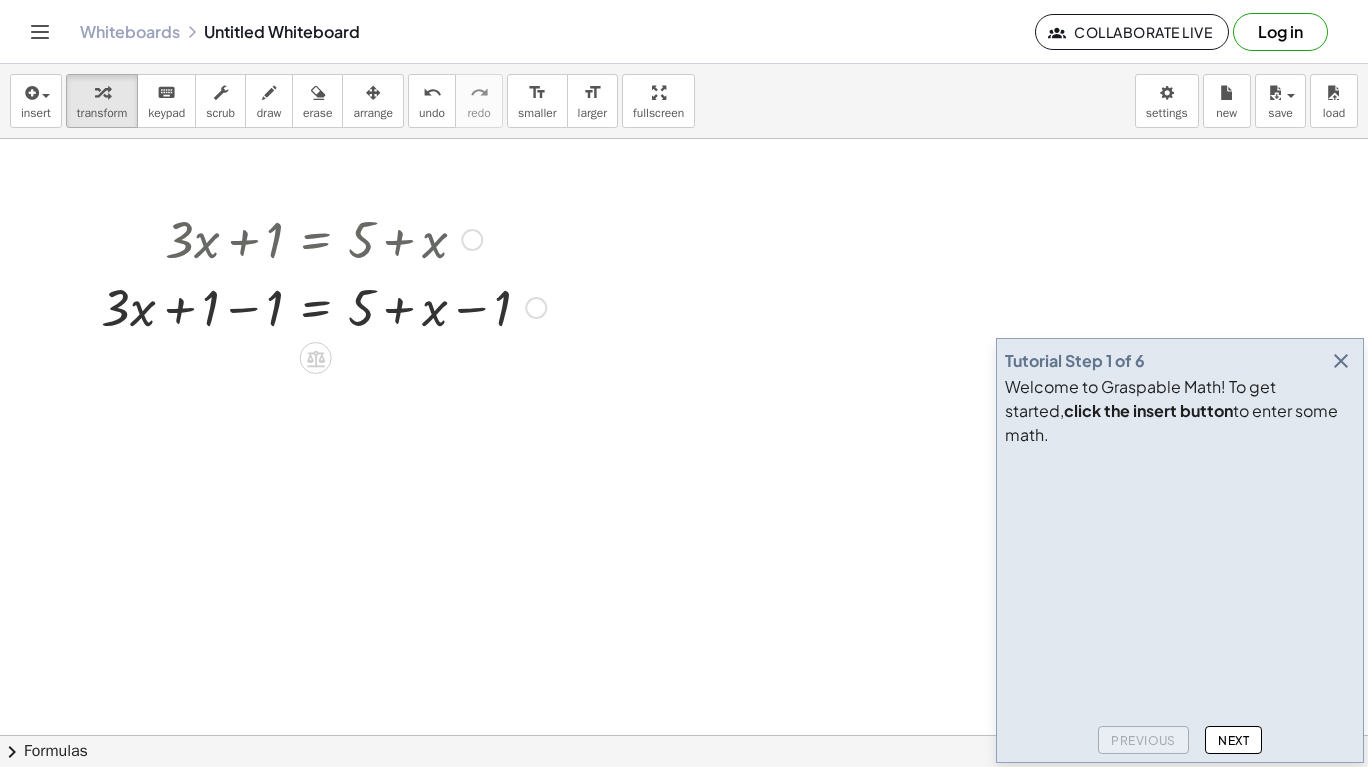 click at bounding box center (323, 306) 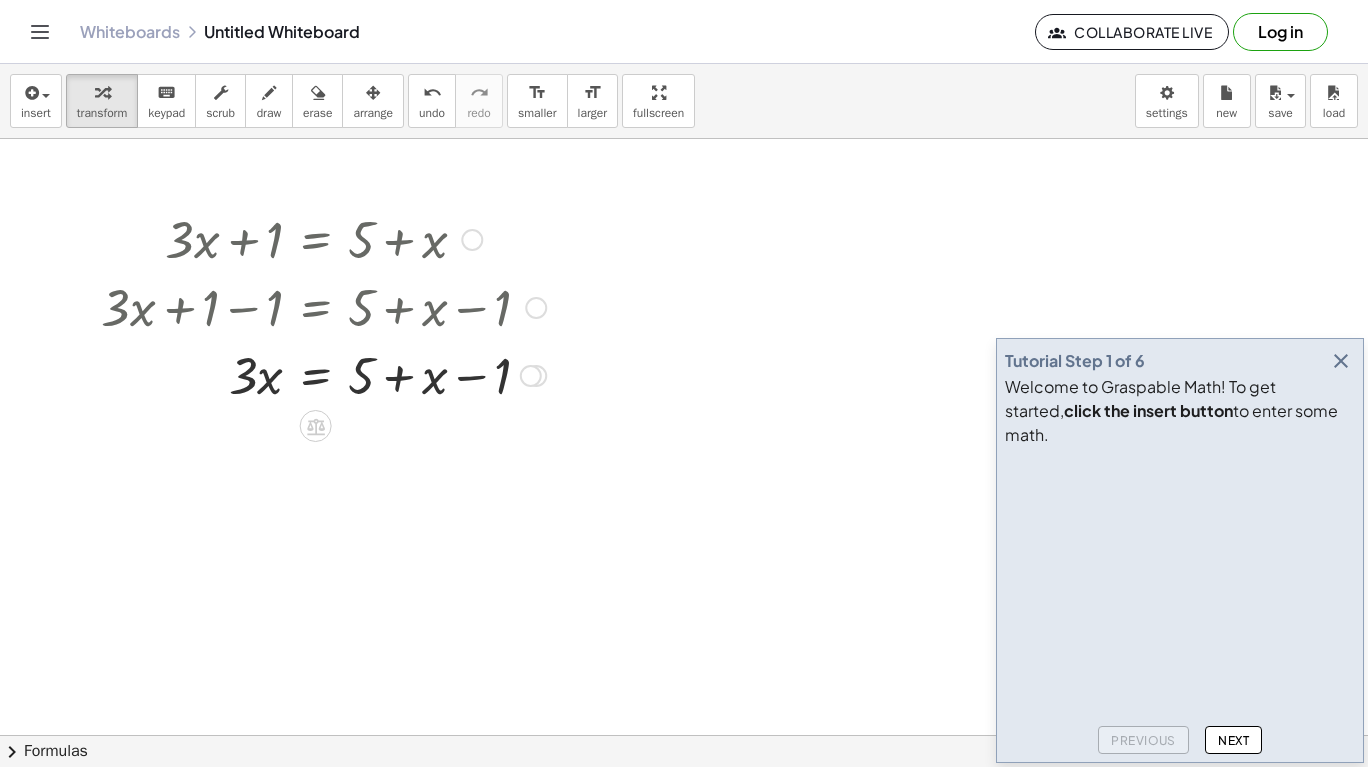 click at bounding box center [323, 374] 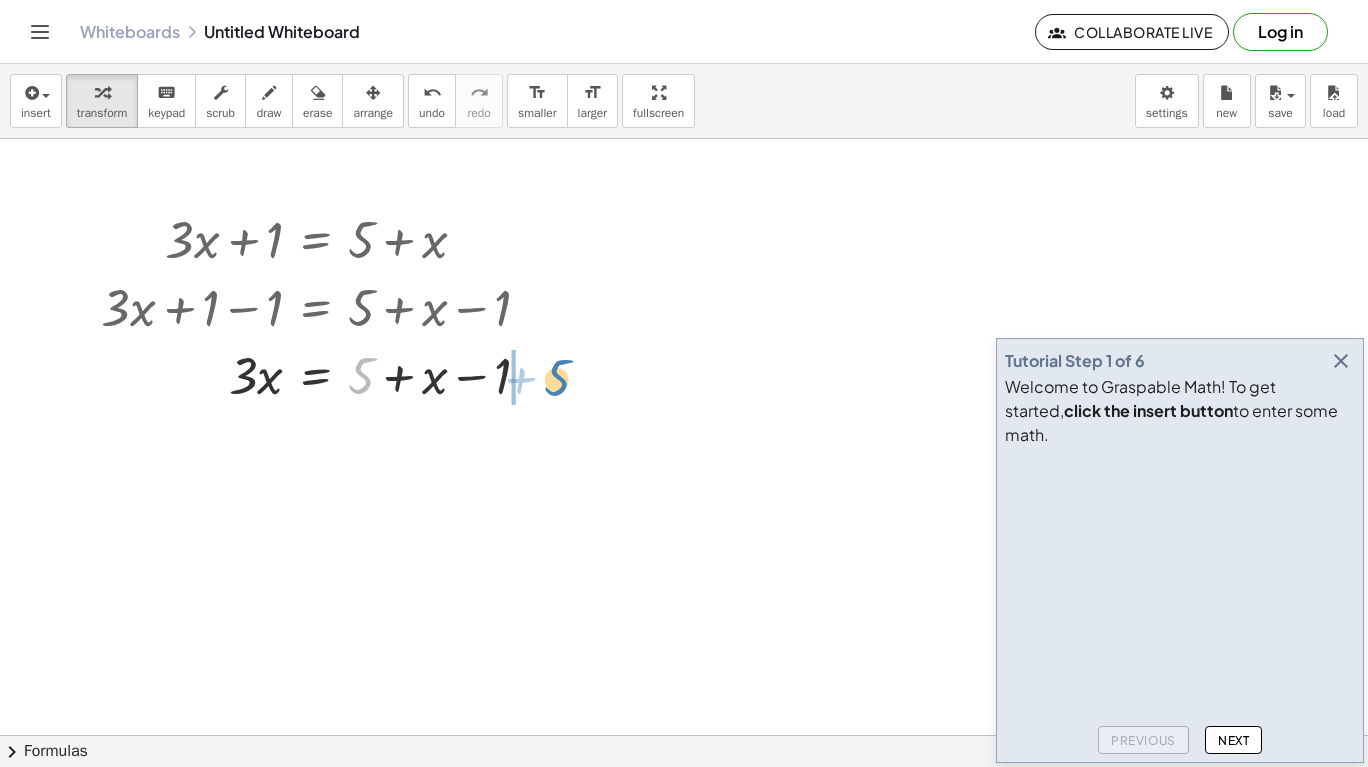 drag, startPoint x: 363, startPoint y: 371, endPoint x: 558, endPoint y: 374, distance: 195.02307 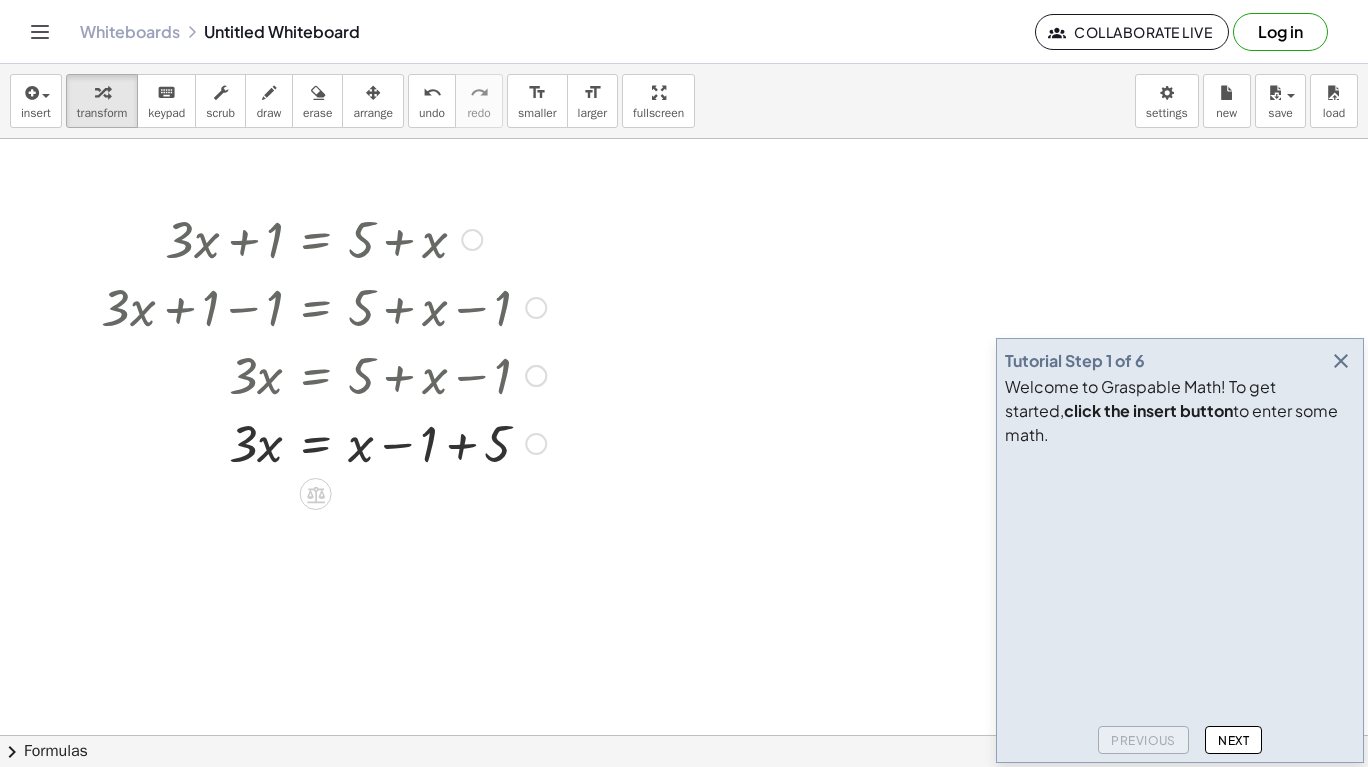 click at bounding box center [323, 442] 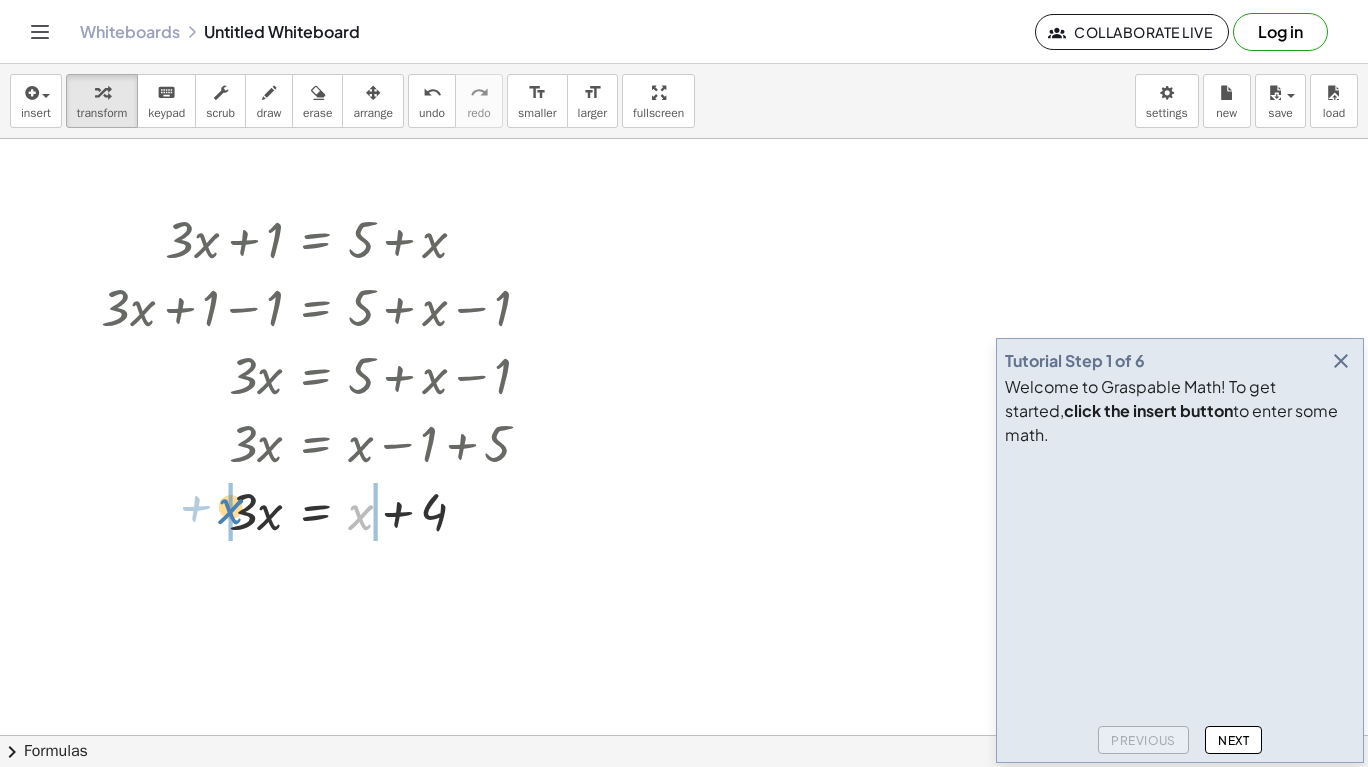drag, startPoint x: 358, startPoint y: 520, endPoint x: 228, endPoint y: 514, distance: 130.13838 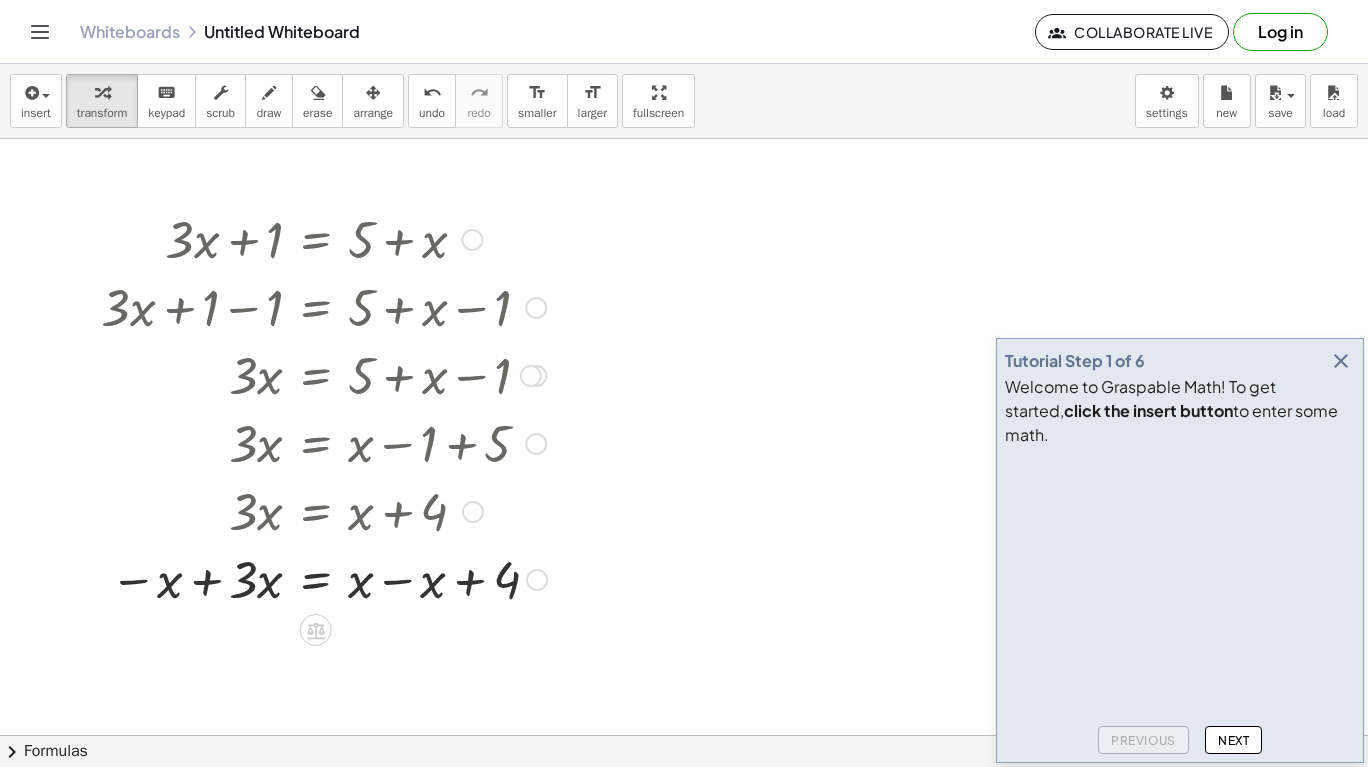 click at bounding box center (324, 578) 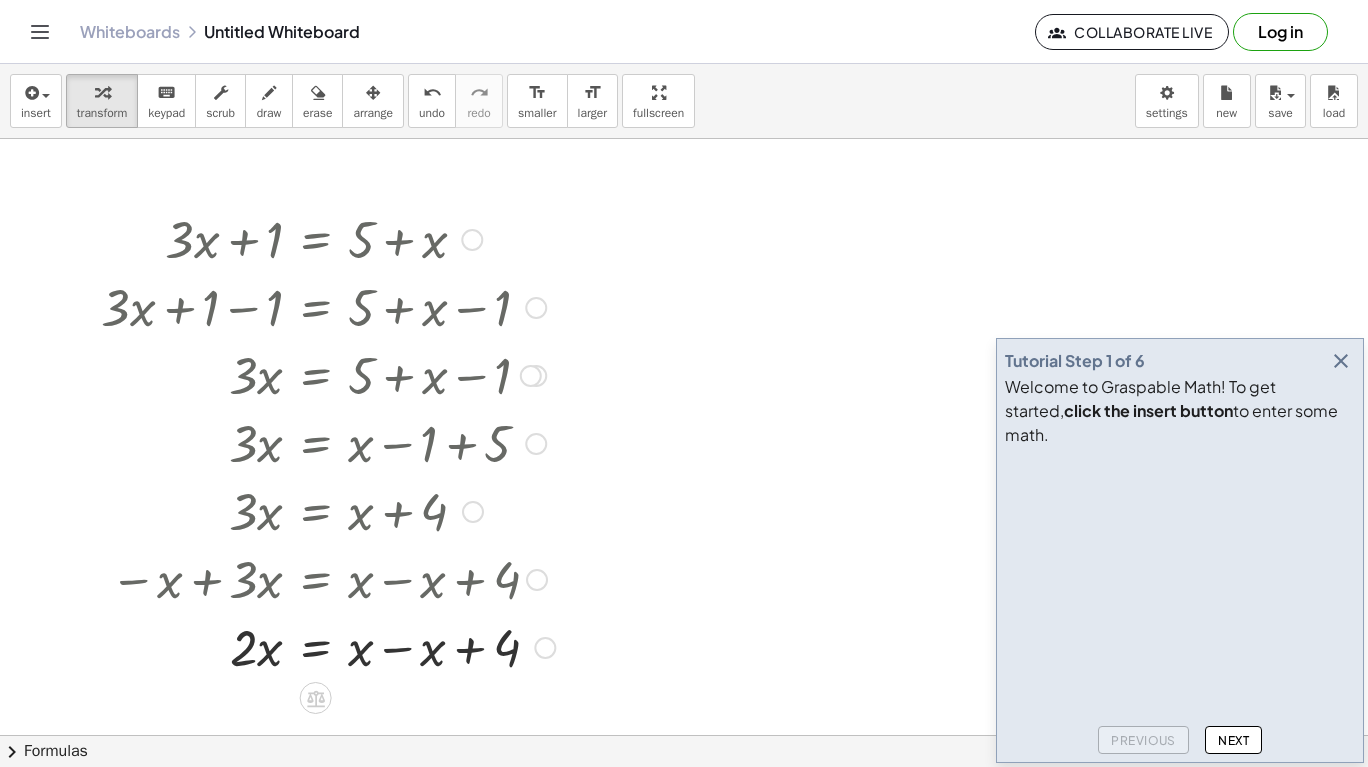click at bounding box center (328, 646) 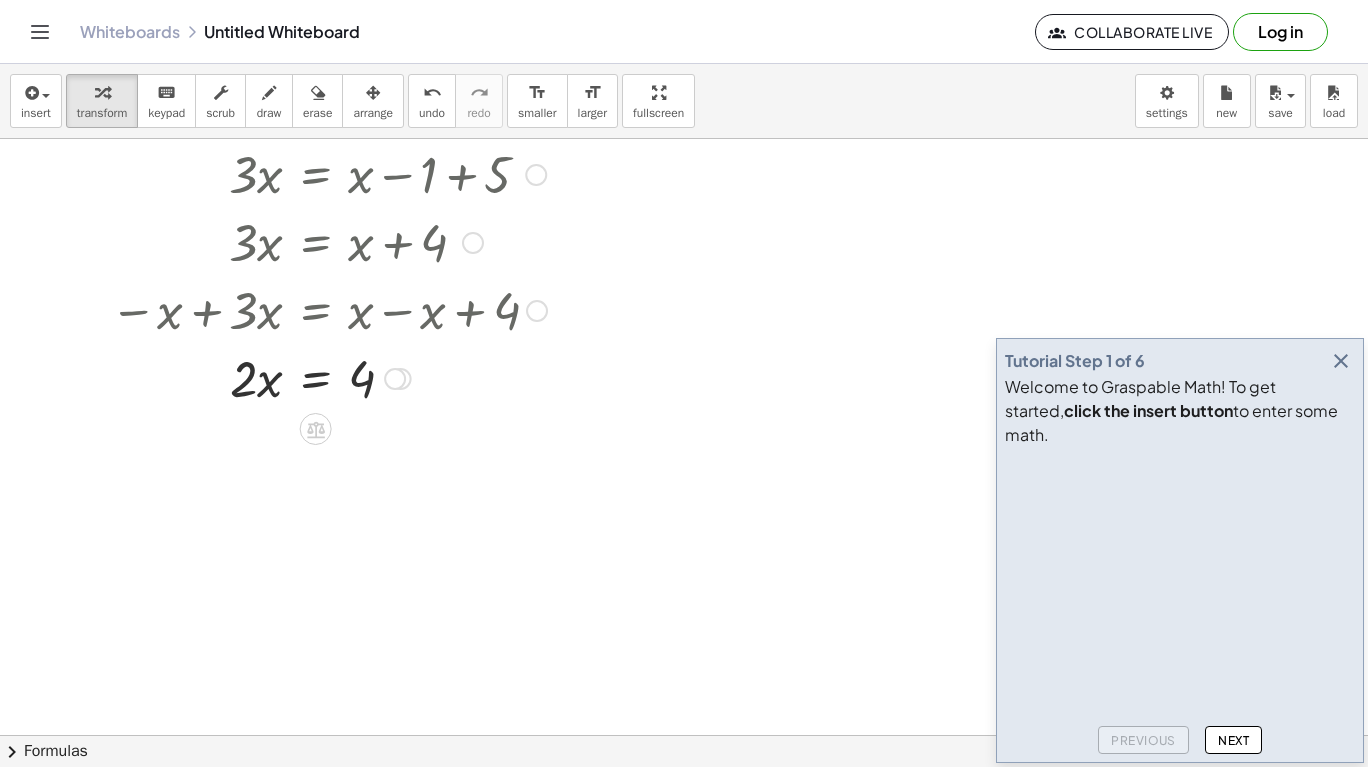 scroll, scrollTop: 462, scrollLeft: 0, axis: vertical 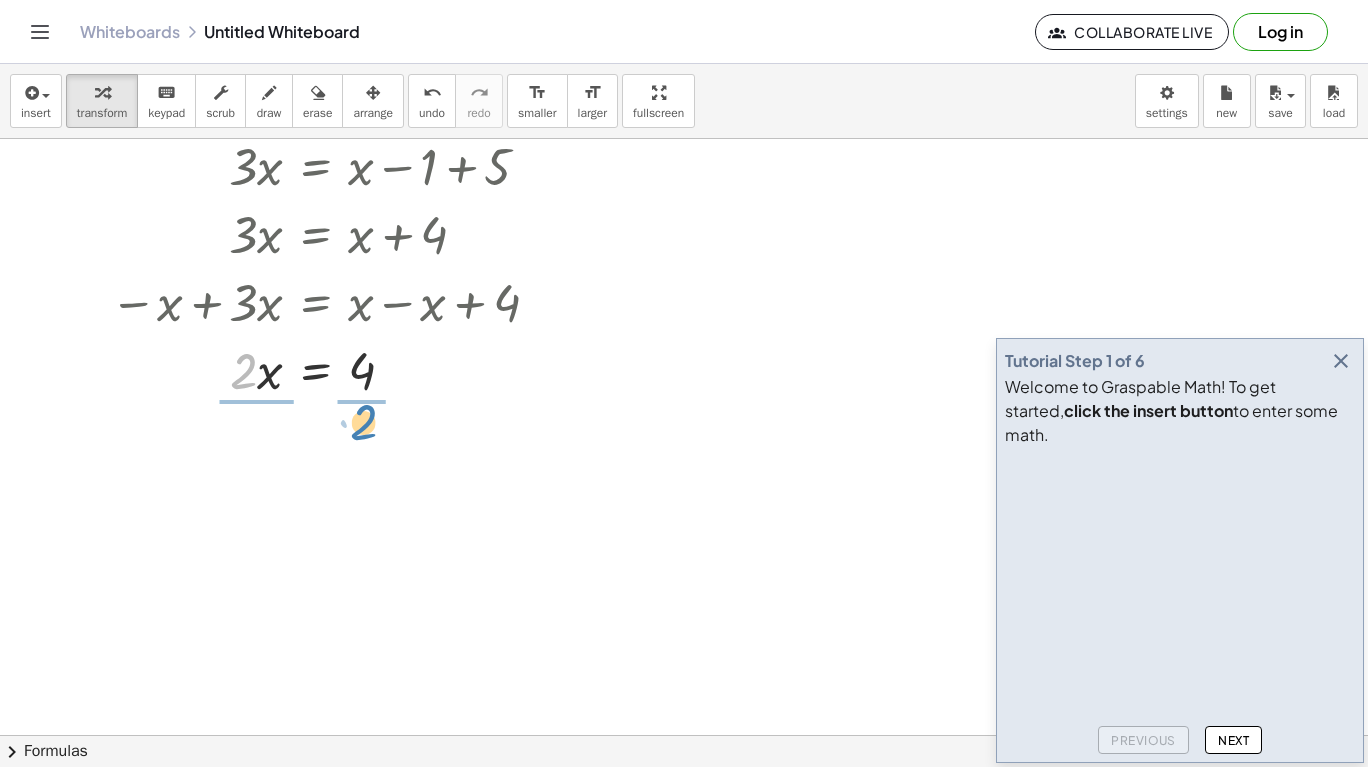 drag, startPoint x: 243, startPoint y: 378, endPoint x: 363, endPoint y: 429, distance: 130.38788 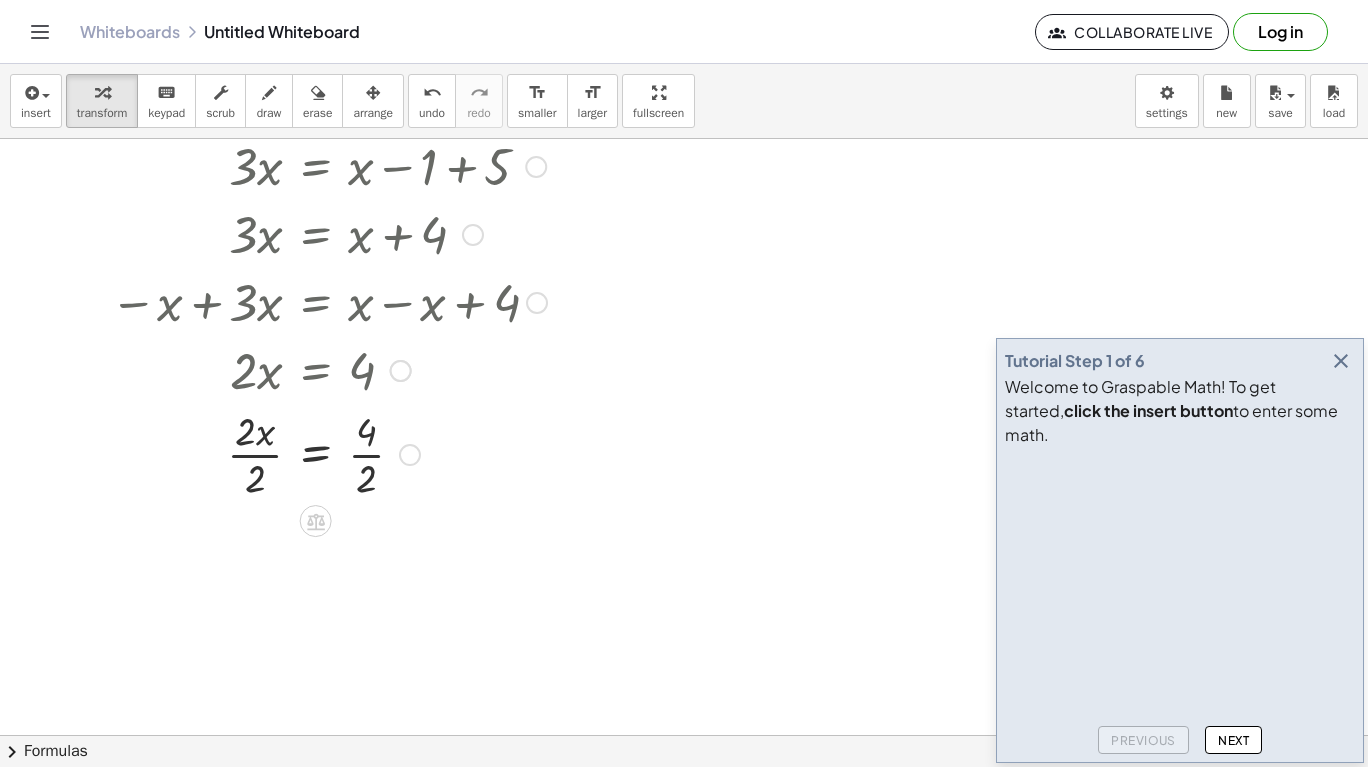 click at bounding box center [324, 453] 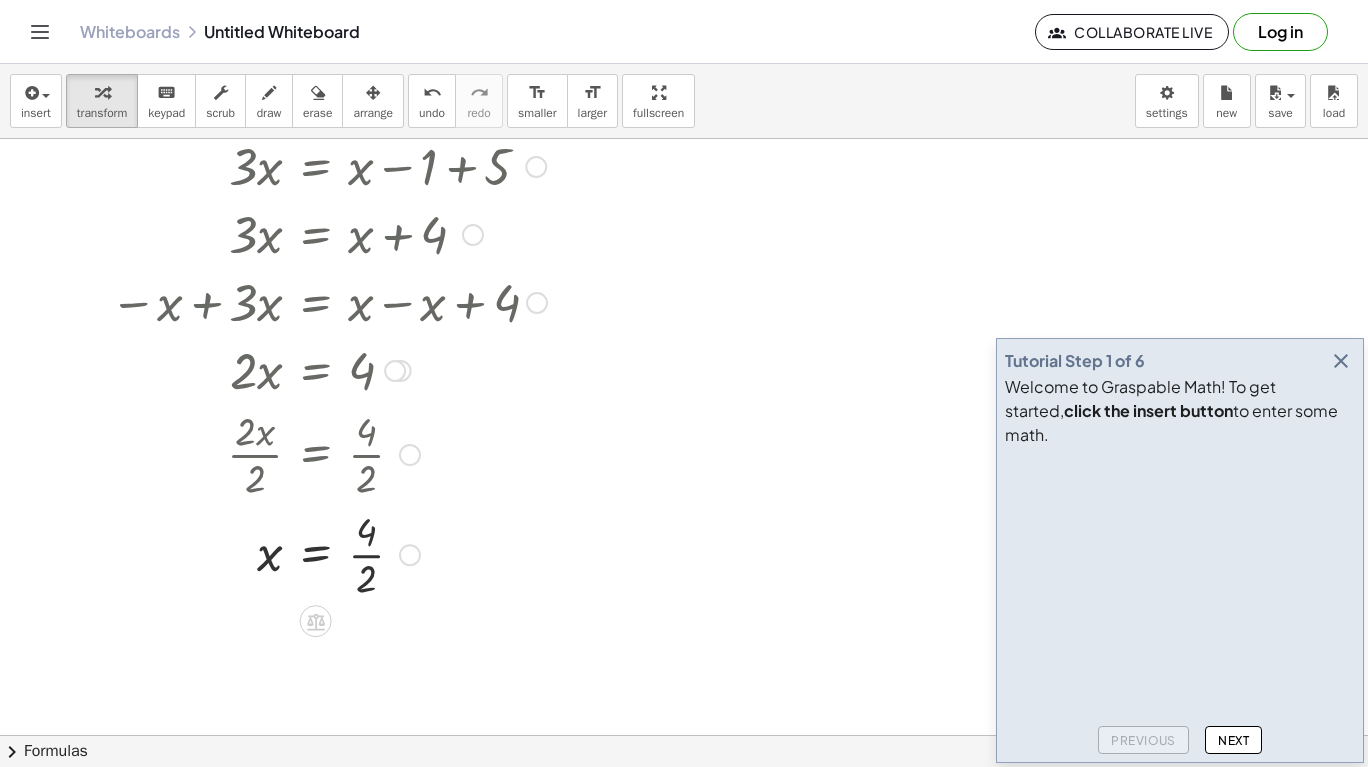 click at bounding box center [324, 553] 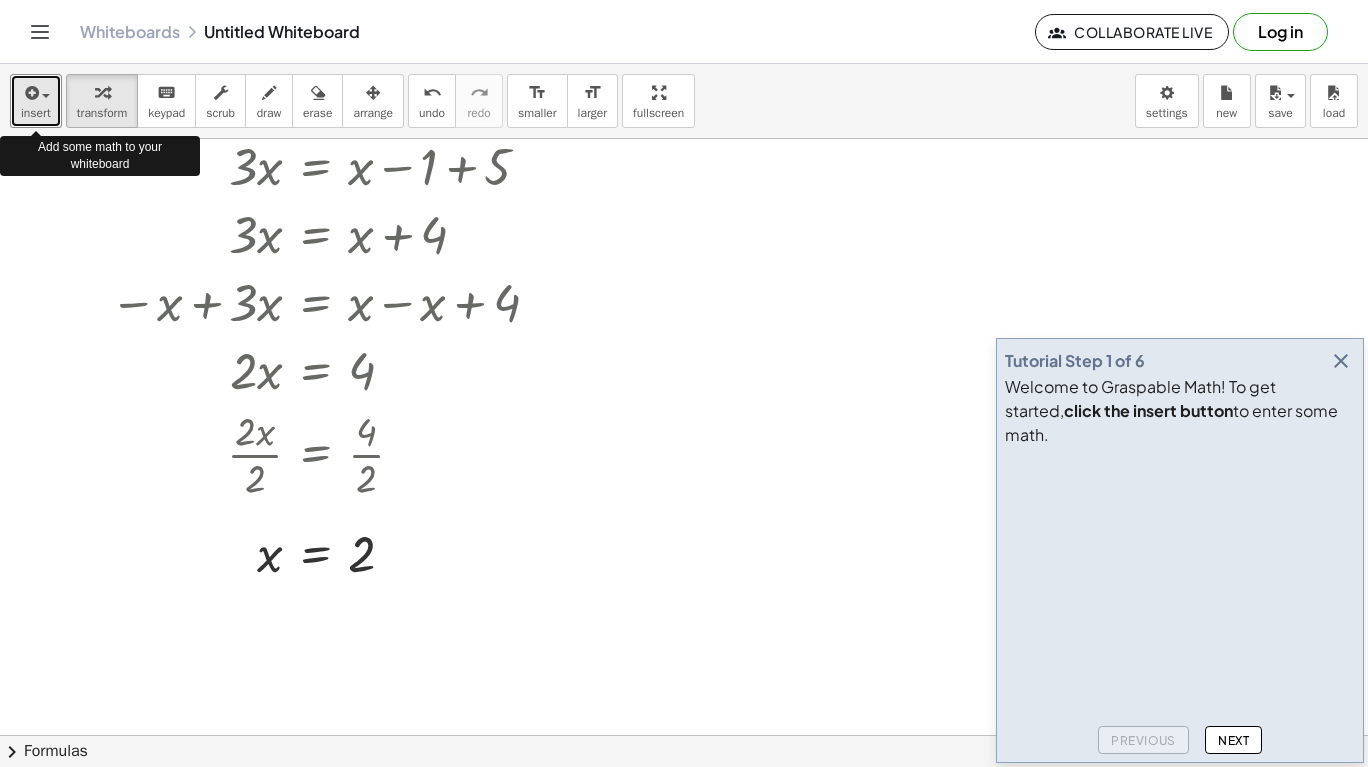 click on "insert" at bounding box center (36, 113) 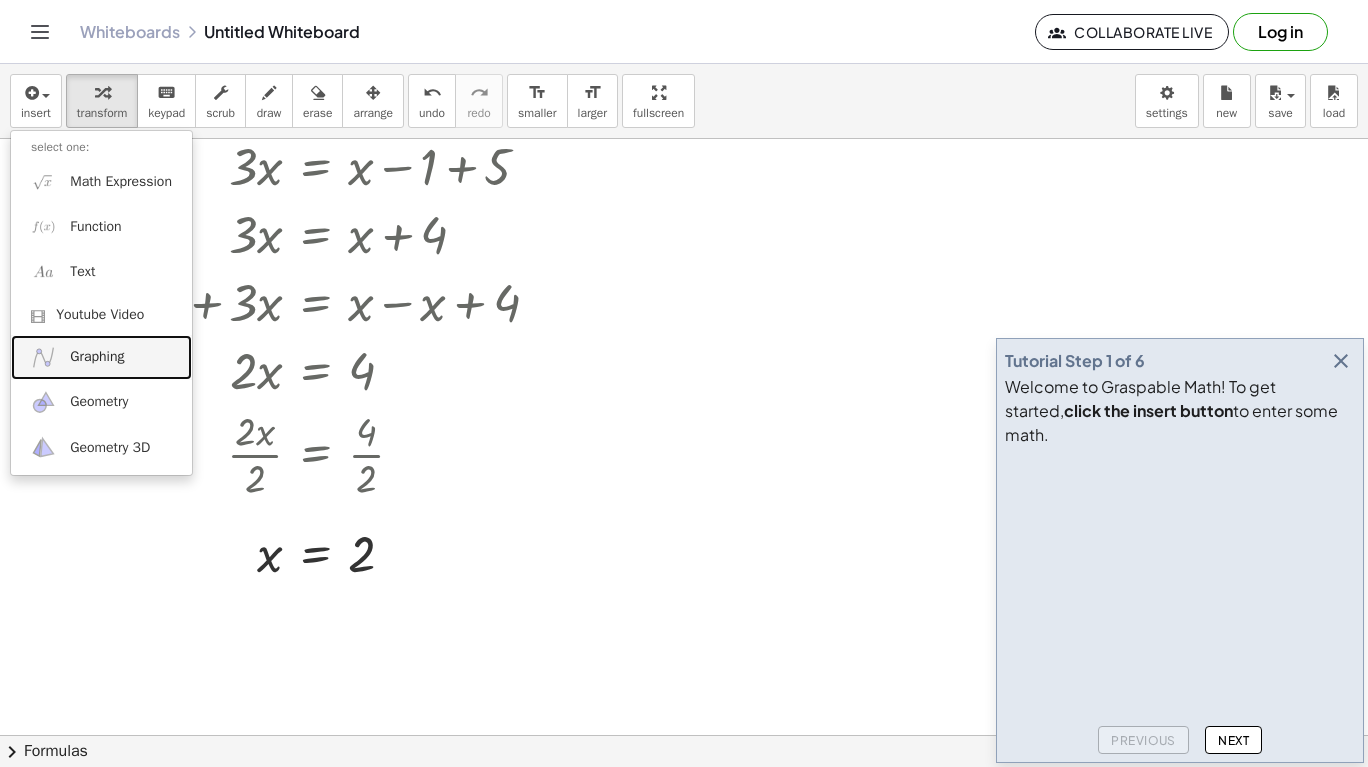 click on "Graphing" at bounding box center [97, 357] 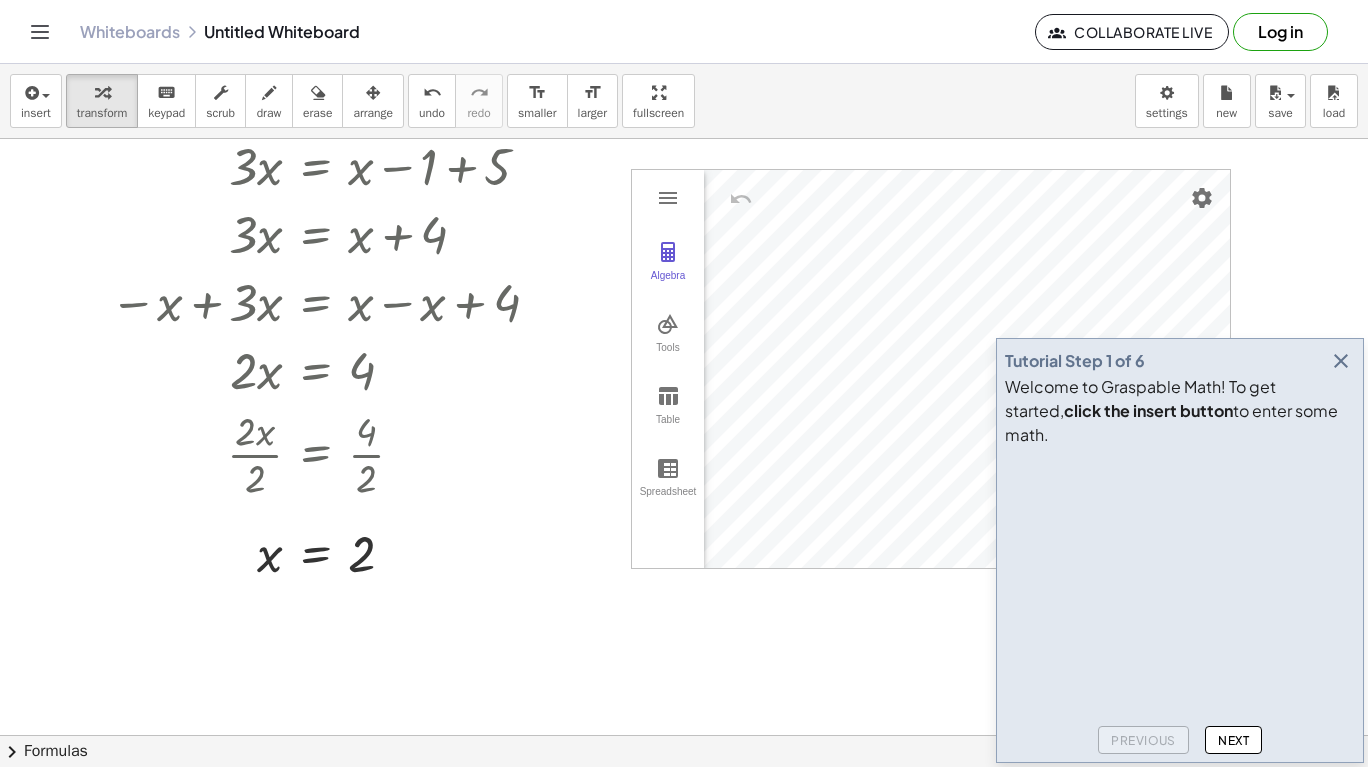 click at bounding box center (668, 252) 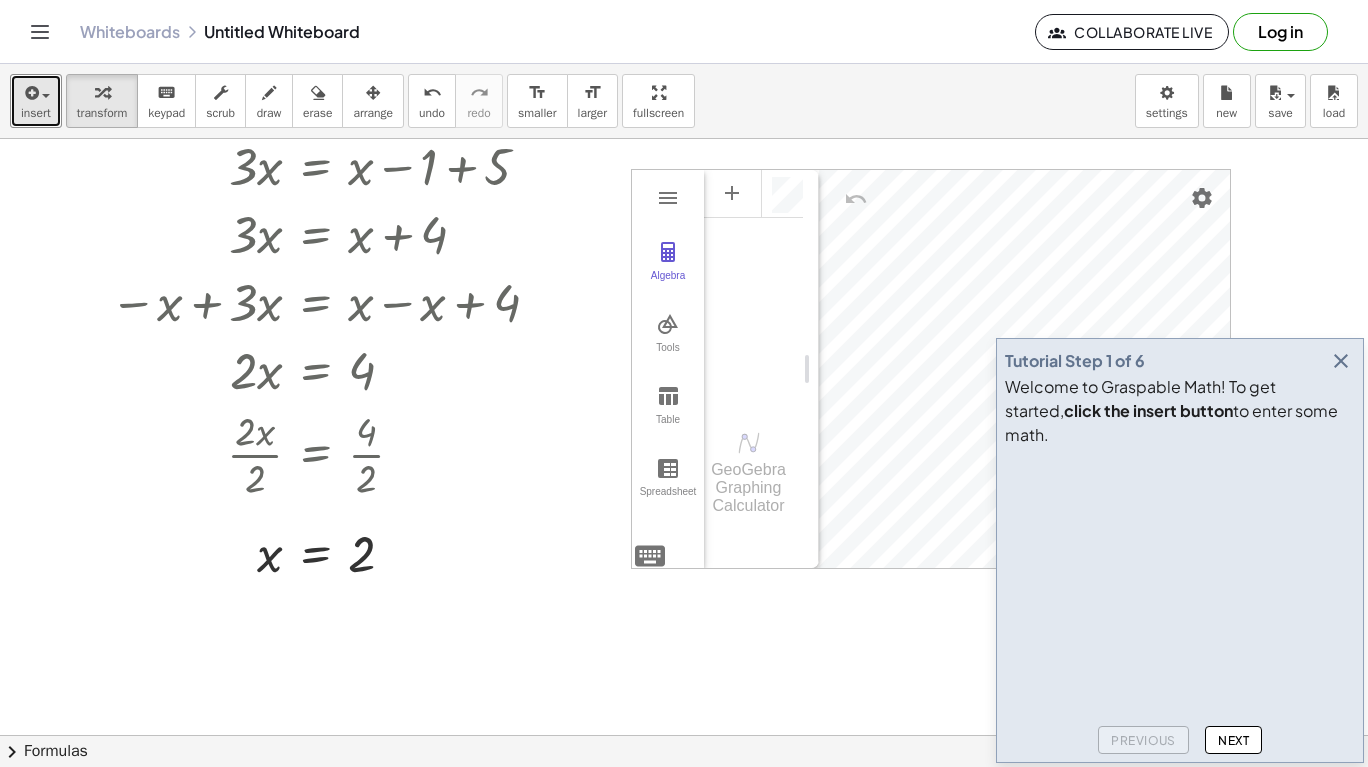 click at bounding box center (41, 95) 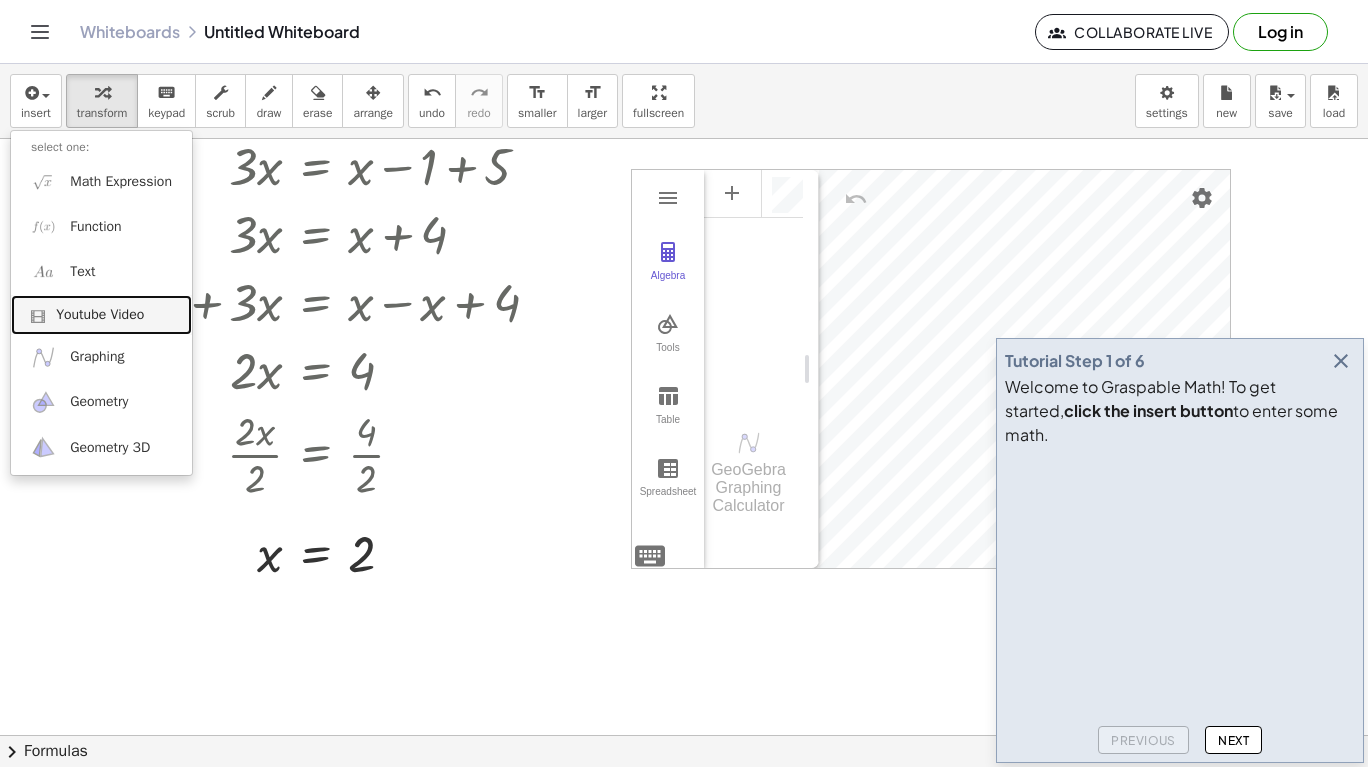 click on "Youtube Video" at bounding box center (100, 315) 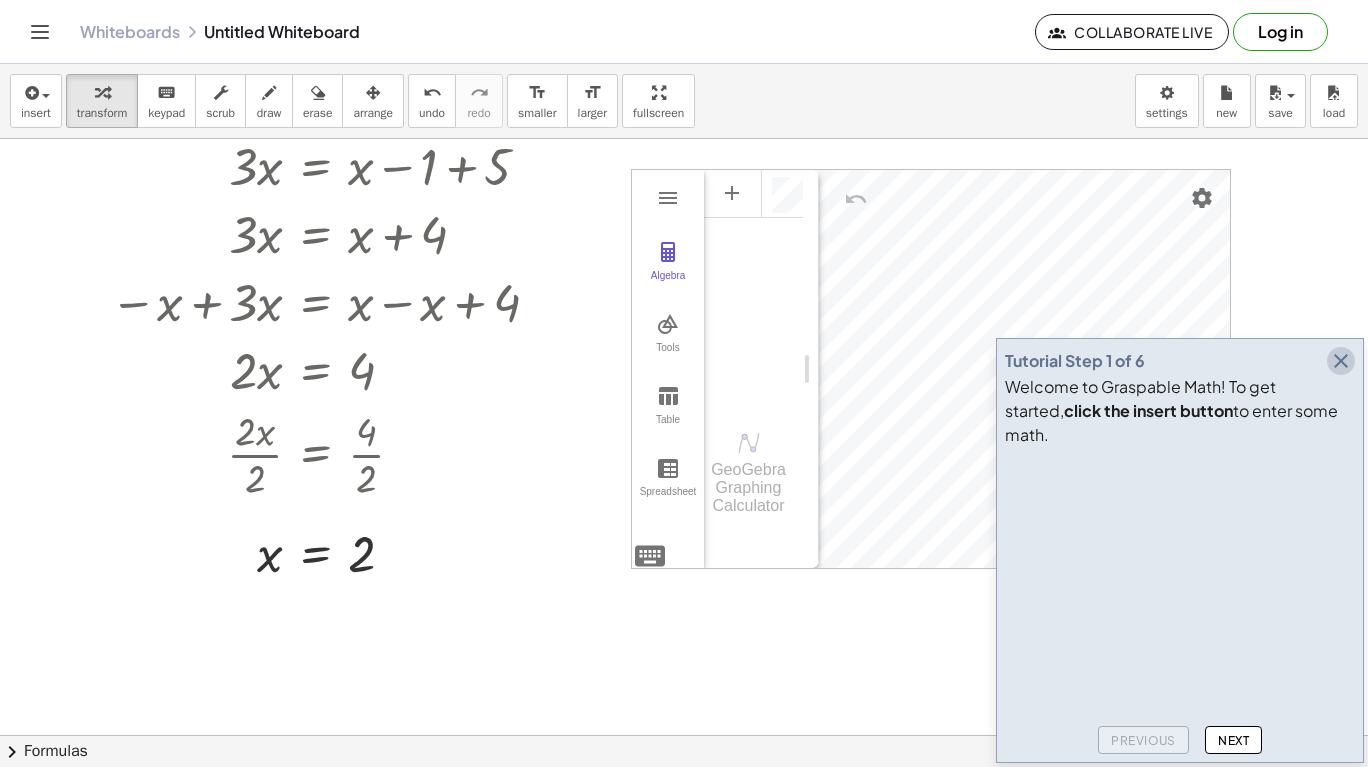 click at bounding box center (1341, 361) 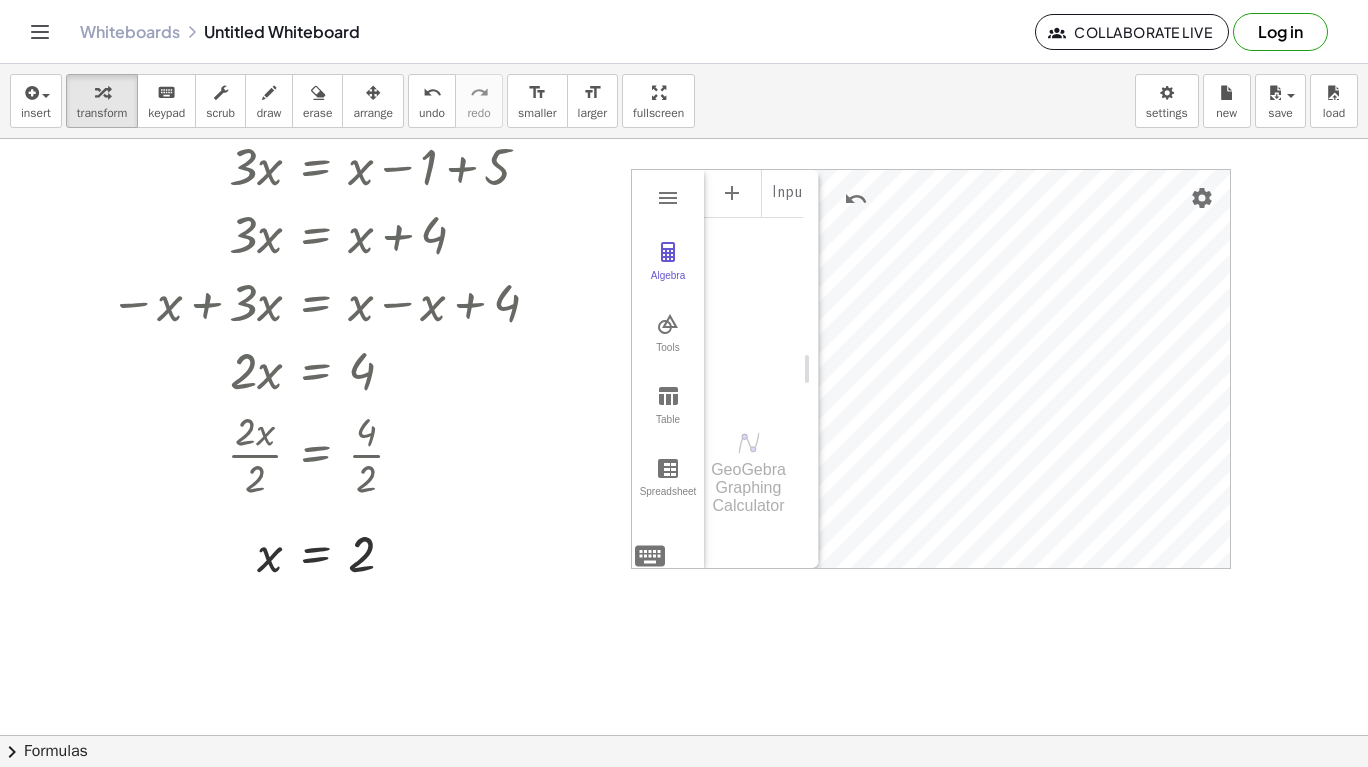 click on "Algebra Tools Table Spreadsheet Input… GeoGebra Graphing Calculator Basic Tools Move Point Slider Intersect Extremum Roots Best Fit Line Edit Select Objects Move Graphics View Delete Show / Hide Label Show / Hide Object Copy Visual Style Media Text Points Point Intersect Point on Object Attach / Detach Point Extremum Roots Complex Number List Lines Line Ray Vector Others Pen Freehand Function Button Check Box Input Box" at bounding box center [931, 369] 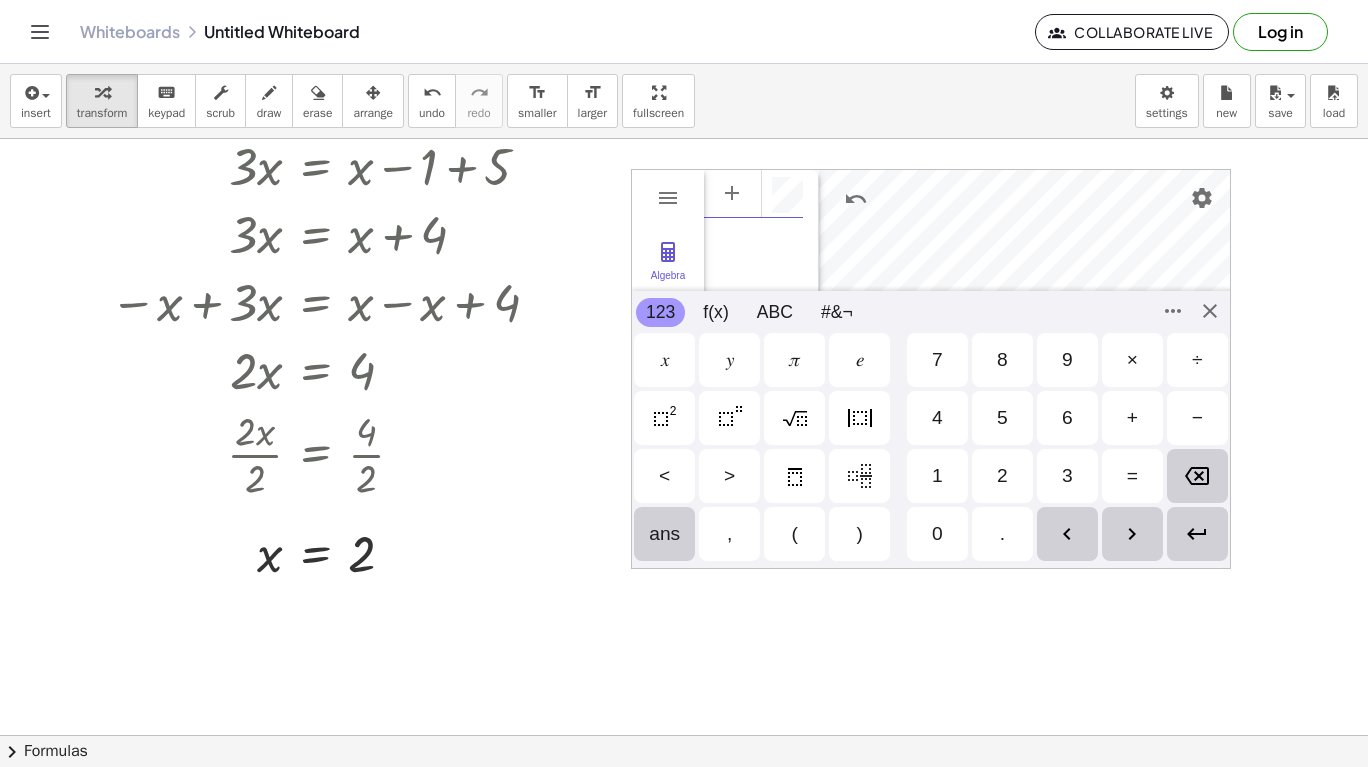scroll, scrollTop: 11, scrollLeft: 0, axis: vertical 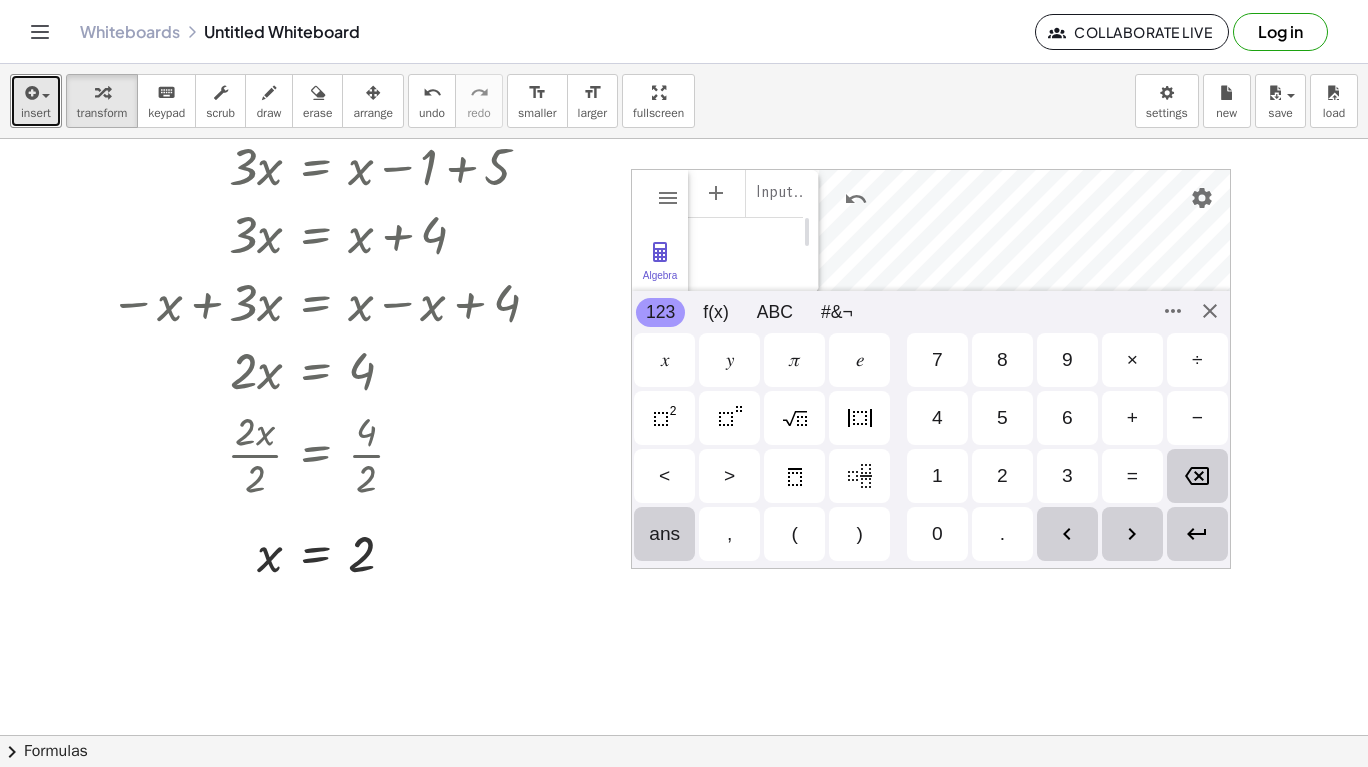 click on "insert" at bounding box center [36, 113] 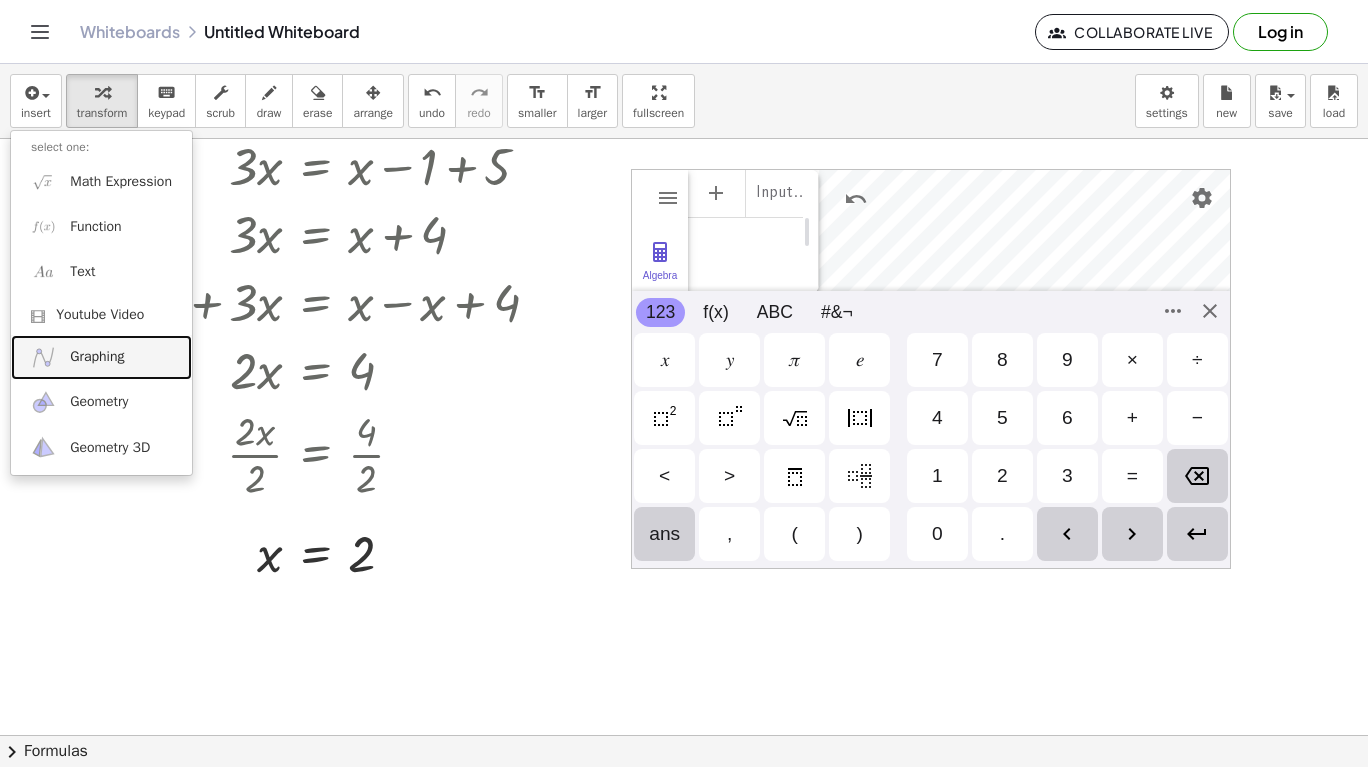 click on "Graphing" at bounding box center (97, 357) 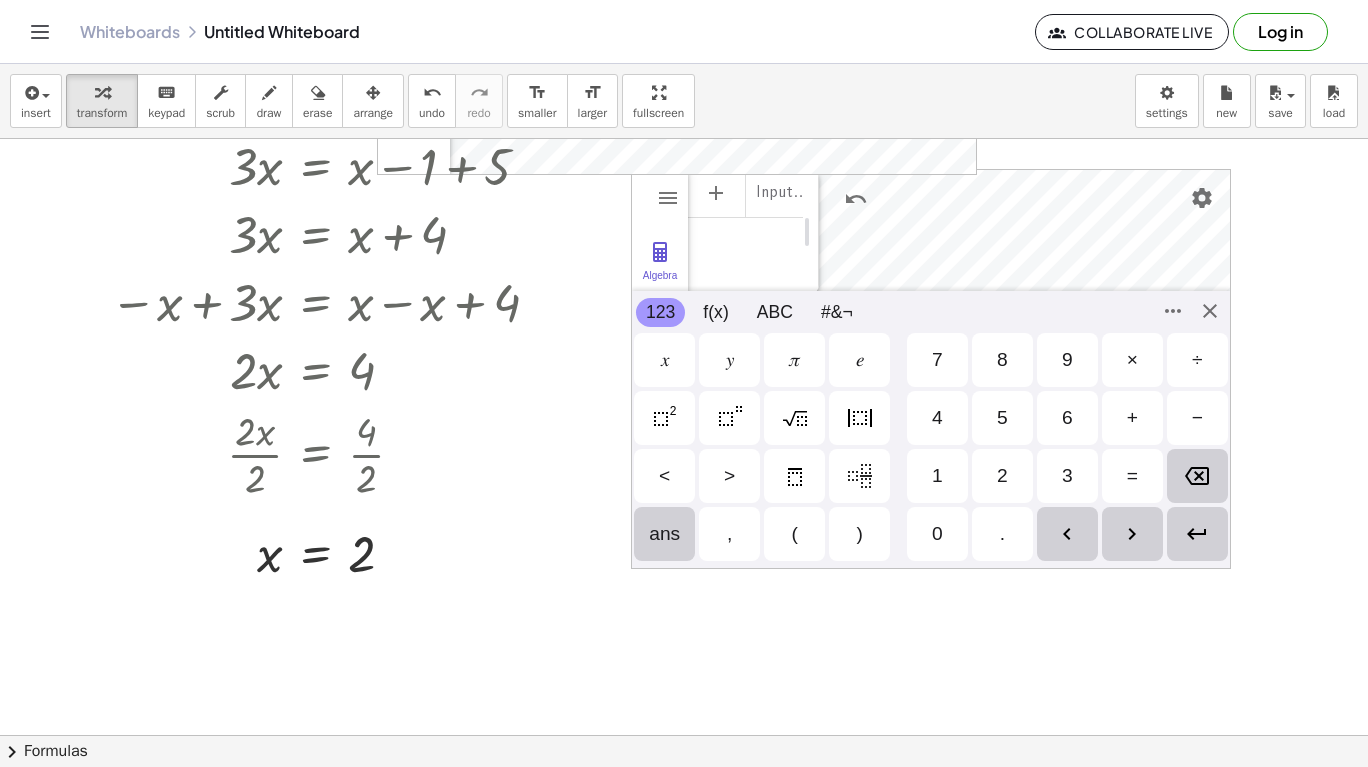 click on "+ · 3 · x + 1 = + 5 + x + · 3 · x + 1 − 1 = + 5 + x − 1 + · 3 · x + 0 = + 5 + x − 1 · 3 · x = + 5 + x − 1 · 3 · x = + x − 1 + 5 · 3 · x = + x + 4 − x + · 3 · x = + x − x + 4 · 2 · x = + x − x + 4 · 2 · x = + 0 + 4 · 2 · x = 4 · 2 · x · 2 = · 4 · 2 x = · 4 · 2 = x 2     Algebra Tools Table Spreadsheet Input… GeoGebra Graphing Calculator Basic Tools Move Point Slider Intersect Extremum Roots Best Fit Line Edit Select Objects Move Graphics View Delete Show / Hide Label Show / Hide Object Copy Visual Style Media Text Points Point Intersect Point on Object Attach / Detach Point Extremum Roots Complex Number List Lines Line Ray Vector Others Pen Freehand Function Button Check Box Input Box   123 123 f(x) ABC #&¬ 𝑥 𝑦 𝜋 𝑒 7 8 9 × ÷ 4 5 6 + − < > 1 2 3 = ans , ( ) 0 . 𝑥 𝑦 𝑧 𝜋 7 8 9 × ÷ 𝑒 4 5 6 + − < > 1 2 3 = ( ) , 0 .
Youtube Video ID
time range
Load" at bounding box center (684, 273) 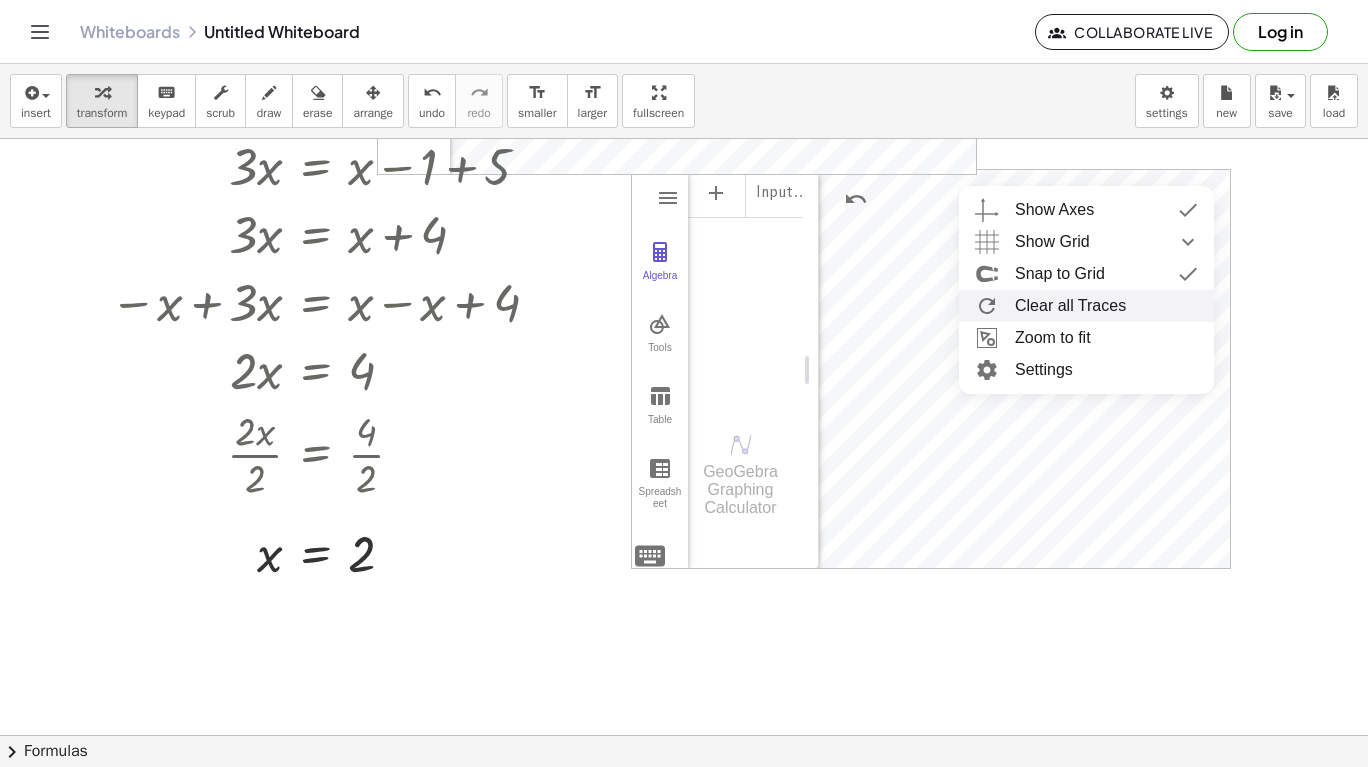 click at bounding box center [856, 199] 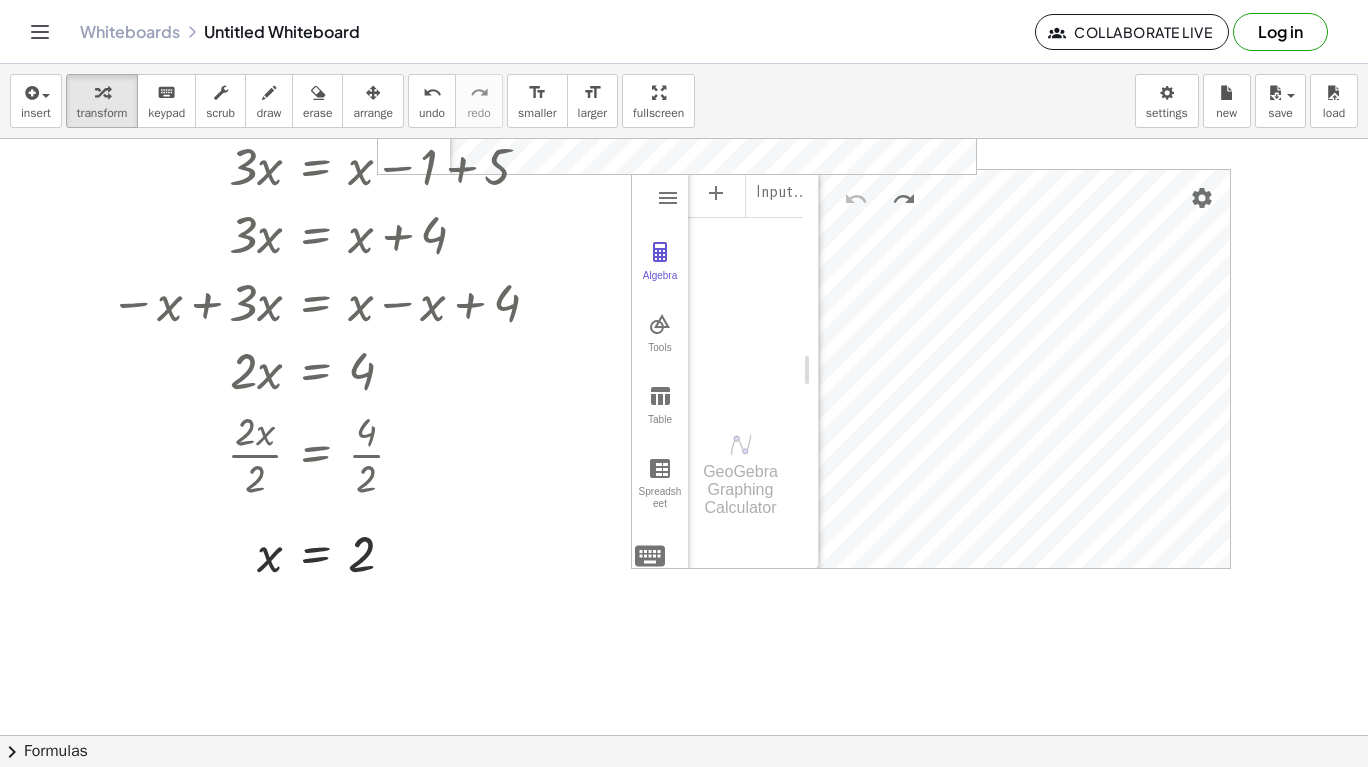click at bounding box center [668, 198] 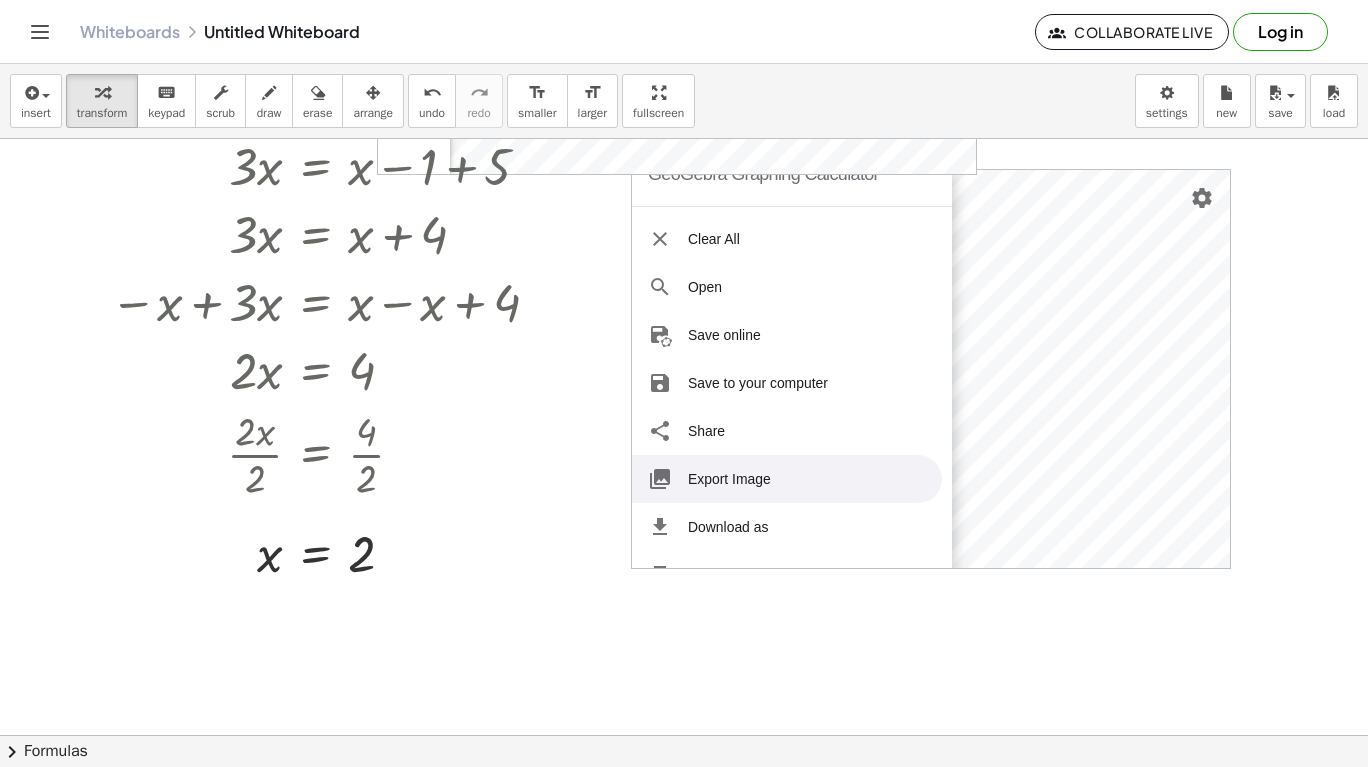 scroll, scrollTop: 0, scrollLeft: 0, axis: both 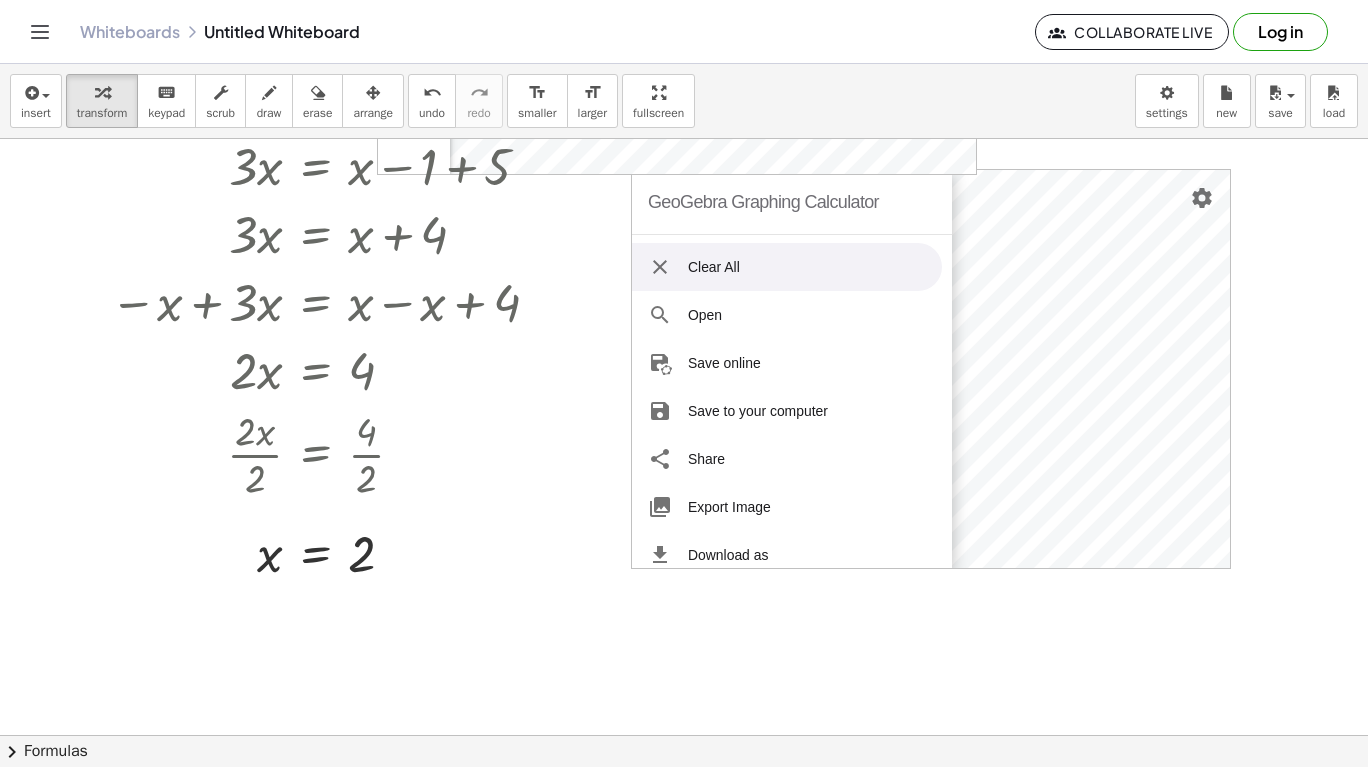 click on "Clear All" at bounding box center (787, 267) 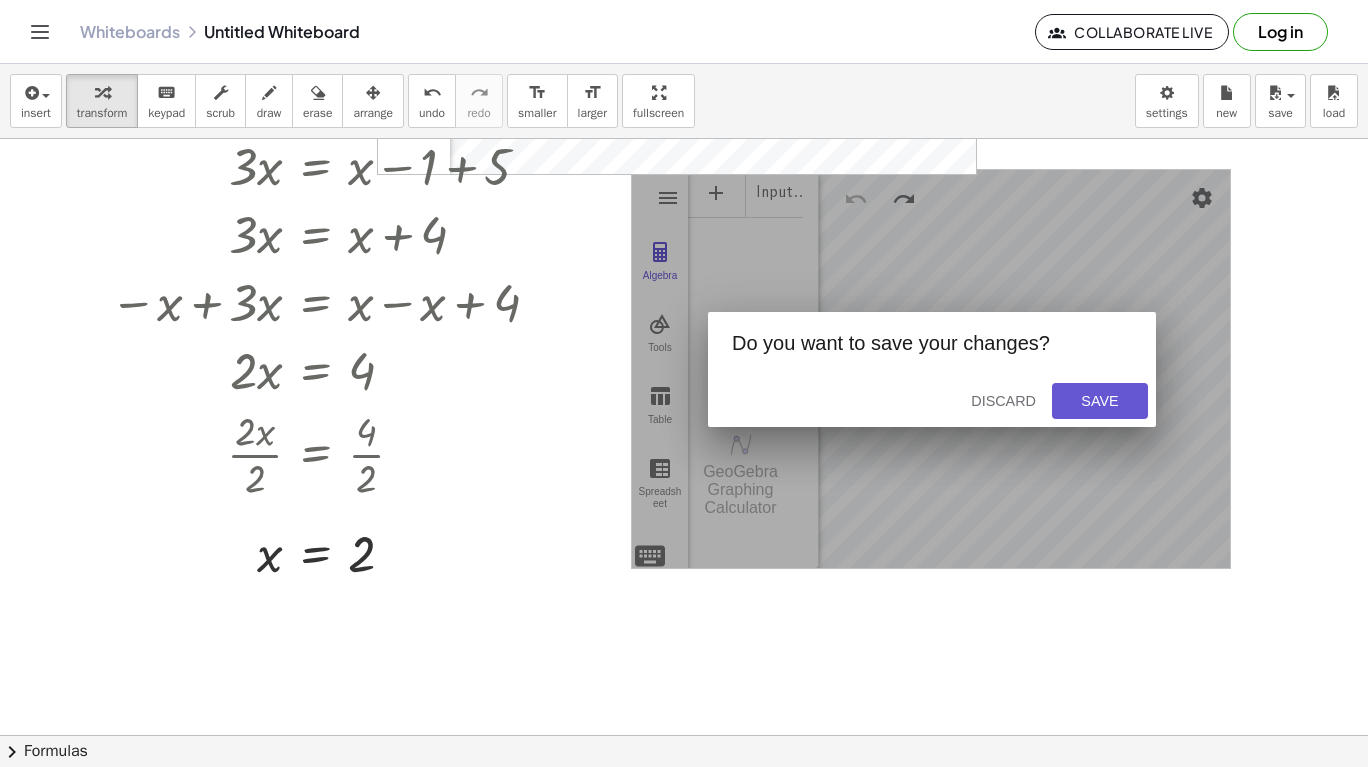 click on "Discard" at bounding box center (1003, 401) 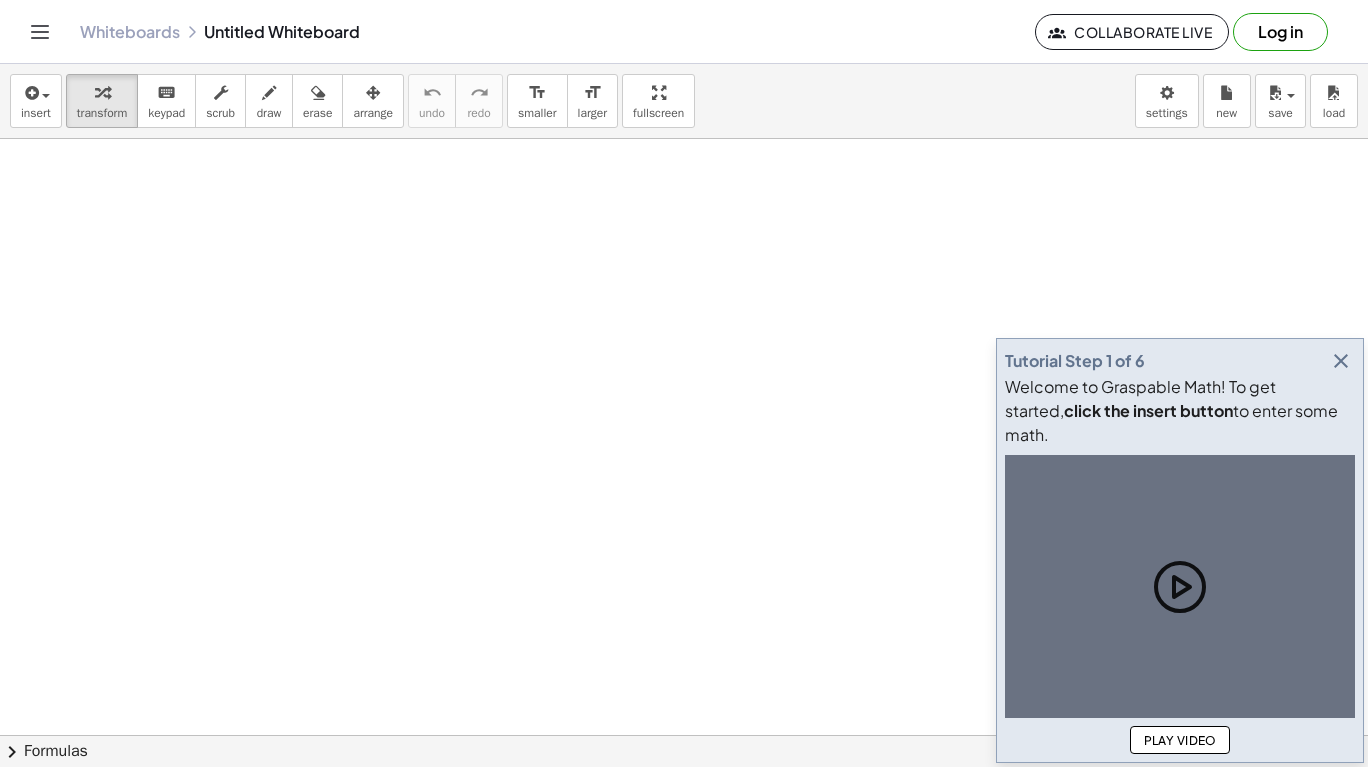 scroll, scrollTop: 0, scrollLeft: 0, axis: both 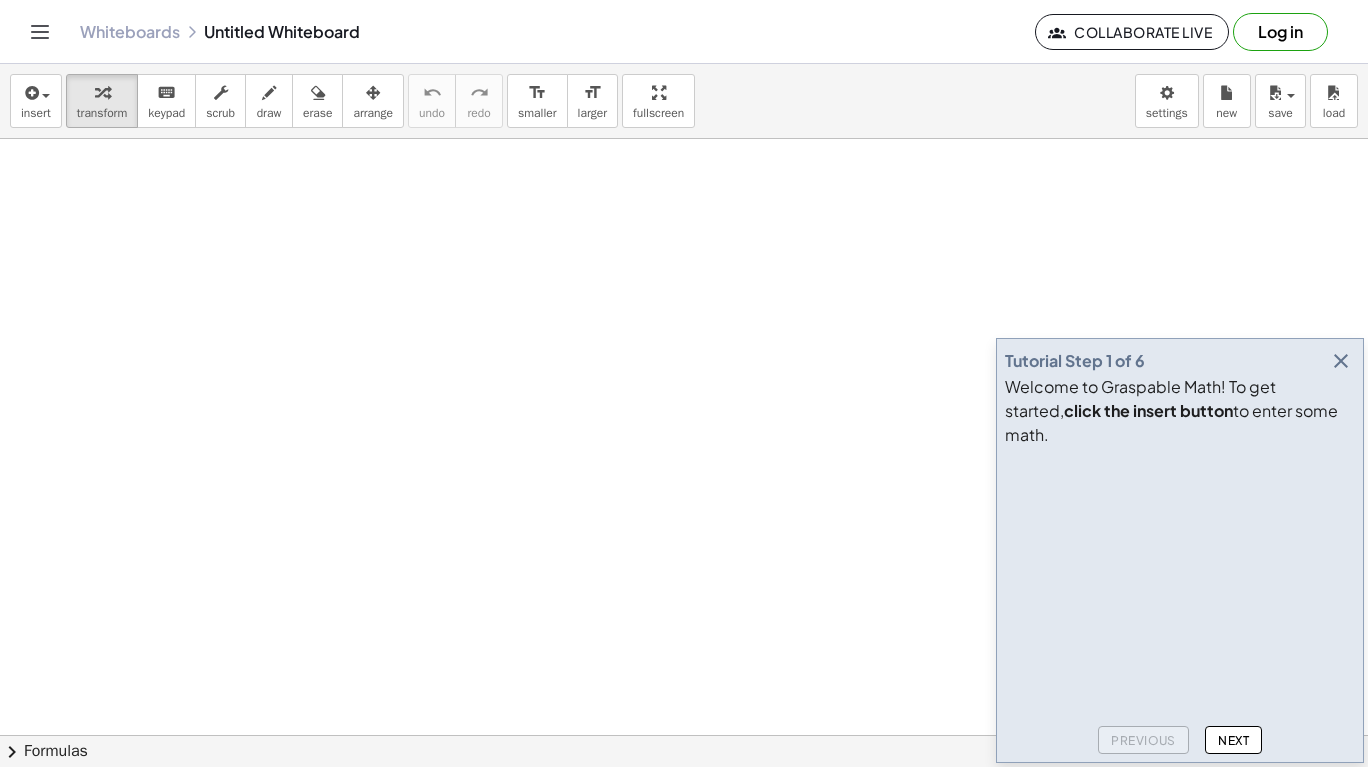 click at bounding box center (1341, 361) 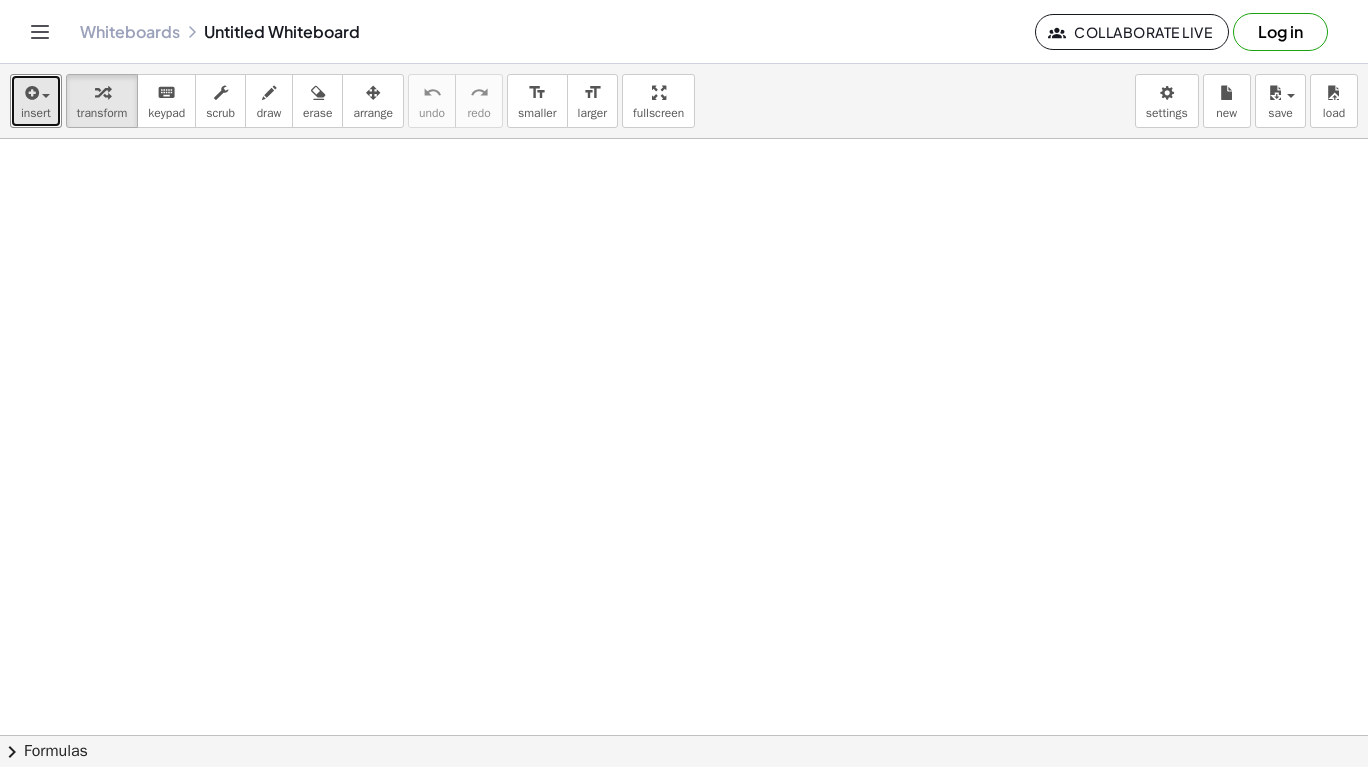 click at bounding box center (30, 93) 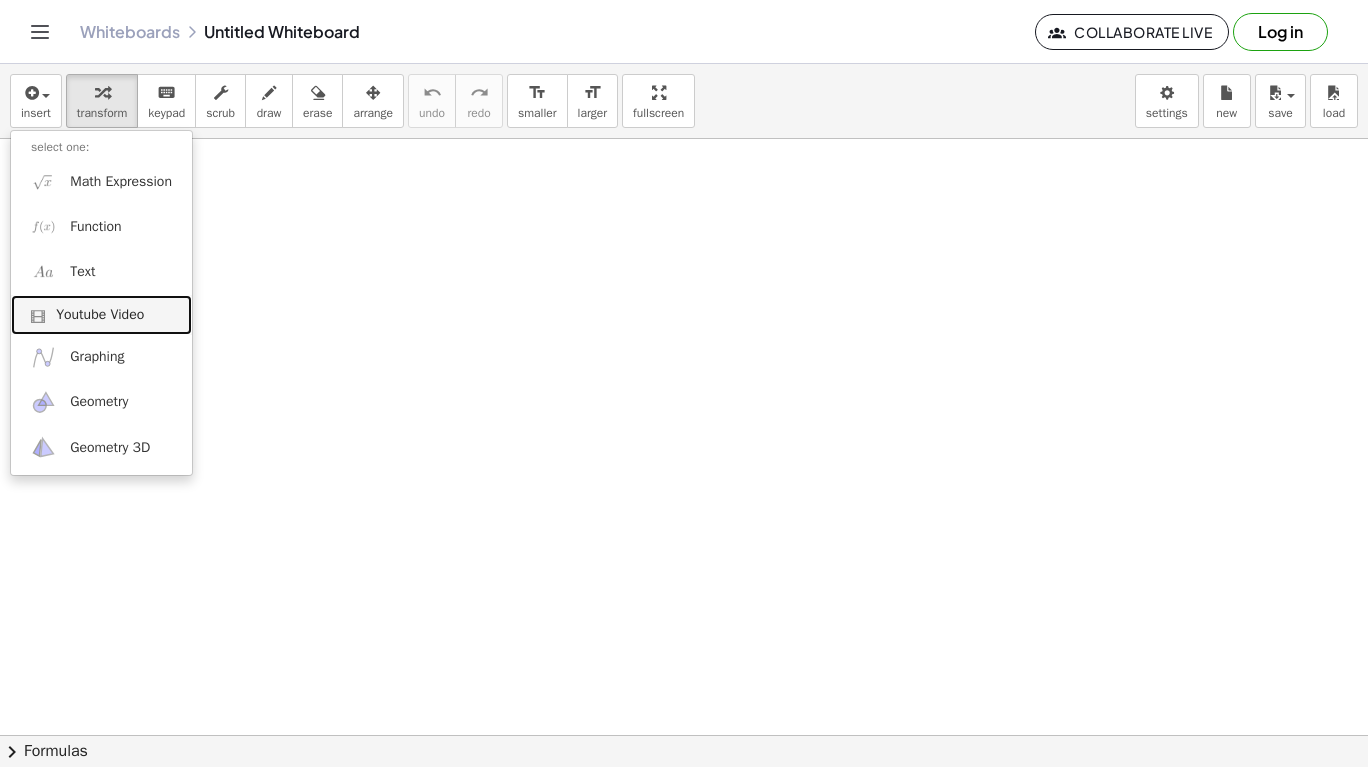 click on "Youtube Video" at bounding box center (100, 315) 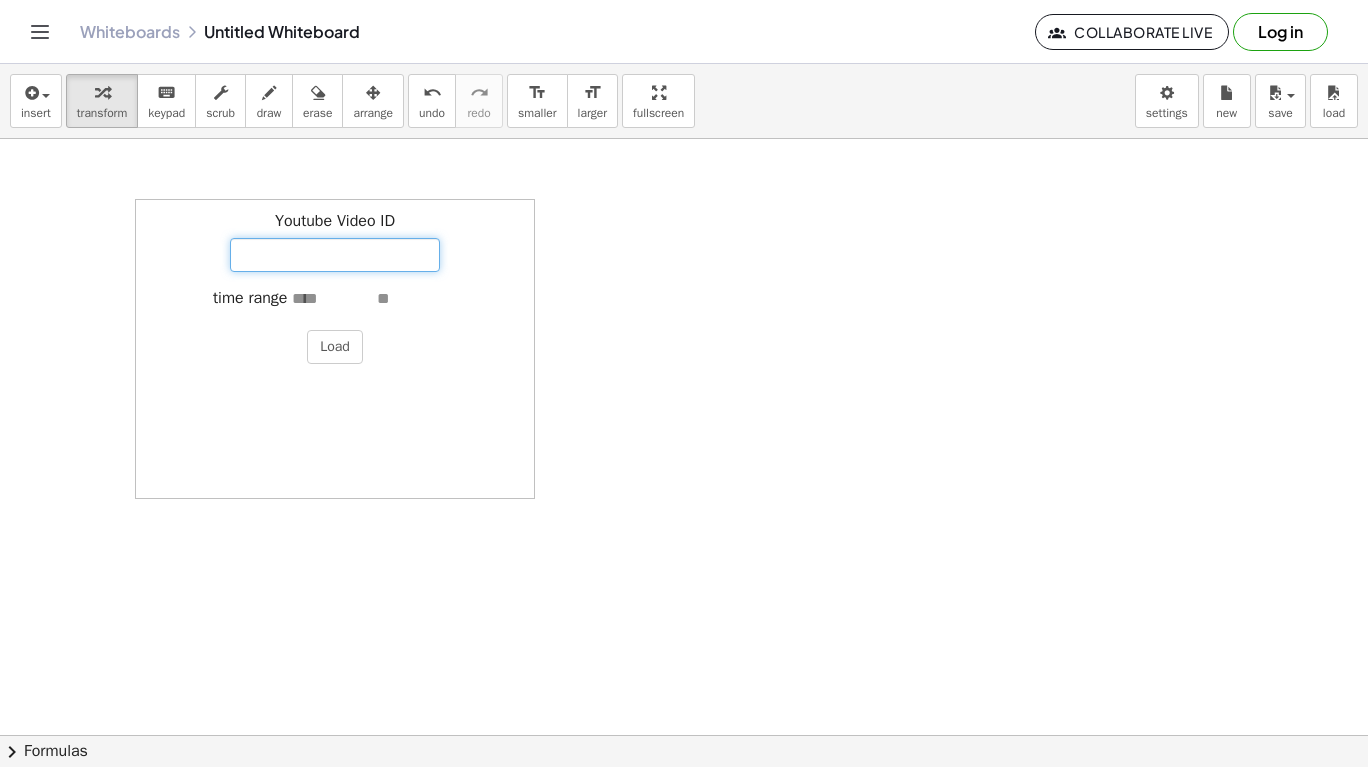 click on "Youtube Video ID" at bounding box center [335, 255] 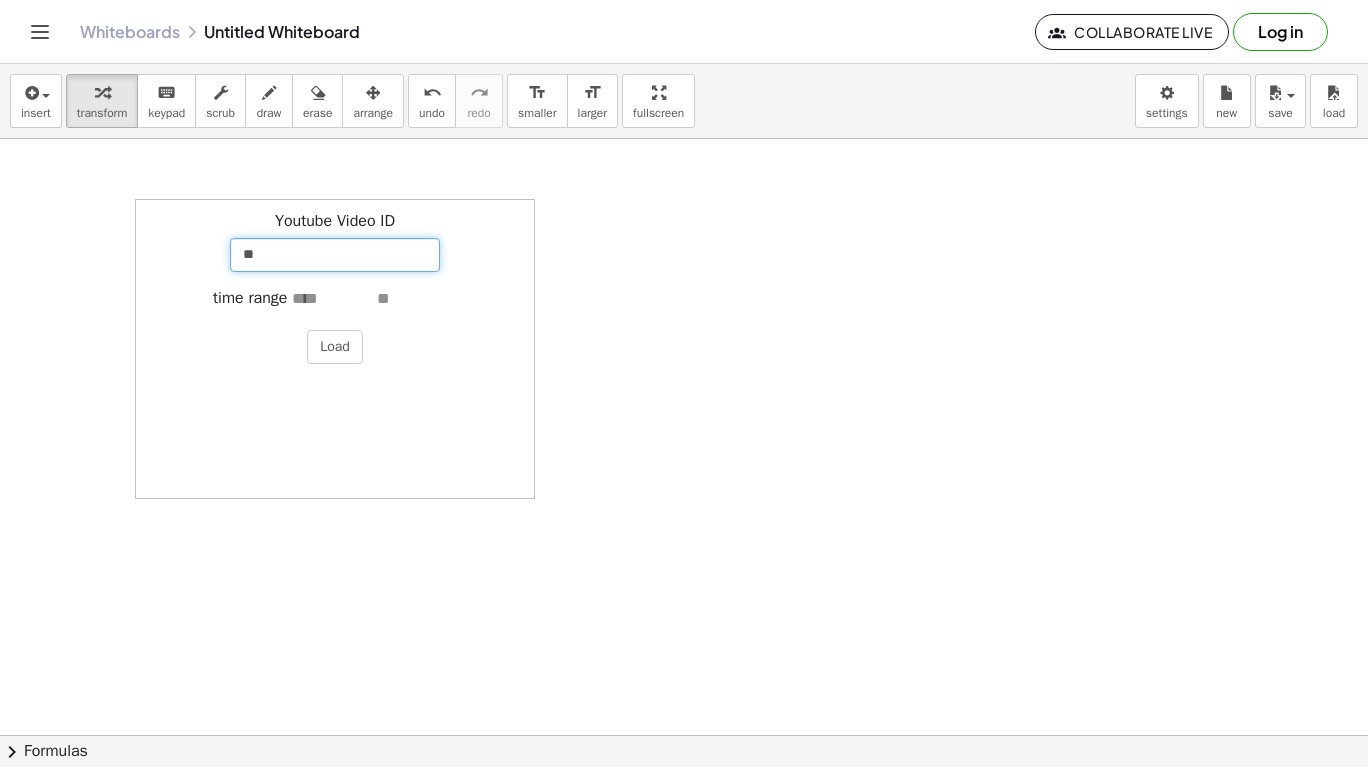 type on "*" 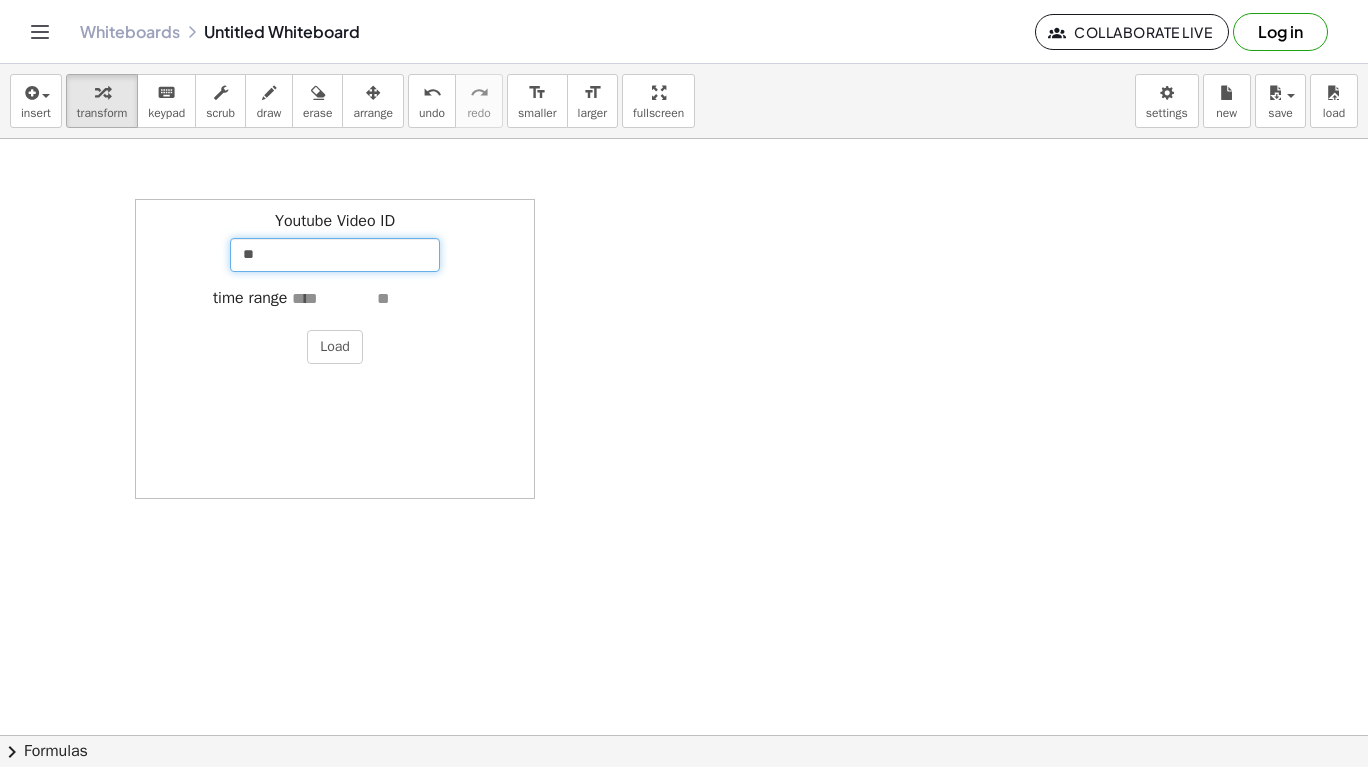 type on "*" 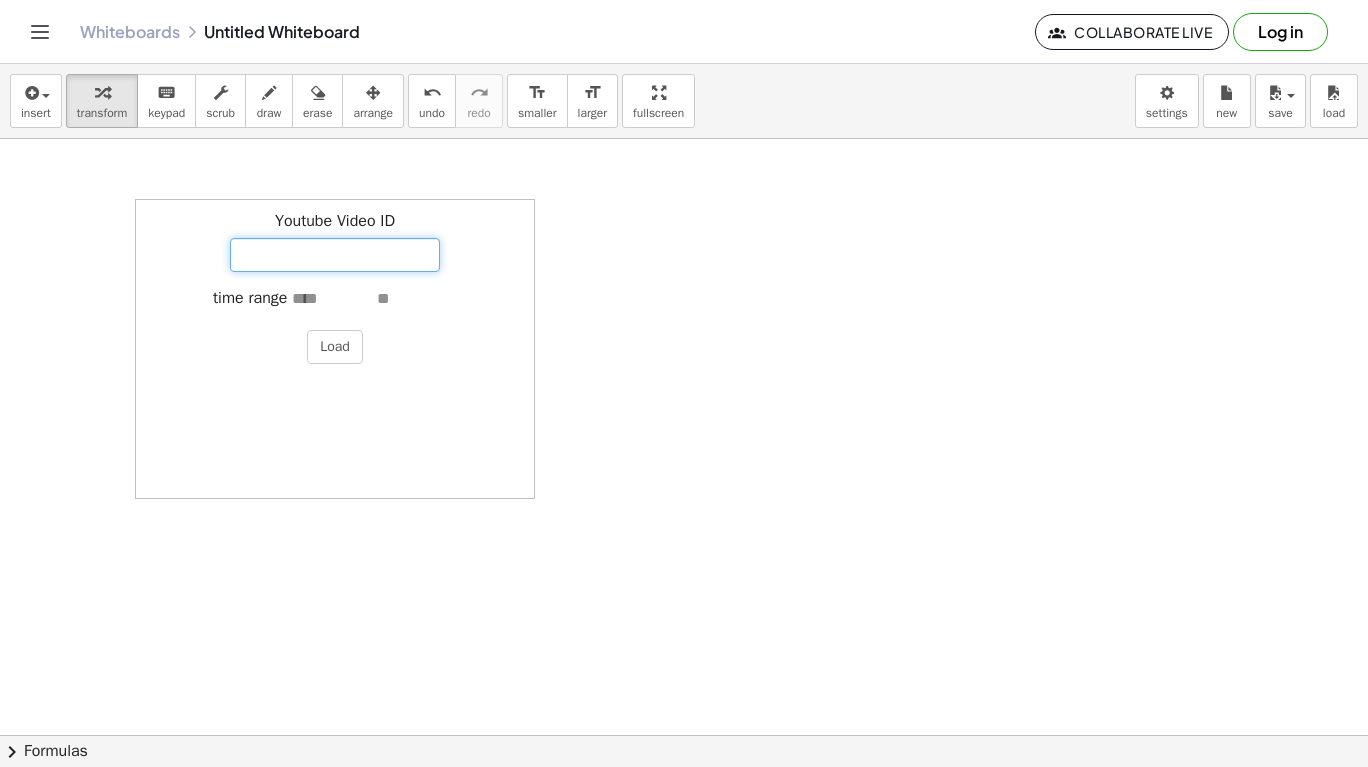 click on "Youtube Video ID" at bounding box center (335, 255) 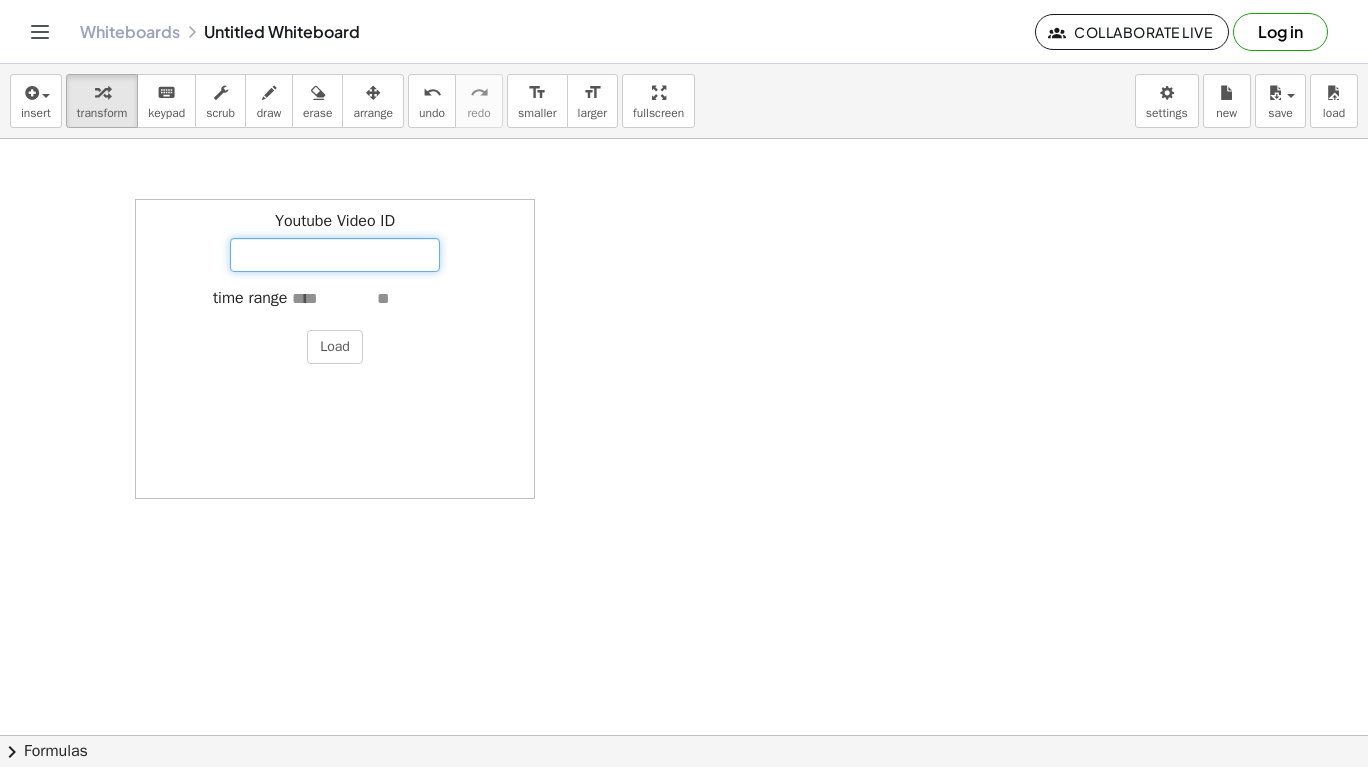 paste on "**********" 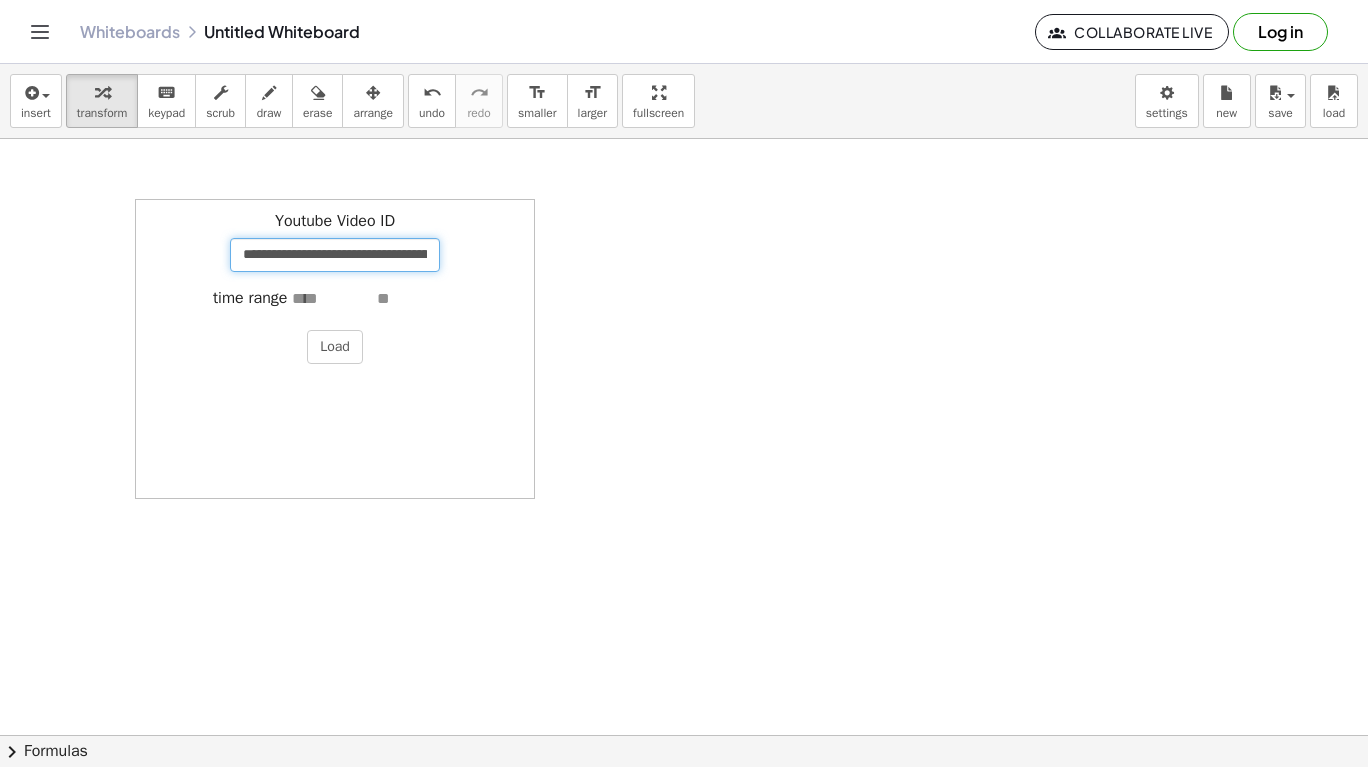 scroll, scrollTop: 0, scrollLeft: 158, axis: horizontal 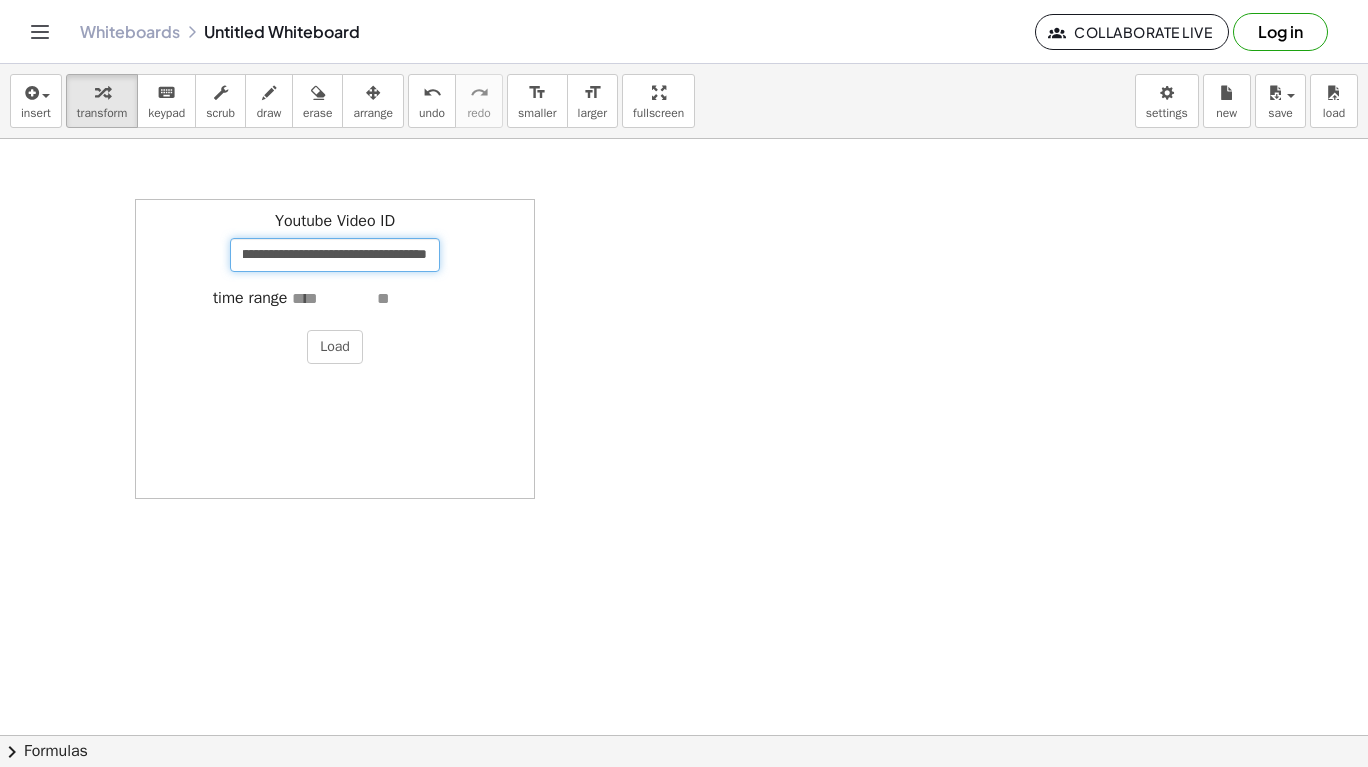 type on "**********" 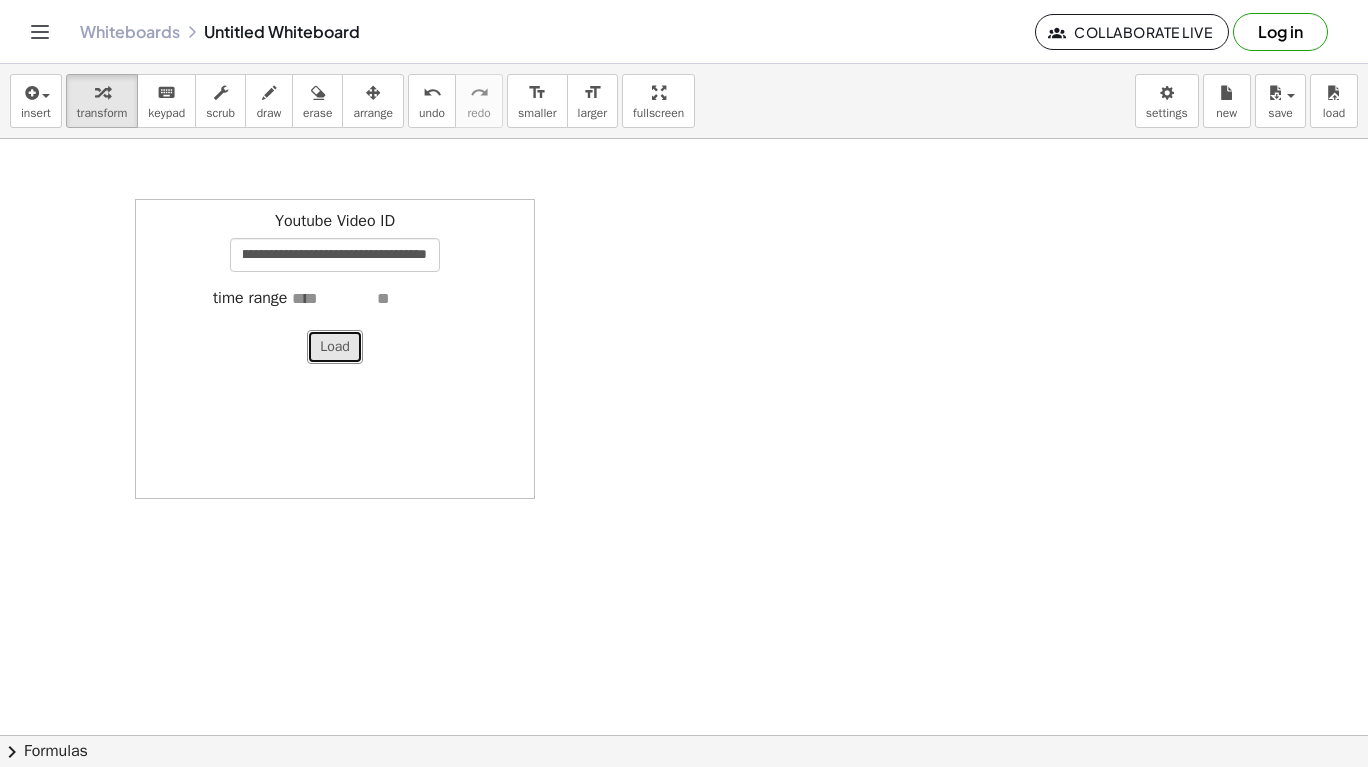 click on "Load" at bounding box center [335, 347] 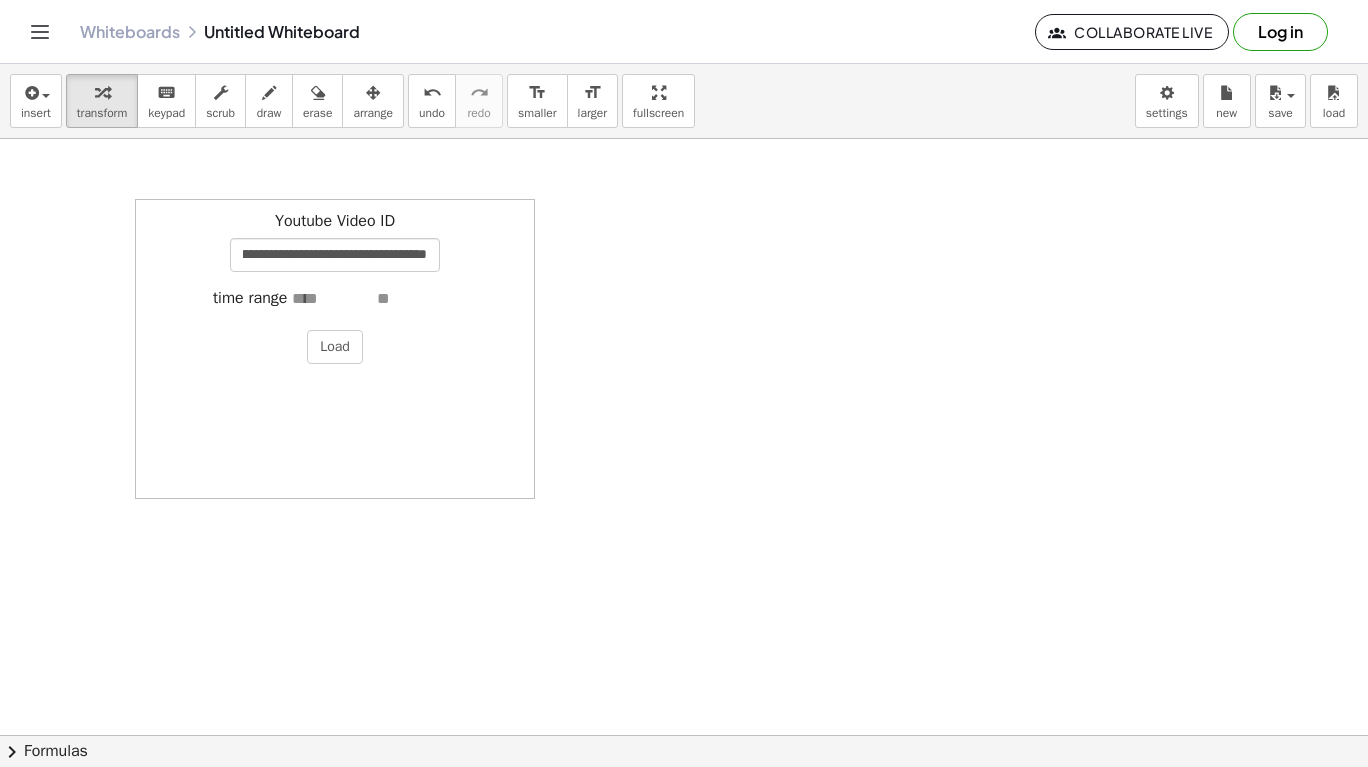 scroll, scrollTop: 0, scrollLeft: 0, axis: both 